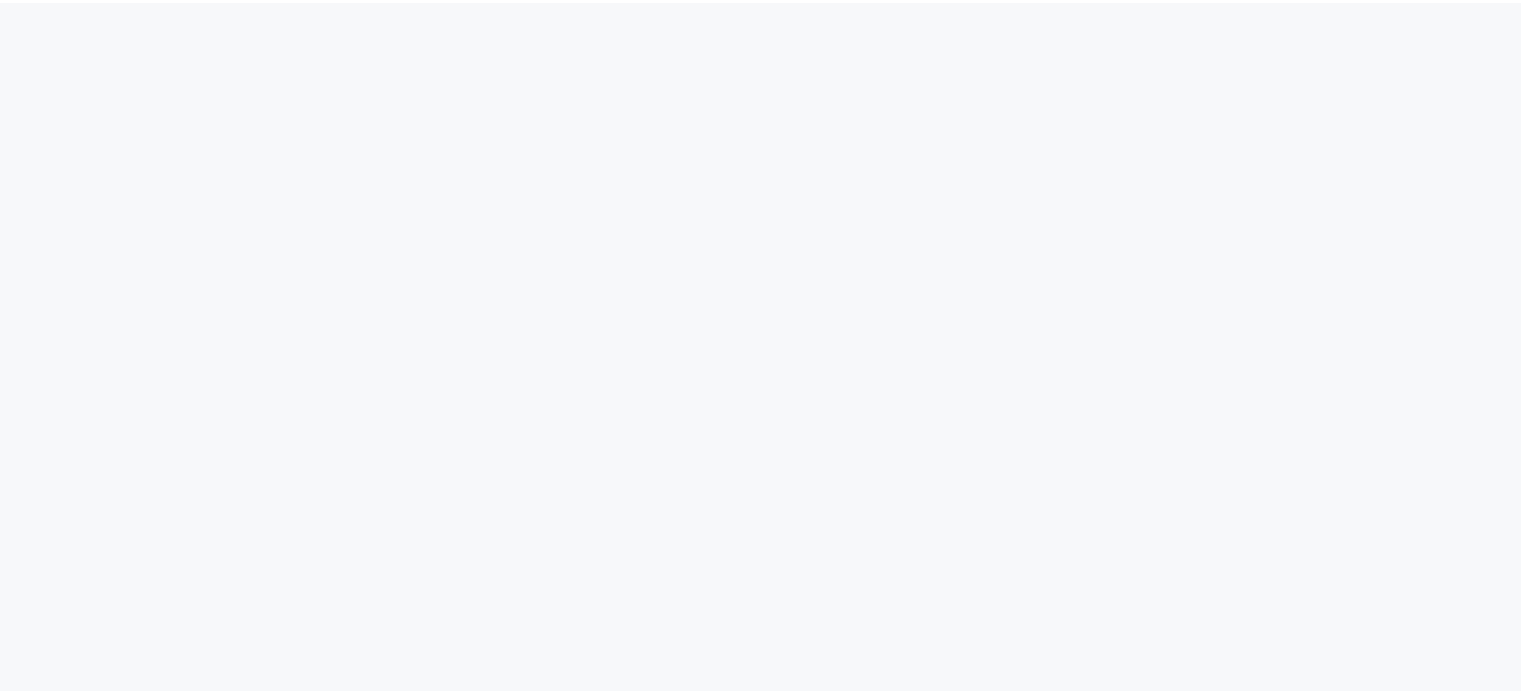 scroll, scrollTop: 0, scrollLeft: 0, axis: both 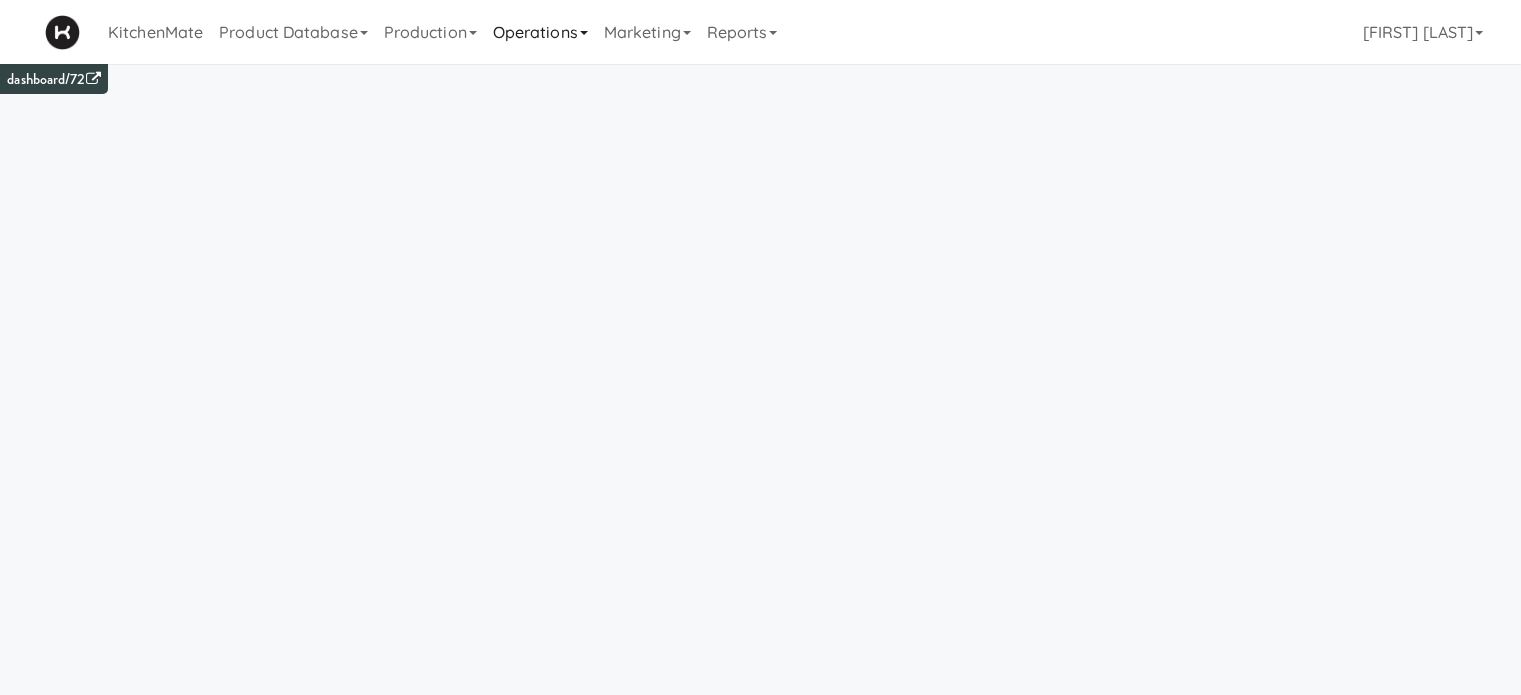 click on "Operations" at bounding box center [540, 32] 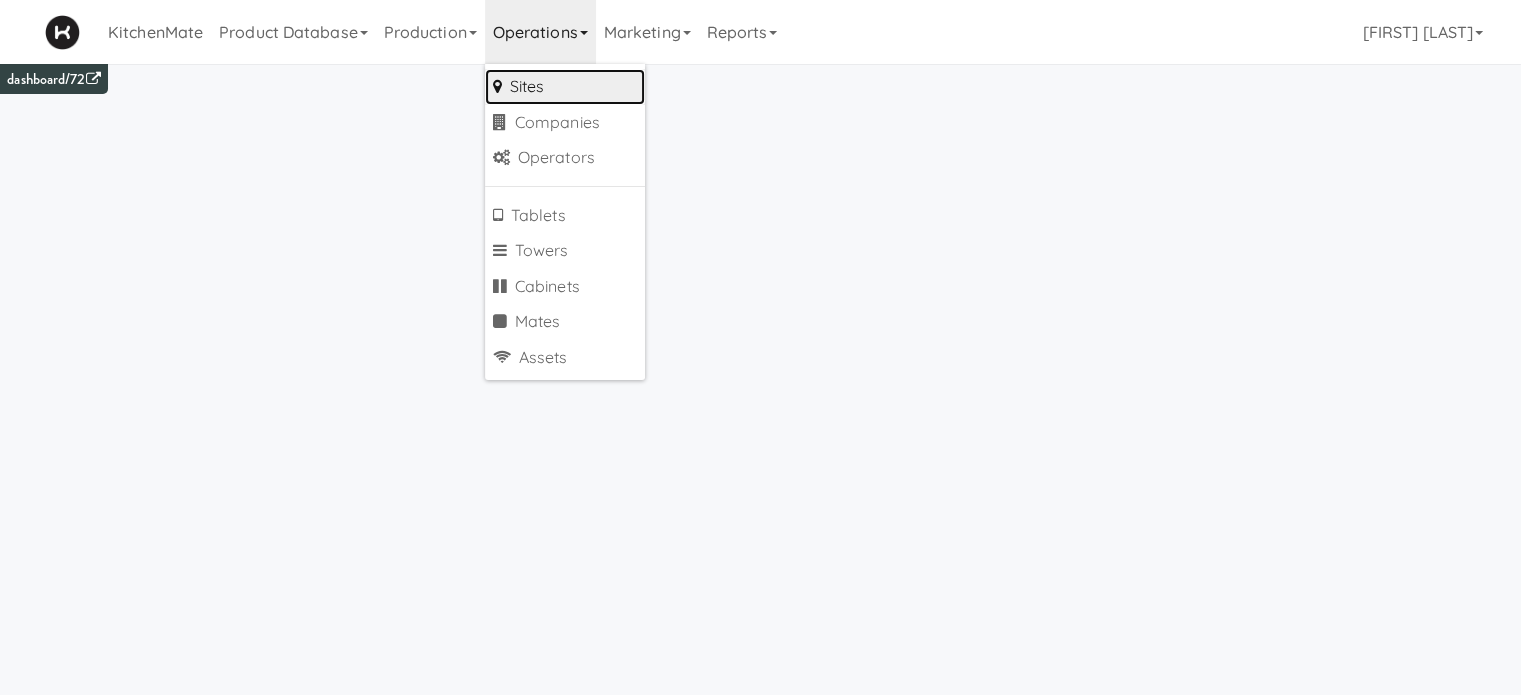 click on "Sites" at bounding box center [565, 87] 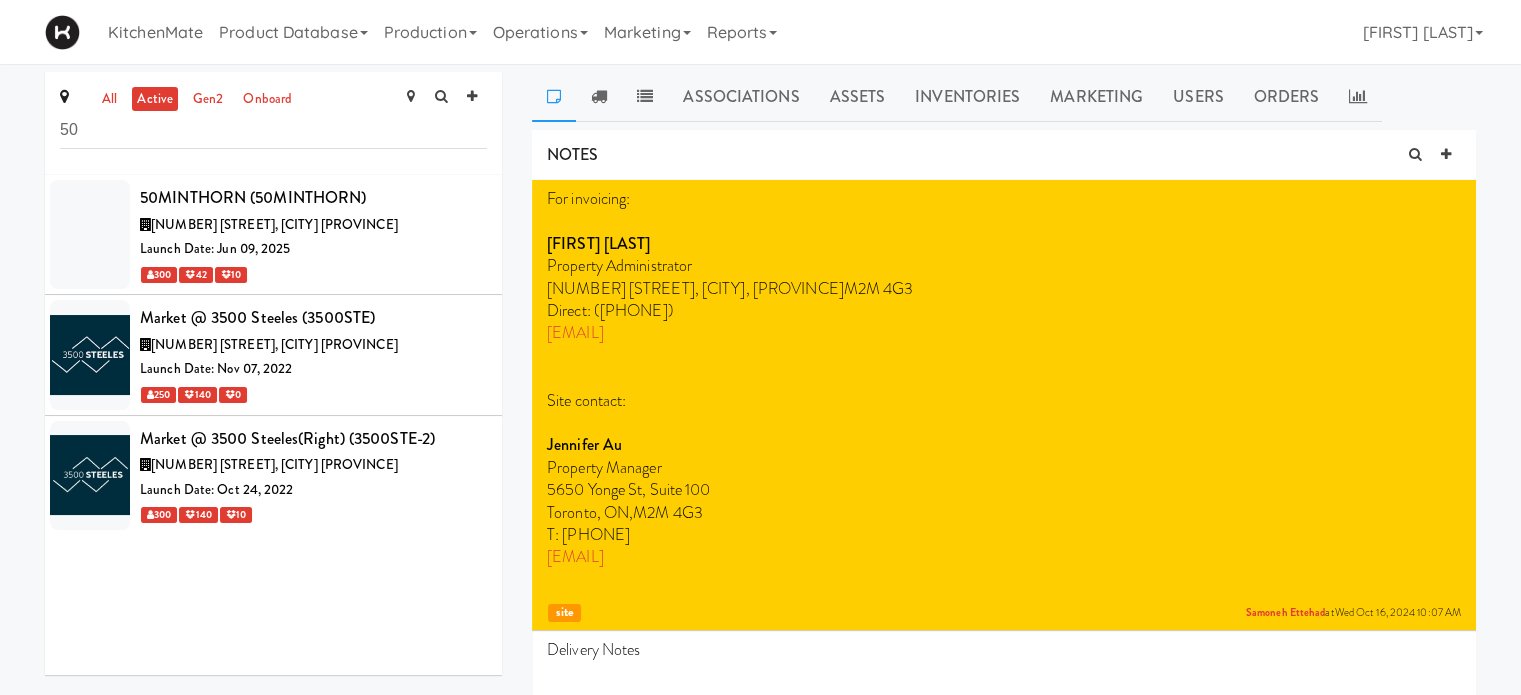 type on "5" 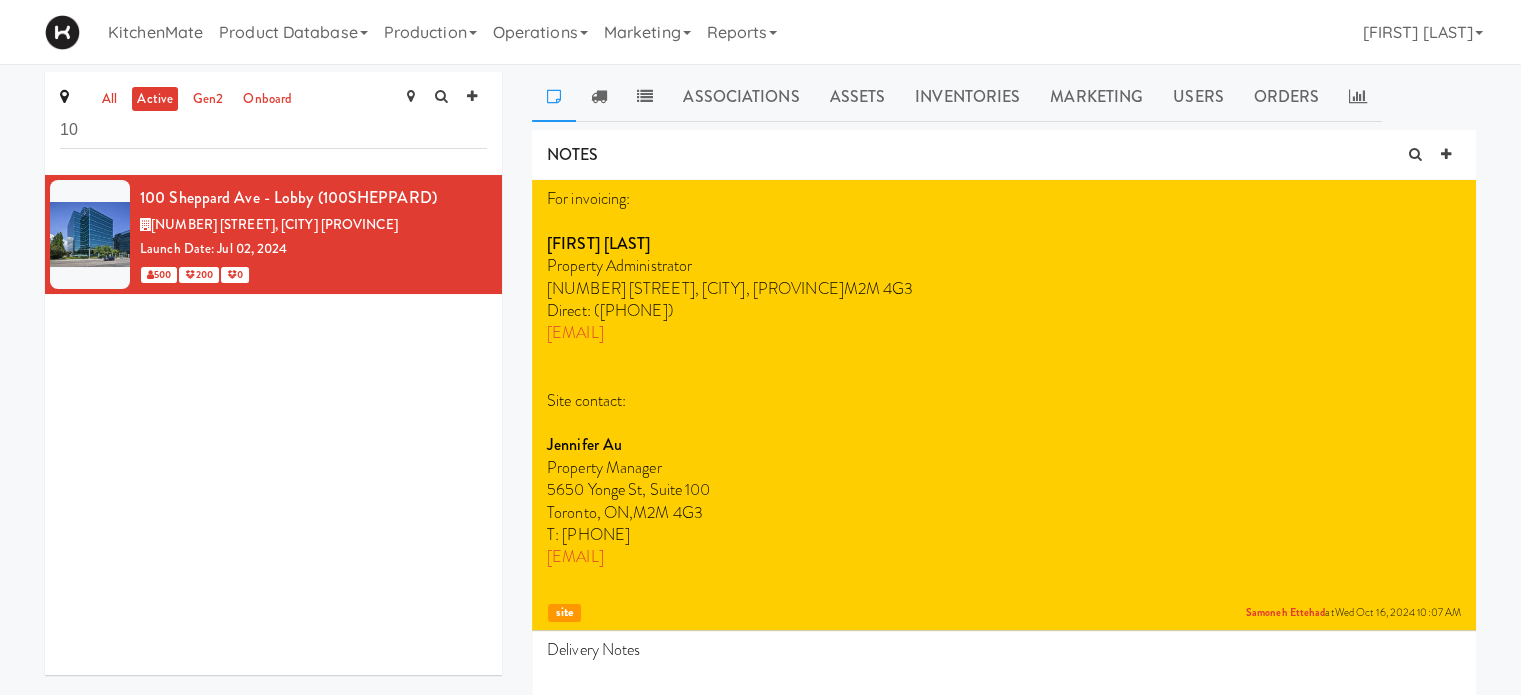 type on "1" 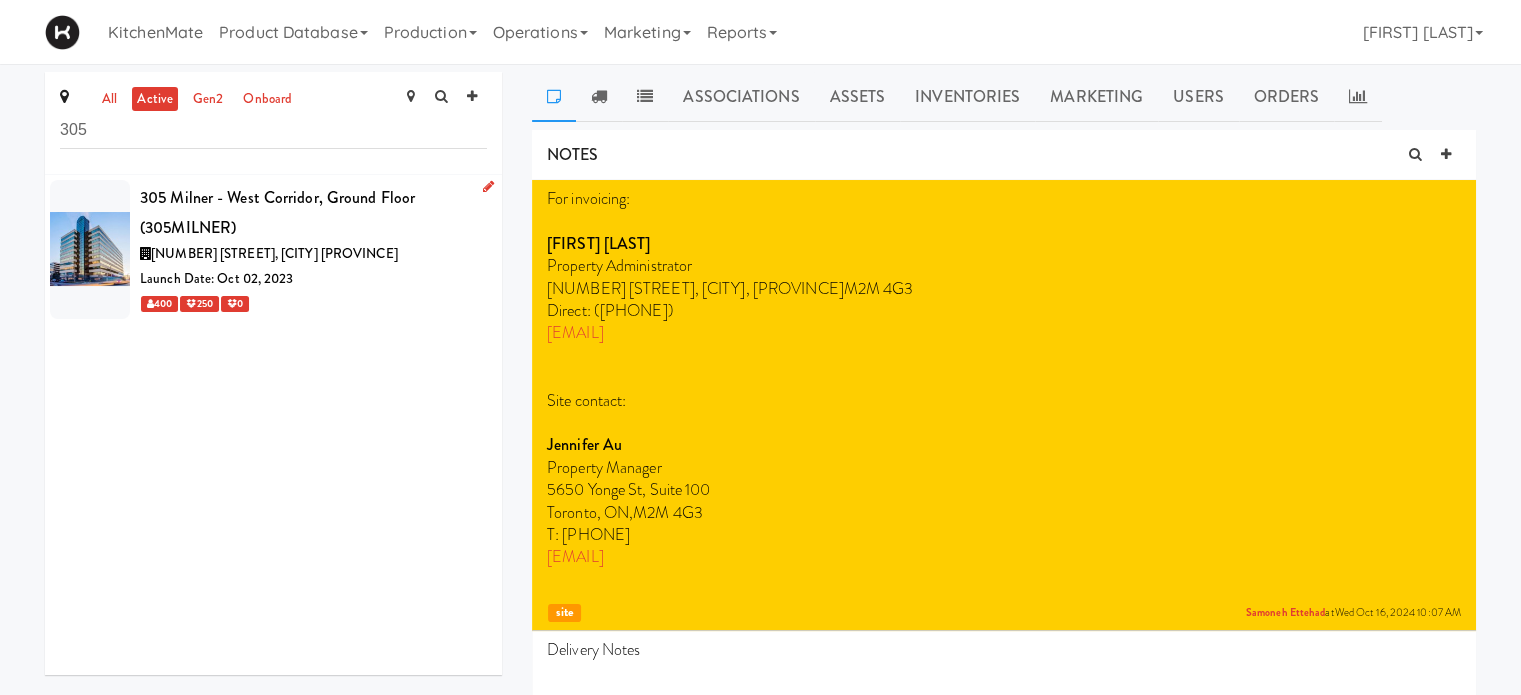 type on "305" 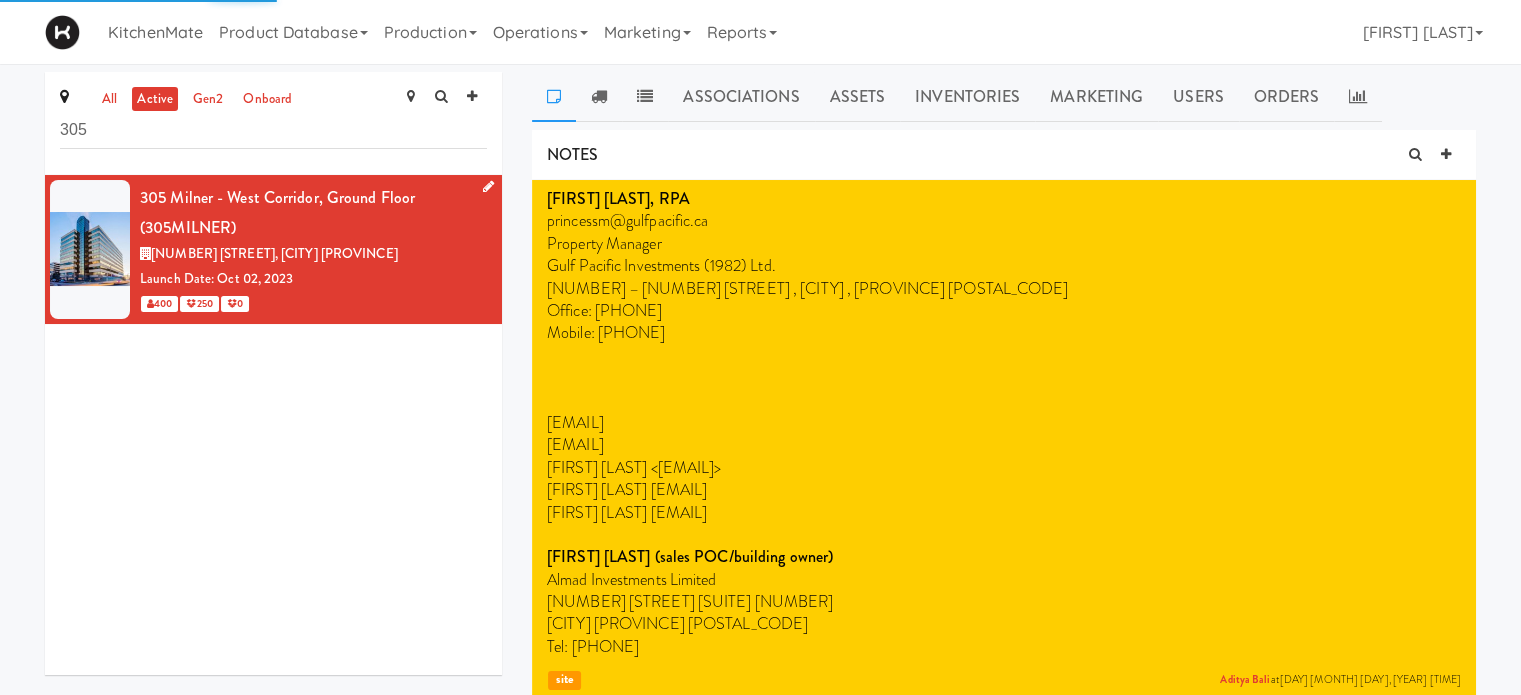 click at bounding box center (488, 186) 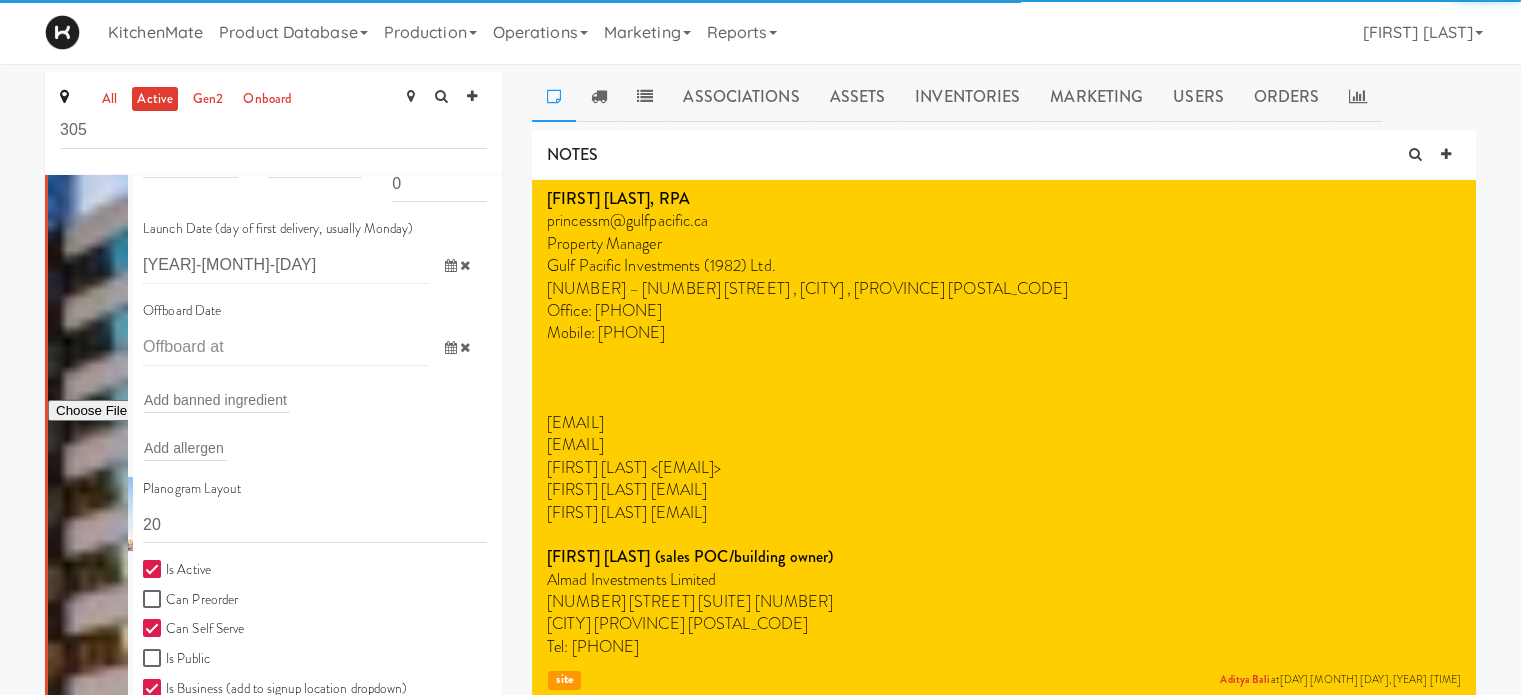 scroll, scrollTop: 236, scrollLeft: 0, axis: vertical 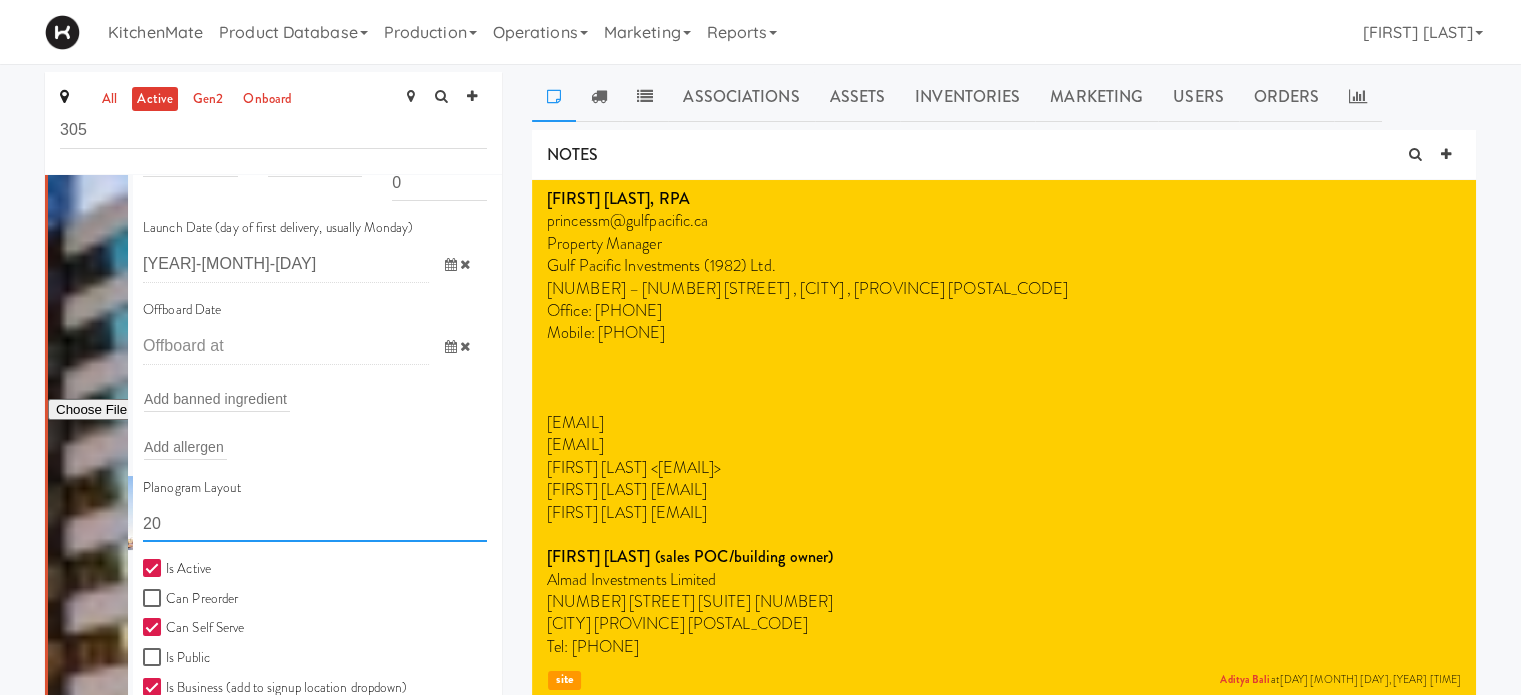 click on "20" at bounding box center (315, 523) 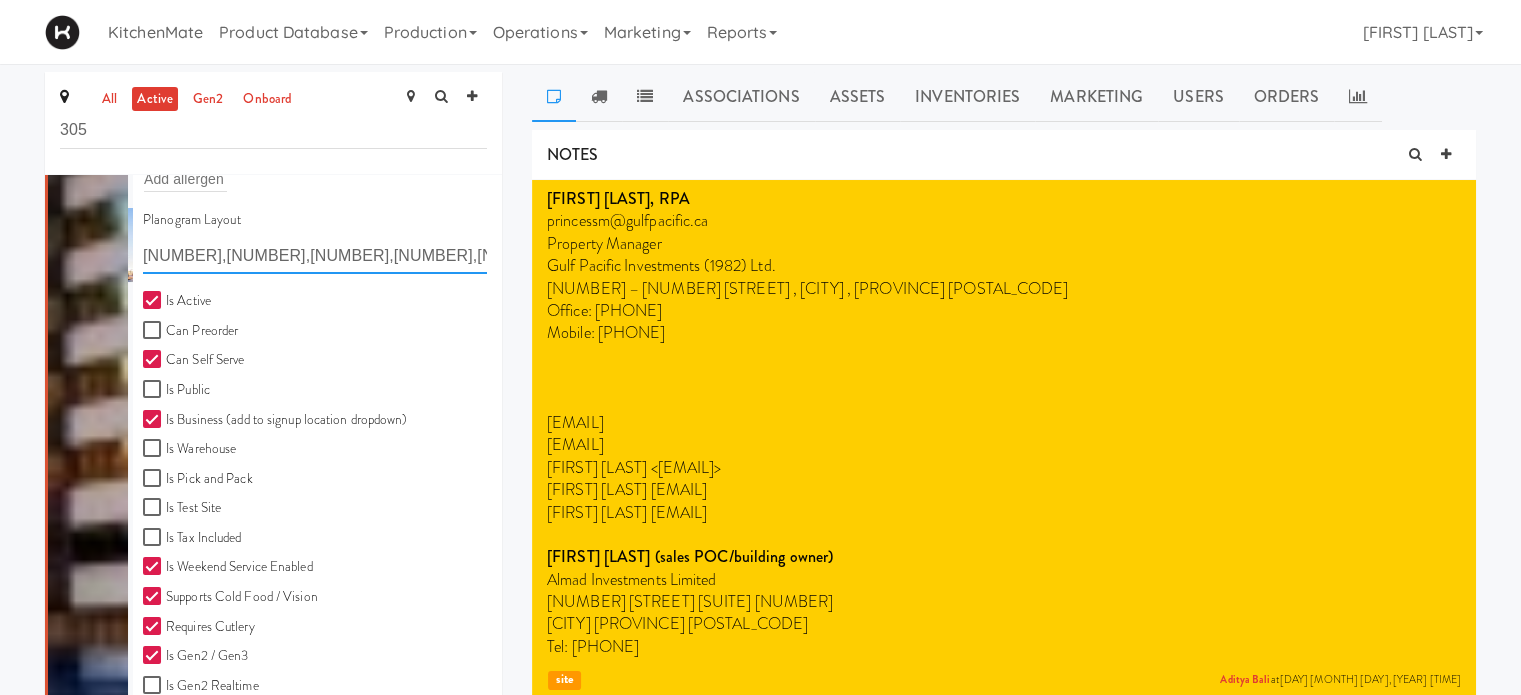 scroll, scrollTop: 554, scrollLeft: 0, axis: vertical 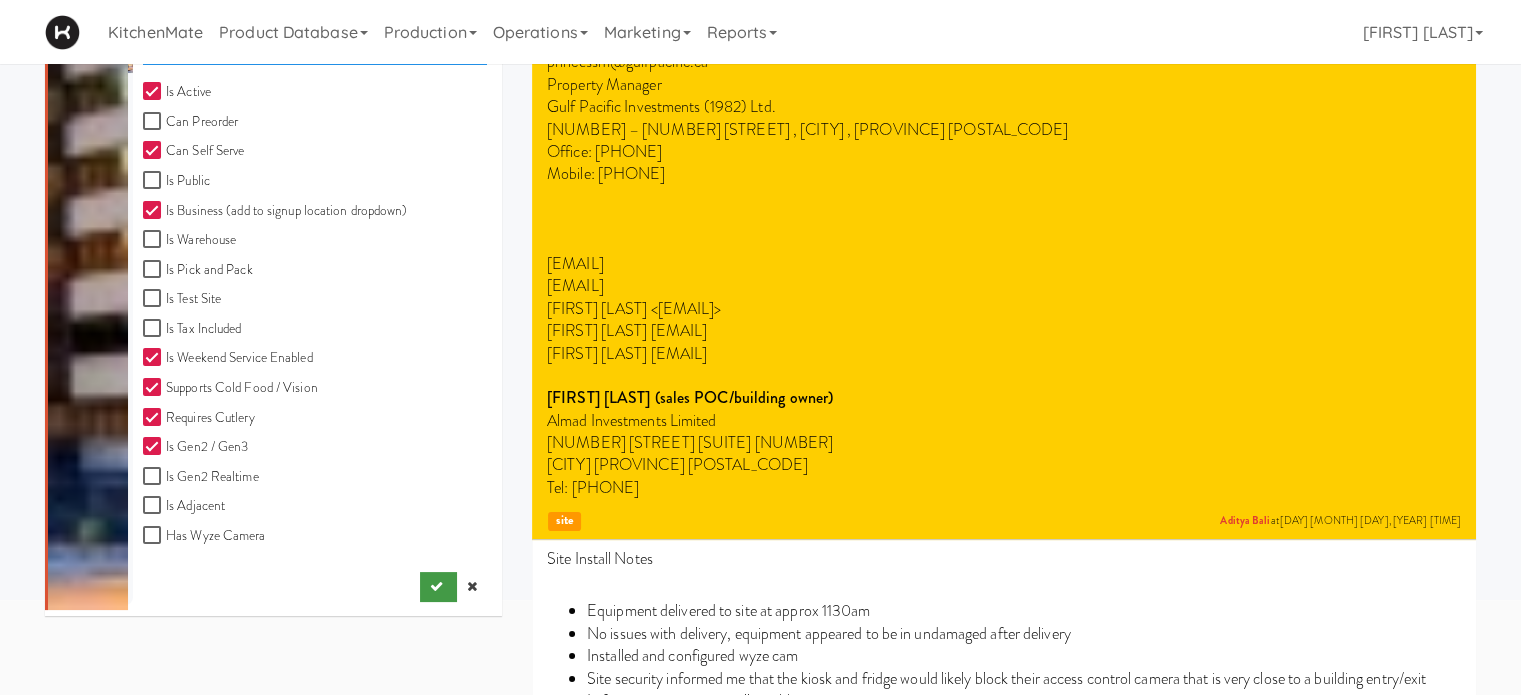 type on "[NUMBER],[NUMBER],[NUMBER],[NUMBER],[NUMBER],[NUMBER]" 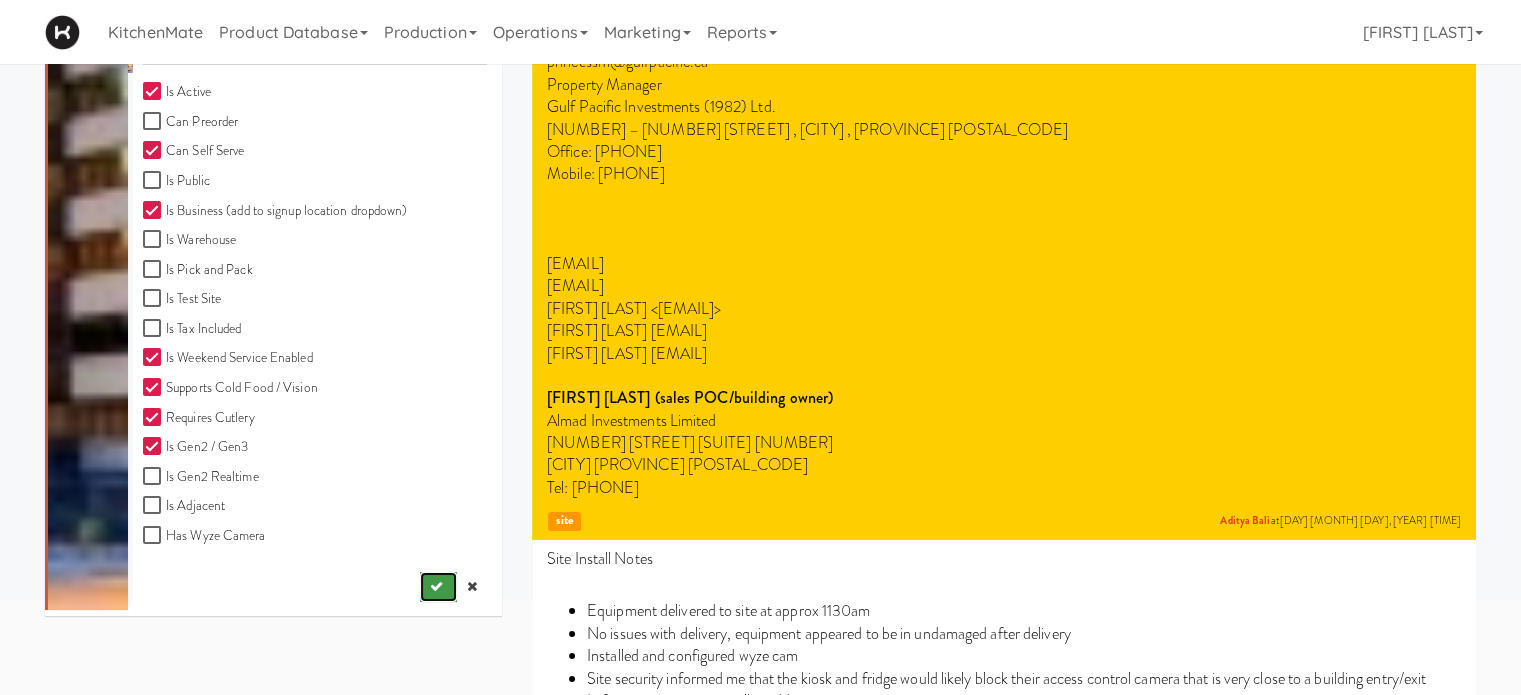 click at bounding box center (436, 586) 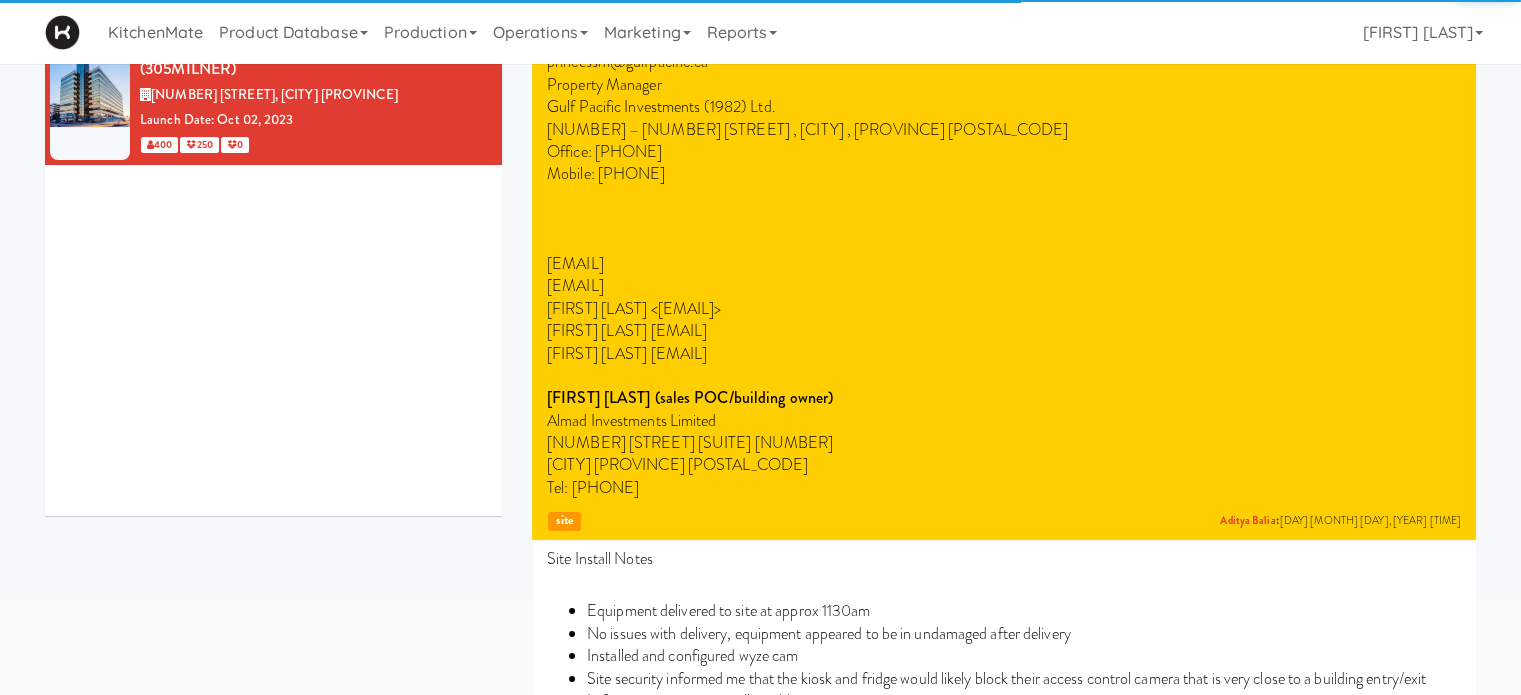 scroll, scrollTop: 0, scrollLeft: 0, axis: both 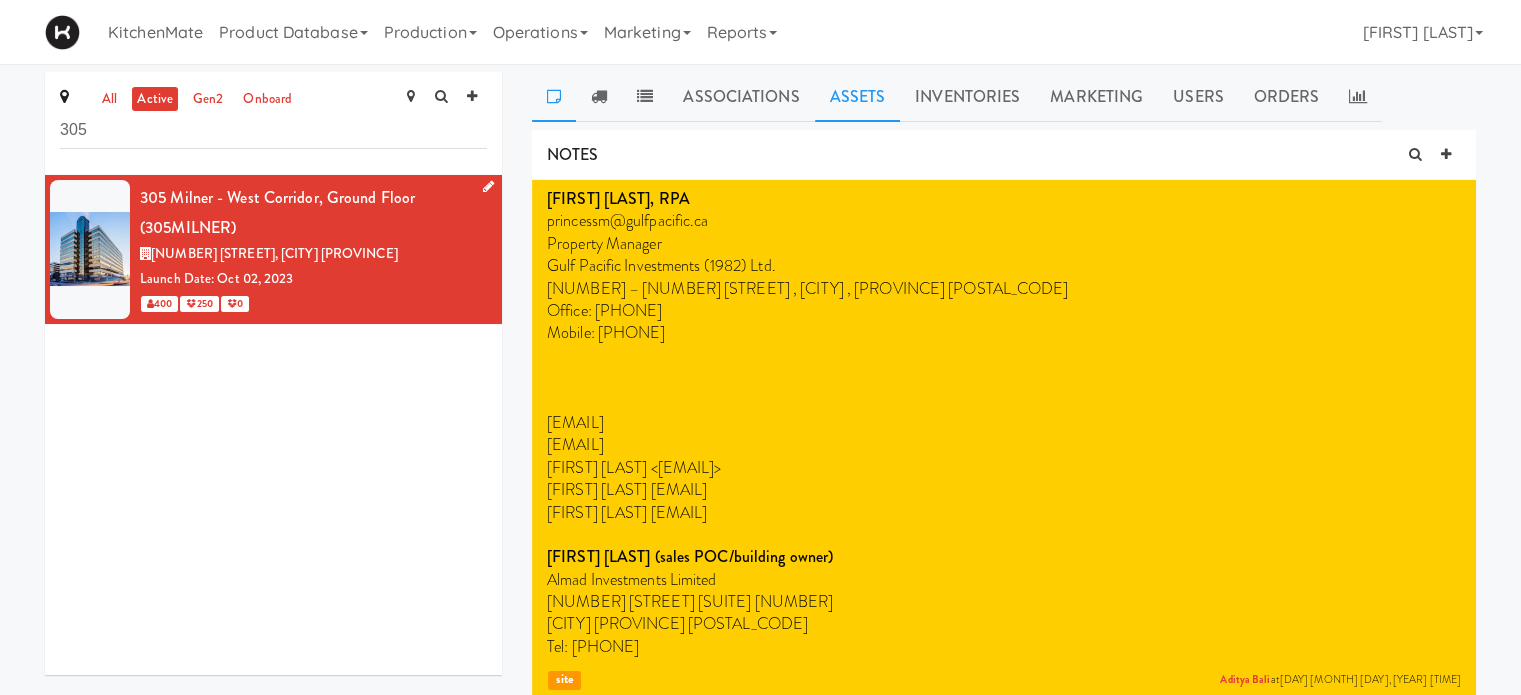 click on "Assets" at bounding box center [858, 97] 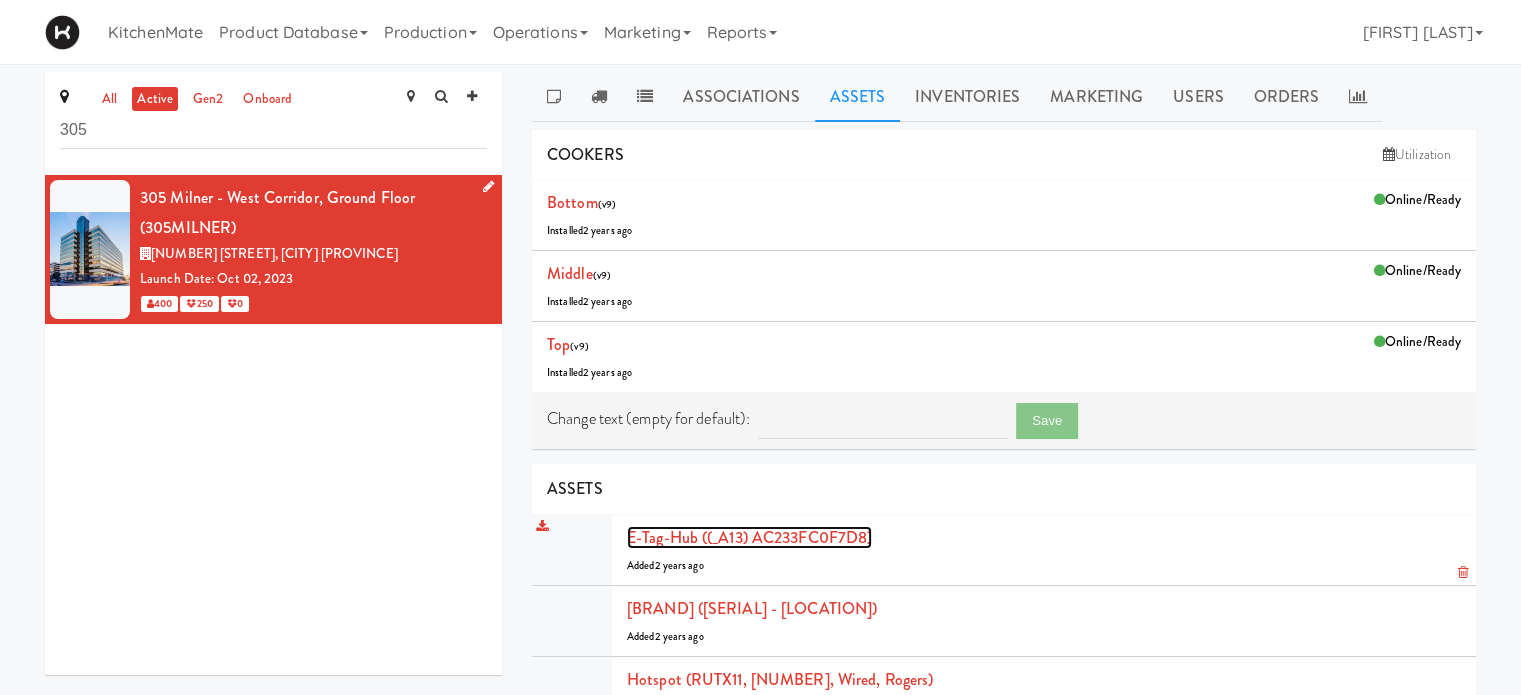 click on "E-tag-hub ((_A13) AC233FC0F7D8)" at bounding box center (749, 537) 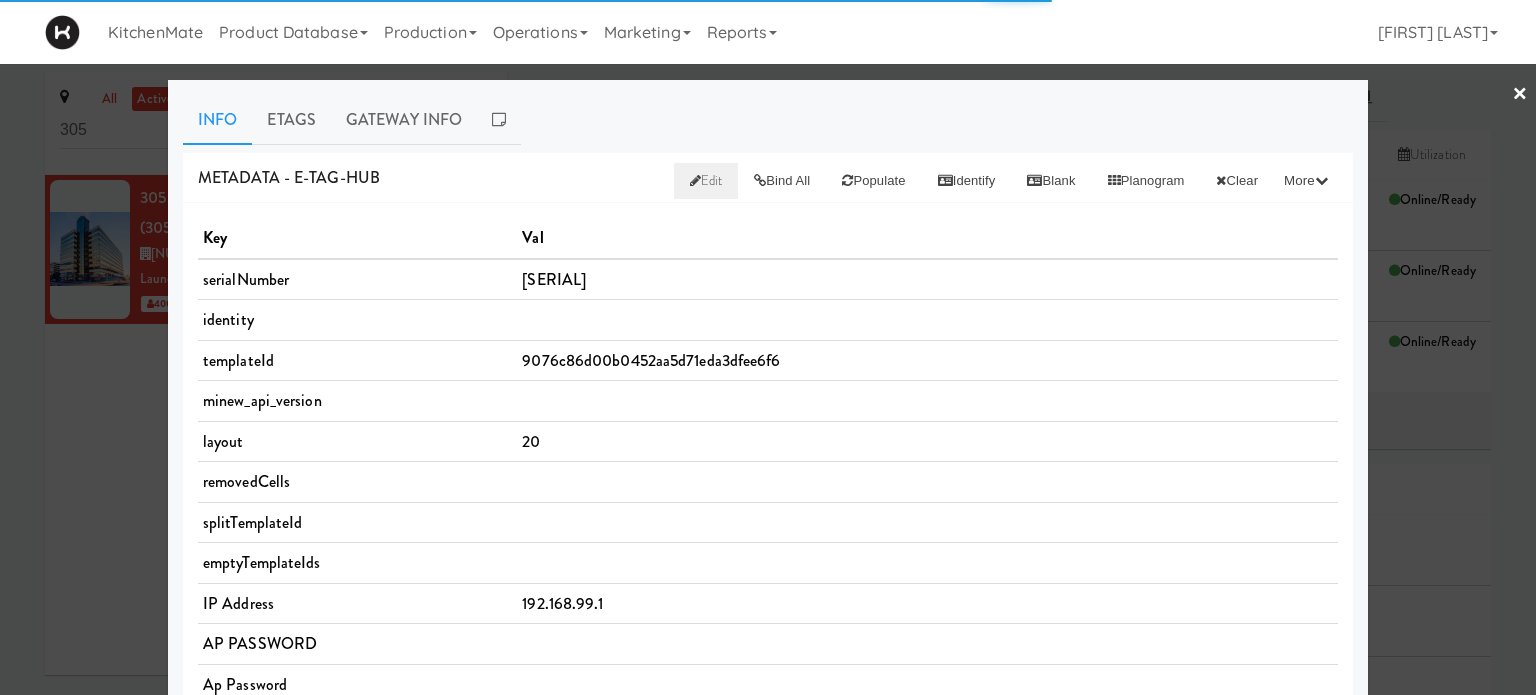 click on "Edit" at bounding box center (706, 180) 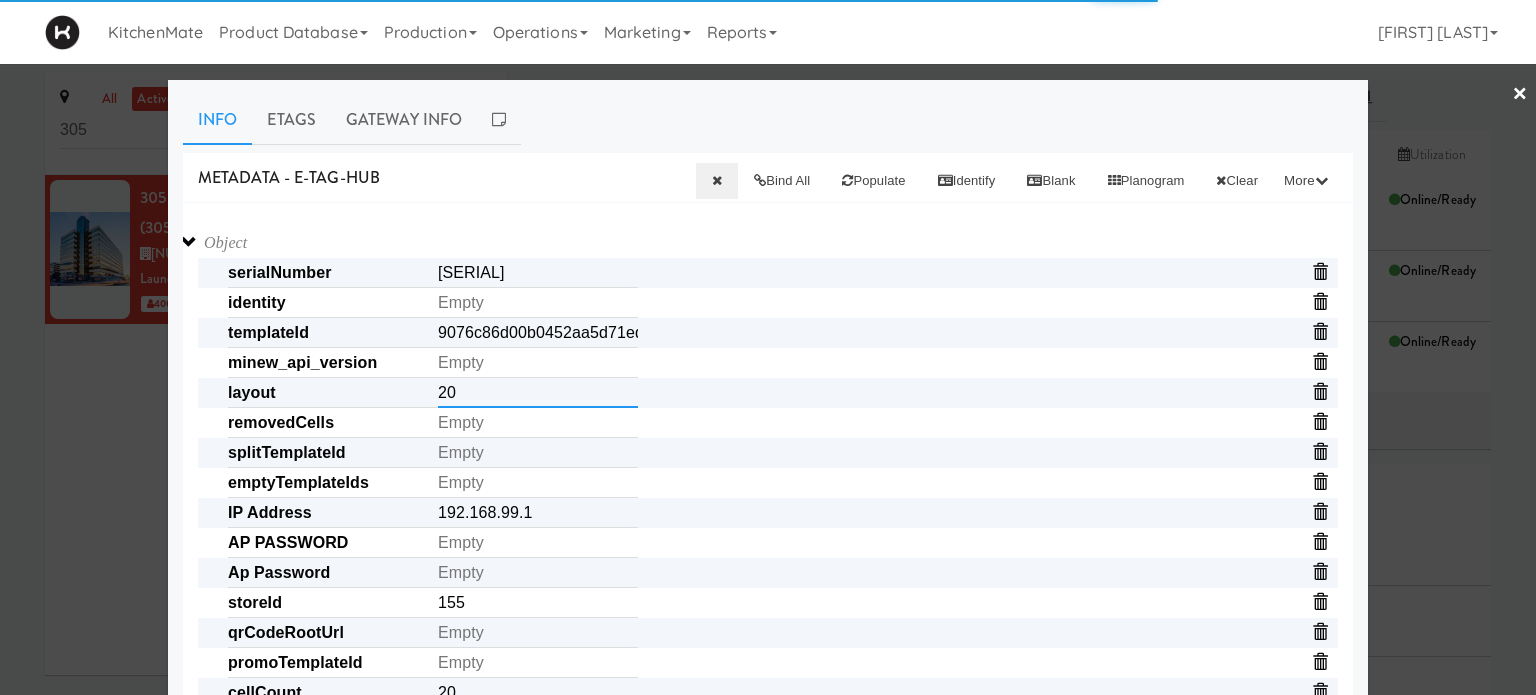 click on "20" at bounding box center [538, 393] 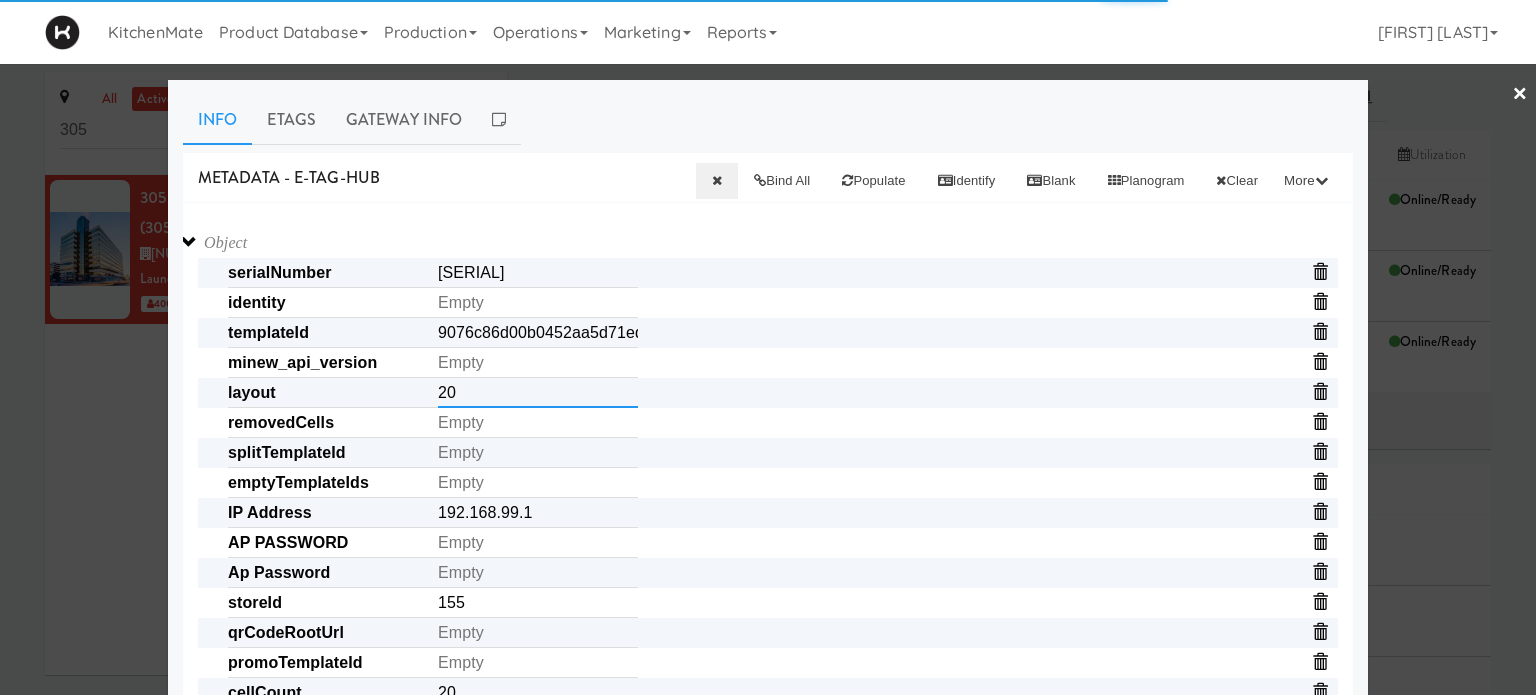 type on "2" 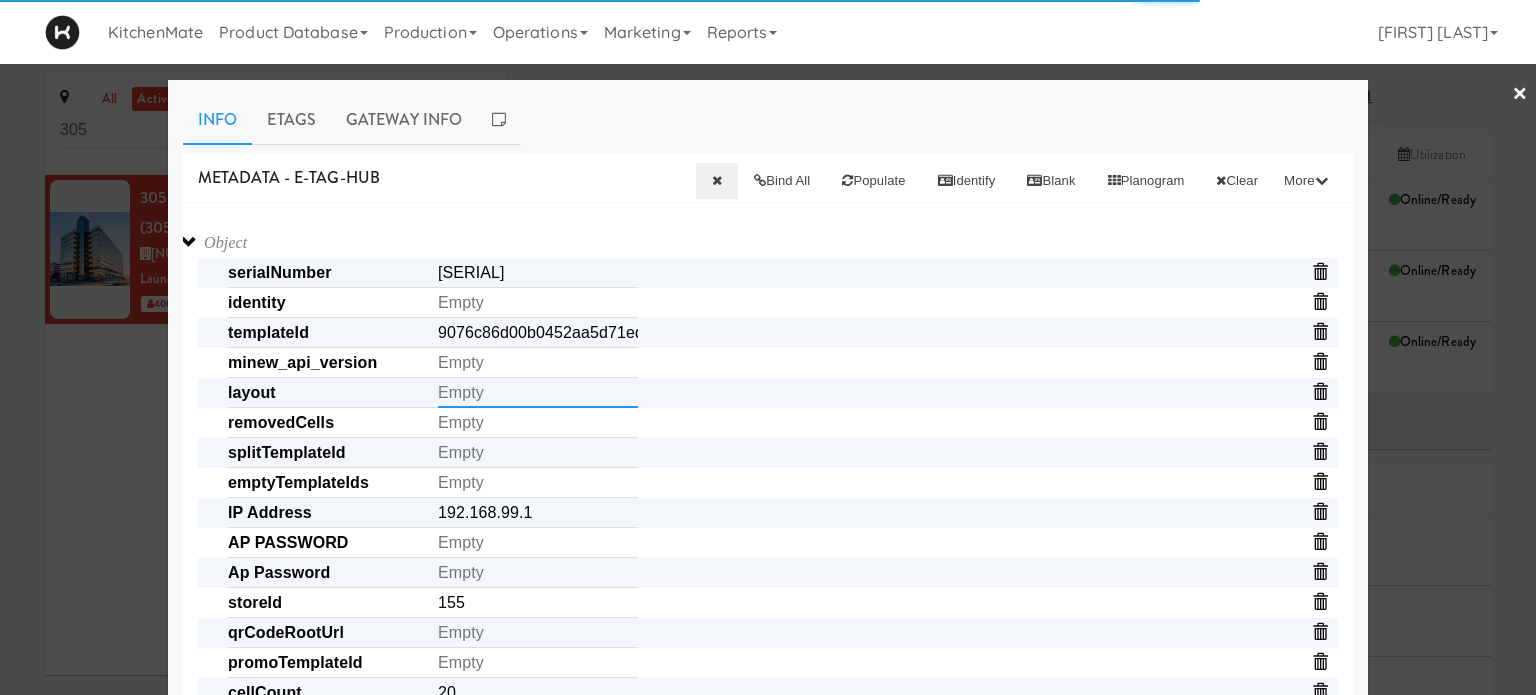 paste on "[NUMBER],[NUMBER],[NUMBER],[NUMBER],[NUMBER],[NUMBER]" 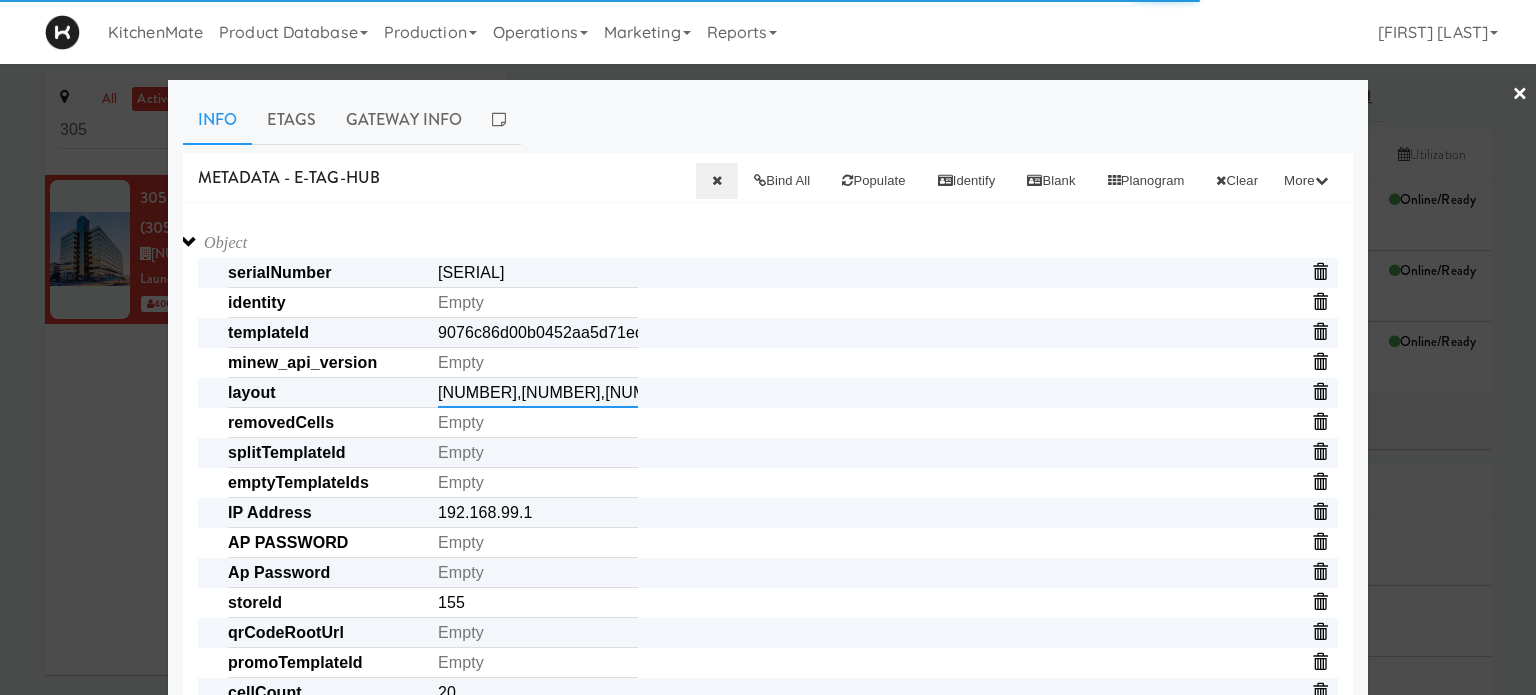 scroll, scrollTop: 0, scrollLeft: 61, axis: horizontal 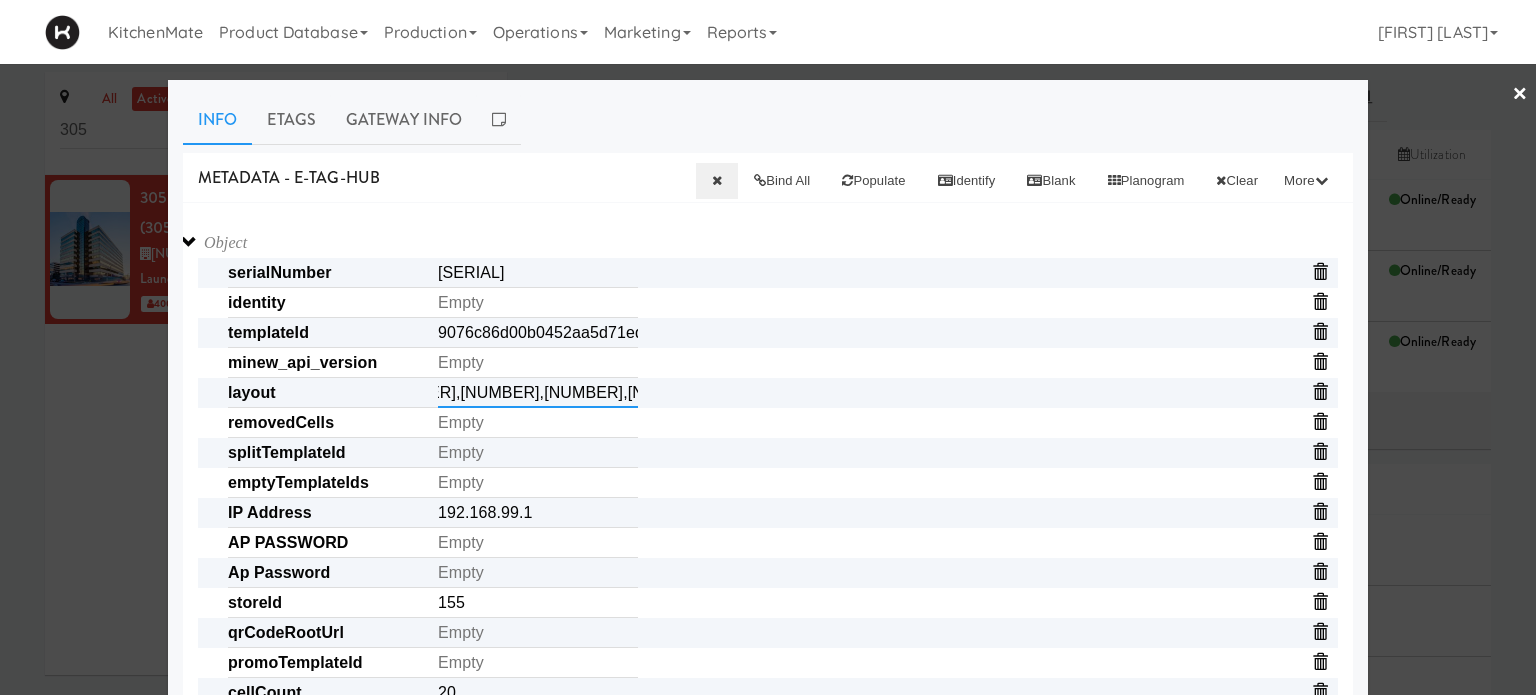 type on "[NUMBER],[NUMBER],[NUMBER],[NUMBER],[NUMBER],[NUMBER]" 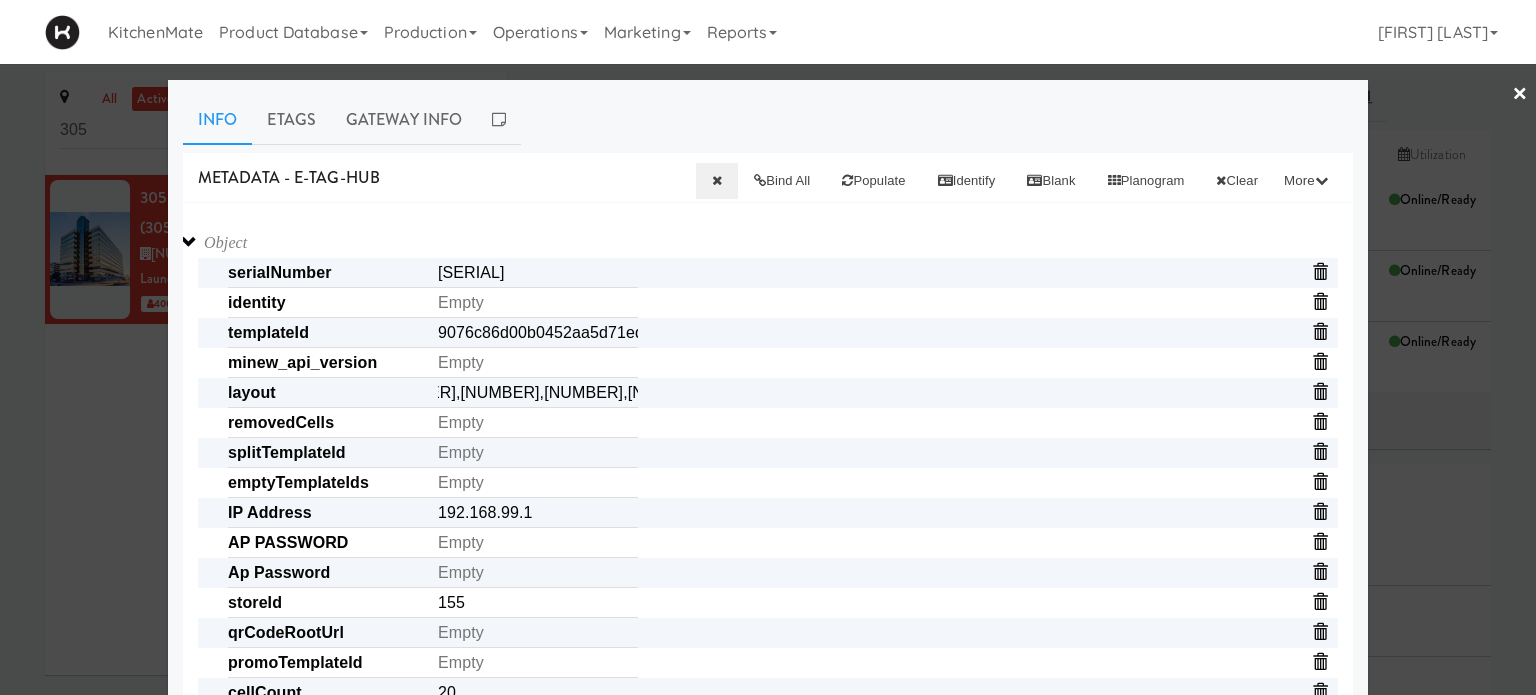 scroll, scrollTop: 0, scrollLeft: 0, axis: both 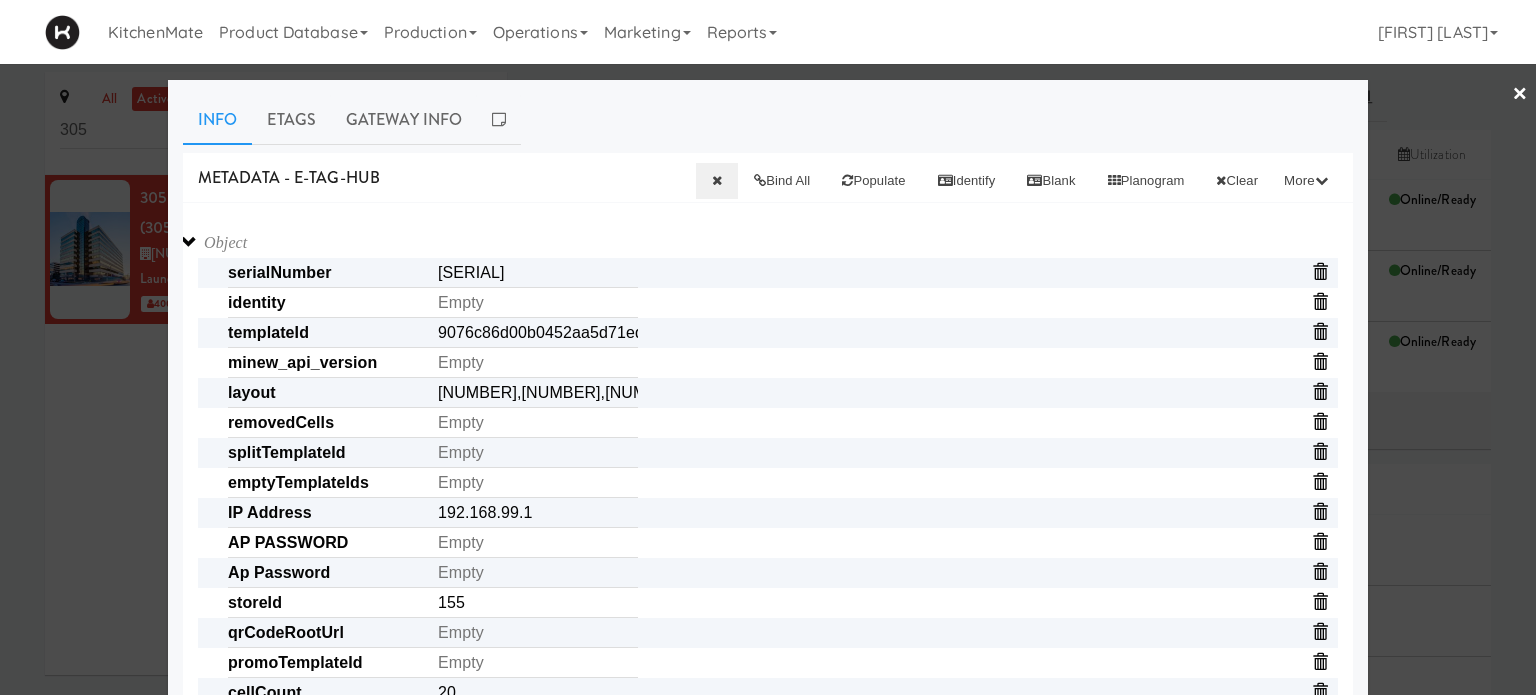 click on "Object serialNumber [SERIAL] identity templateId [SERIAL] minew_api_version _local_ip [IP_ADDRESS] _api layout [SERIAL] removedCells splitTemplateId _mac [MAC_ADDRESS] emptyTemplateIds IP Address [IP_ADDRESS] AP PASSWORD Ap Password storeId [NUMBER] _cells_updated_with_discounts Array qrCodeRootUrl promoTemplateId cellCount [NUMBER] _wifi_version Gateway password wordBreak [NUMBER] showPrices cells Array [SERIAL] [SERIAL] [SERIAL] [SERIAL] [SERIAL] [SERIAL] [SERIAL] [SERIAL] [SERIAL] [SERIAL] [SERIAL] [SERIAL] [SERIAL] [SERIAL] [SERIAL] [SERIAL] [SERIAL] [SERIAL] [SERIAL] [SERIAL] identityPrefix" at bounding box center (768, 873) 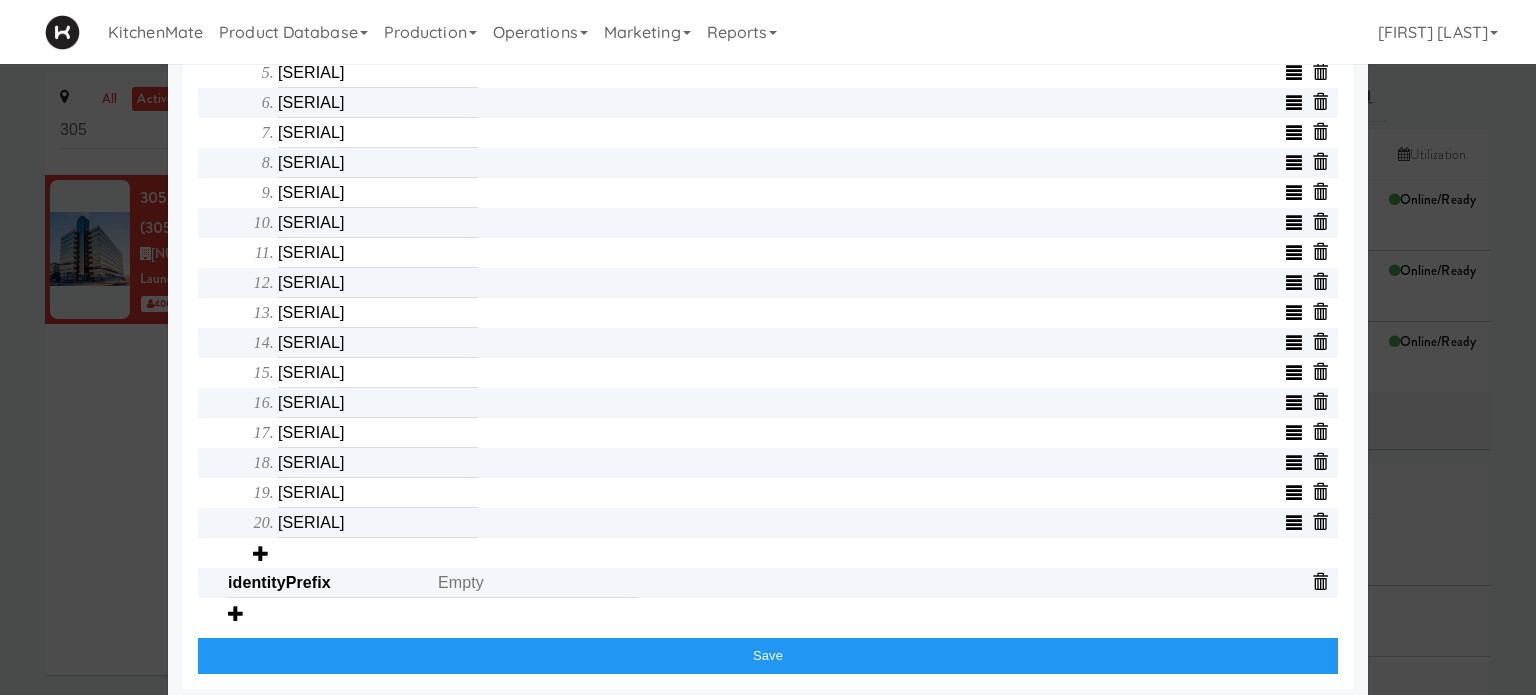 scroll, scrollTop: 909, scrollLeft: 0, axis: vertical 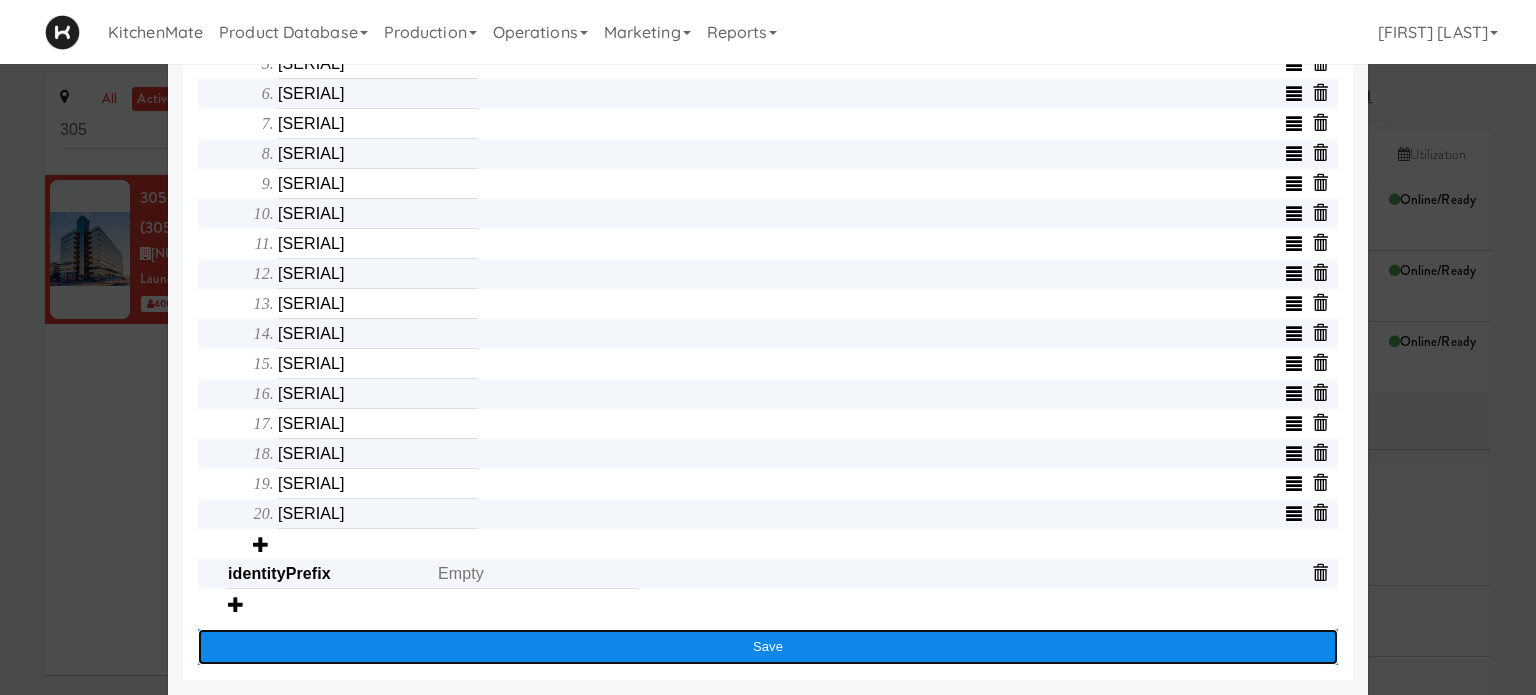 click on "Save" at bounding box center [768, 647] 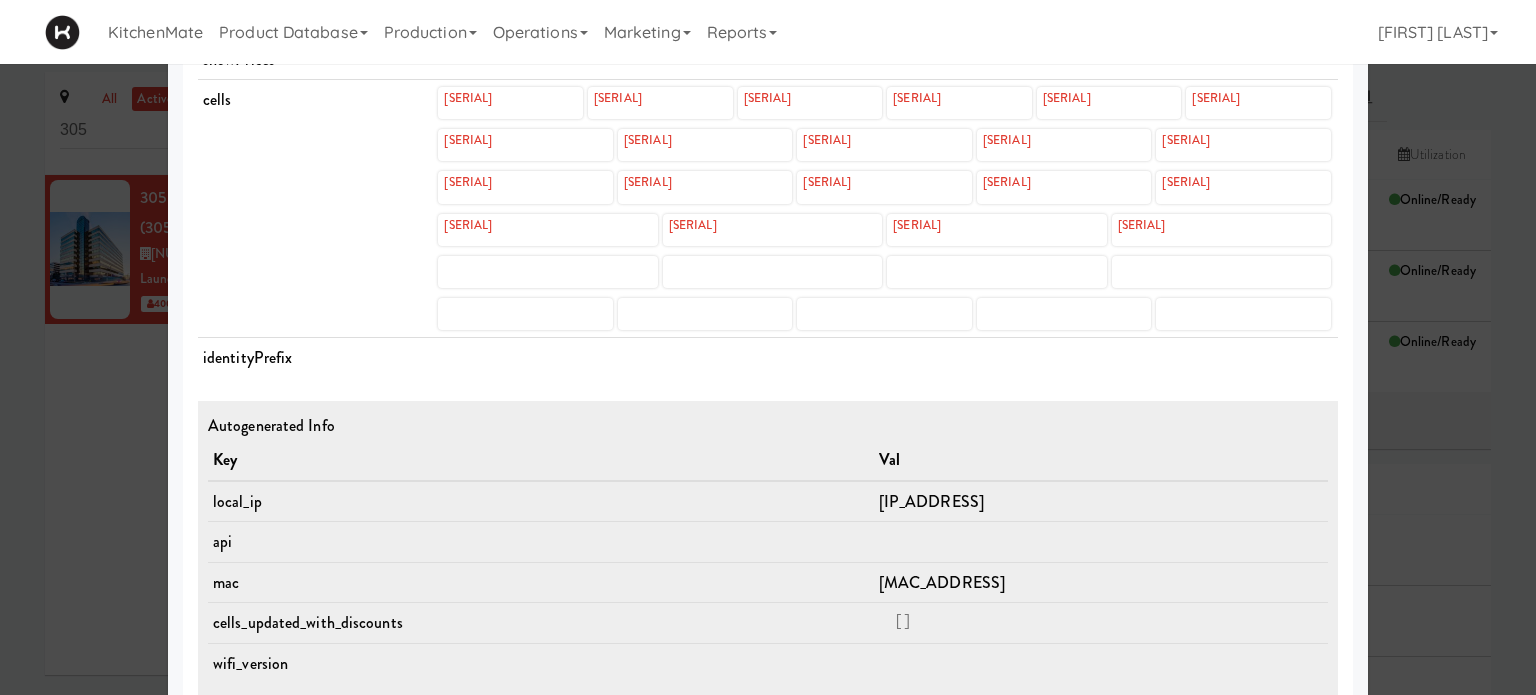 click at bounding box center (768, 347) 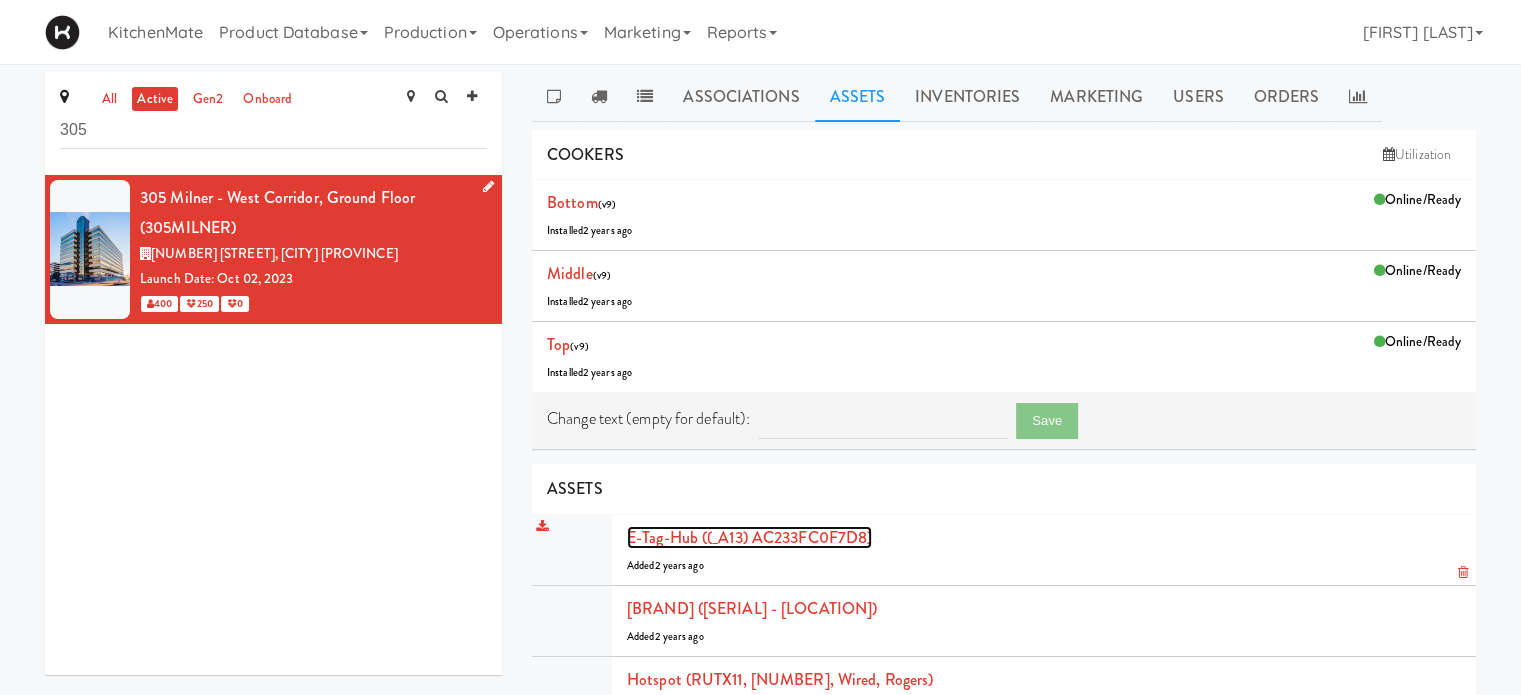 click on "E-tag-hub ((_A13) AC233FC0F7D8)" at bounding box center [749, 537] 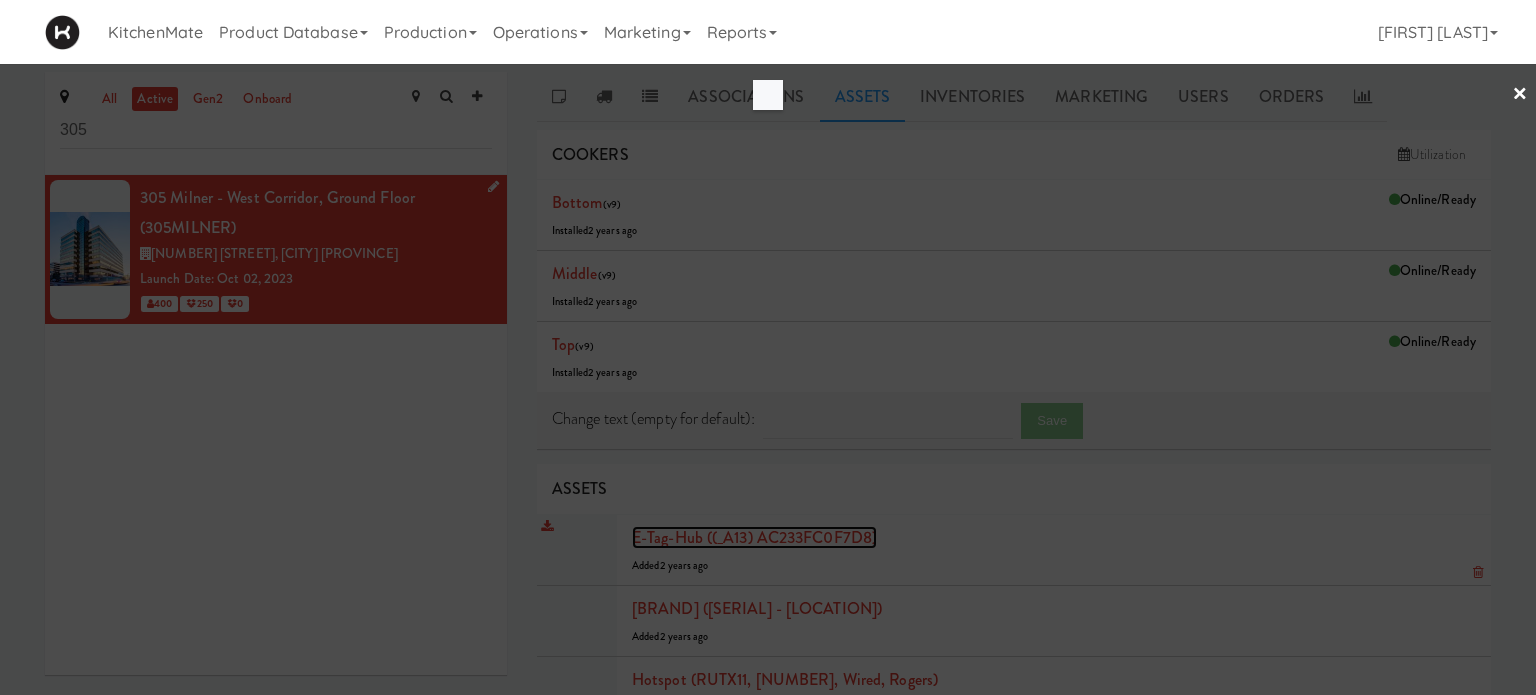 scroll, scrollTop: 0, scrollLeft: 0, axis: both 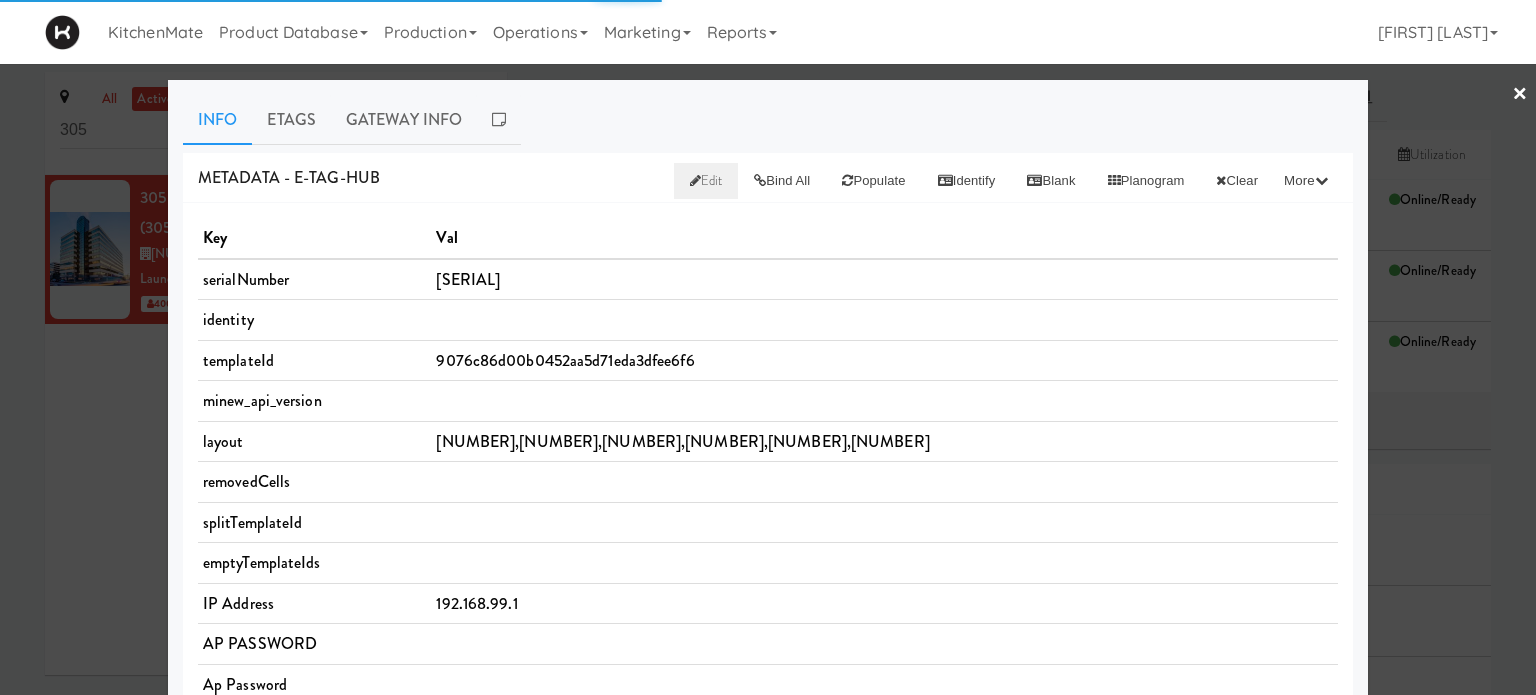 click on "Edit" at bounding box center [706, 180] 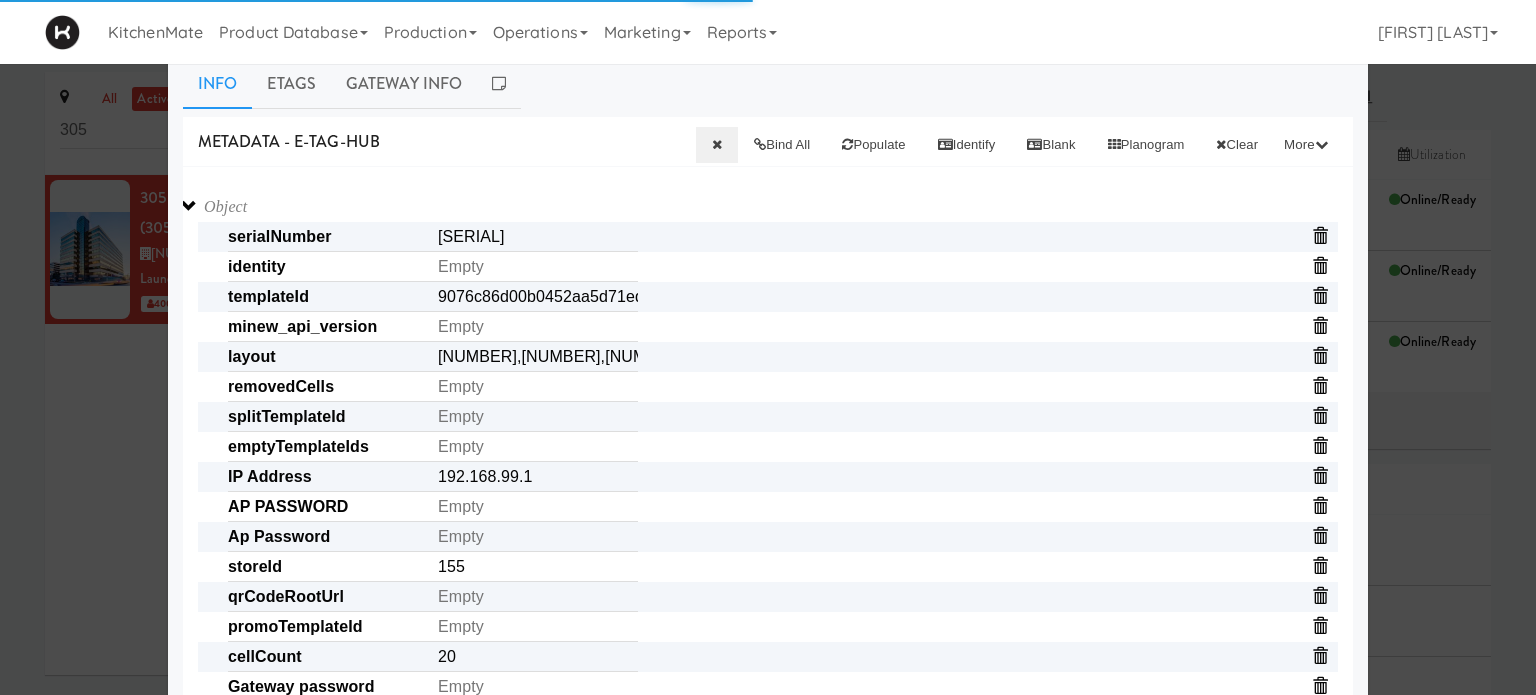 click on "Object serialNumber [SERIAL] identity templateId [SERIAL] minew_api_version _local_ip [IP_ADDRESS] _api layout [SERIAL] removedCells splitTemplateId _mac [MAC_ADDRESS] emptyTemplateIds IP Address [IP_ADDRESS] AP PASSWORD Ap Password storeId [NUMBER] _cells_updated_with_discounts Array qrCodeRootUrl promoTemplateId cellCount [NUMBER] _wifi_version Gateway password wordBreak [NUMBER] showPrices cells Array [SERIAL] [SERIAL] [SERIAL] [SERIAL] [SERIAL] [SERIAL] [SERIAL] [SERIAL] [SERIAL] [SERIAL] [SERIAL] [SERIAL] [SERIAL] [SERIAL] [SERIAL] [SERIAL] [SERIAL] [SERIAL] [SERIAL] [SERIAL] identityPrefix" at bounding box center [768, 972] 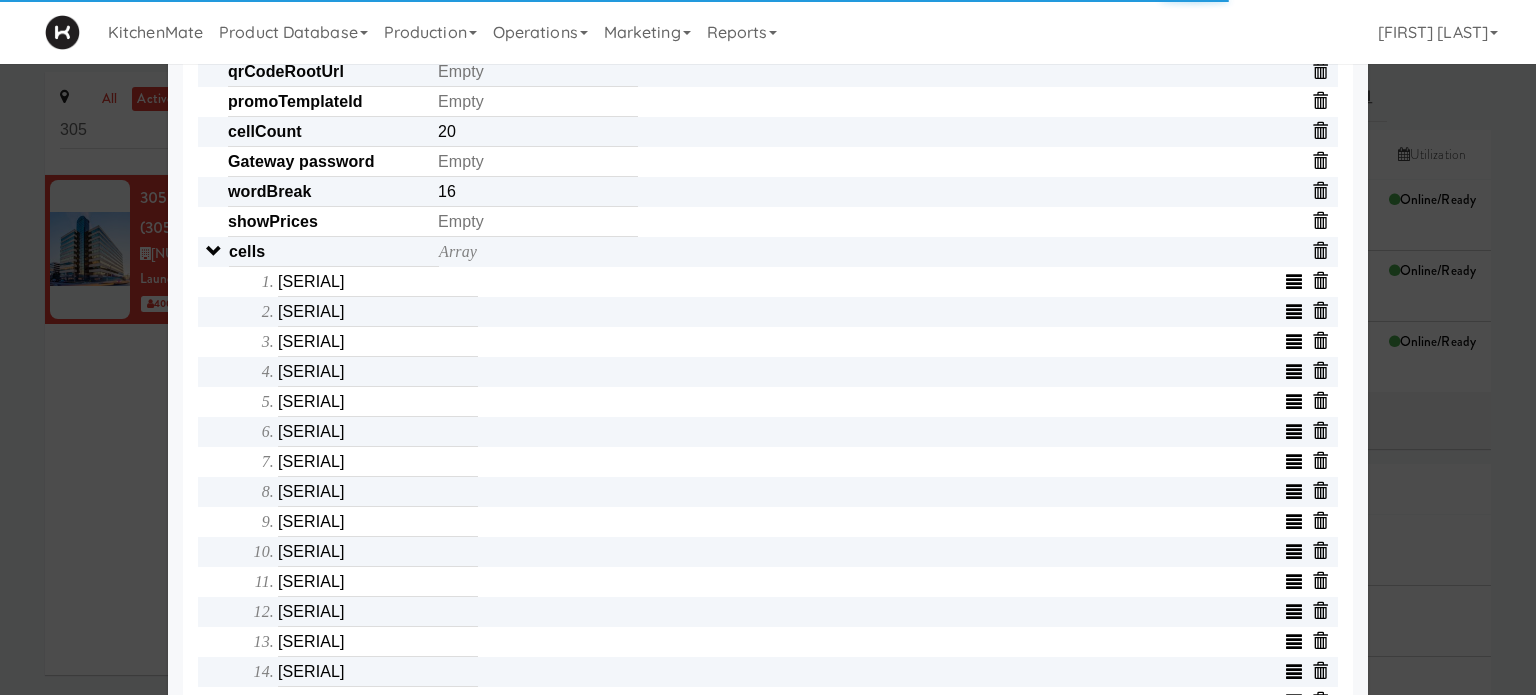 scroll, scrollTop: 600, scrollLeft: 0, axis: vertical 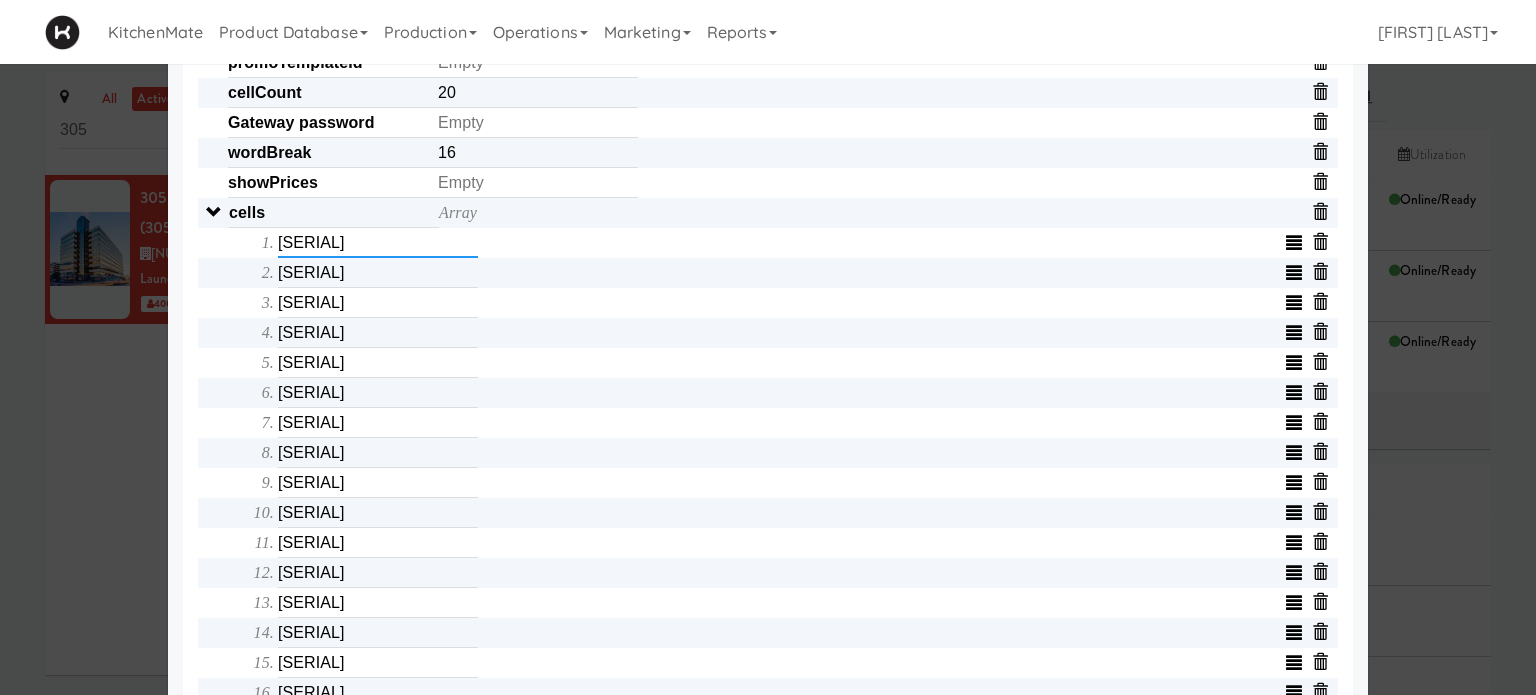 click on "[SERIAL]" at bounding box center [378, 243] 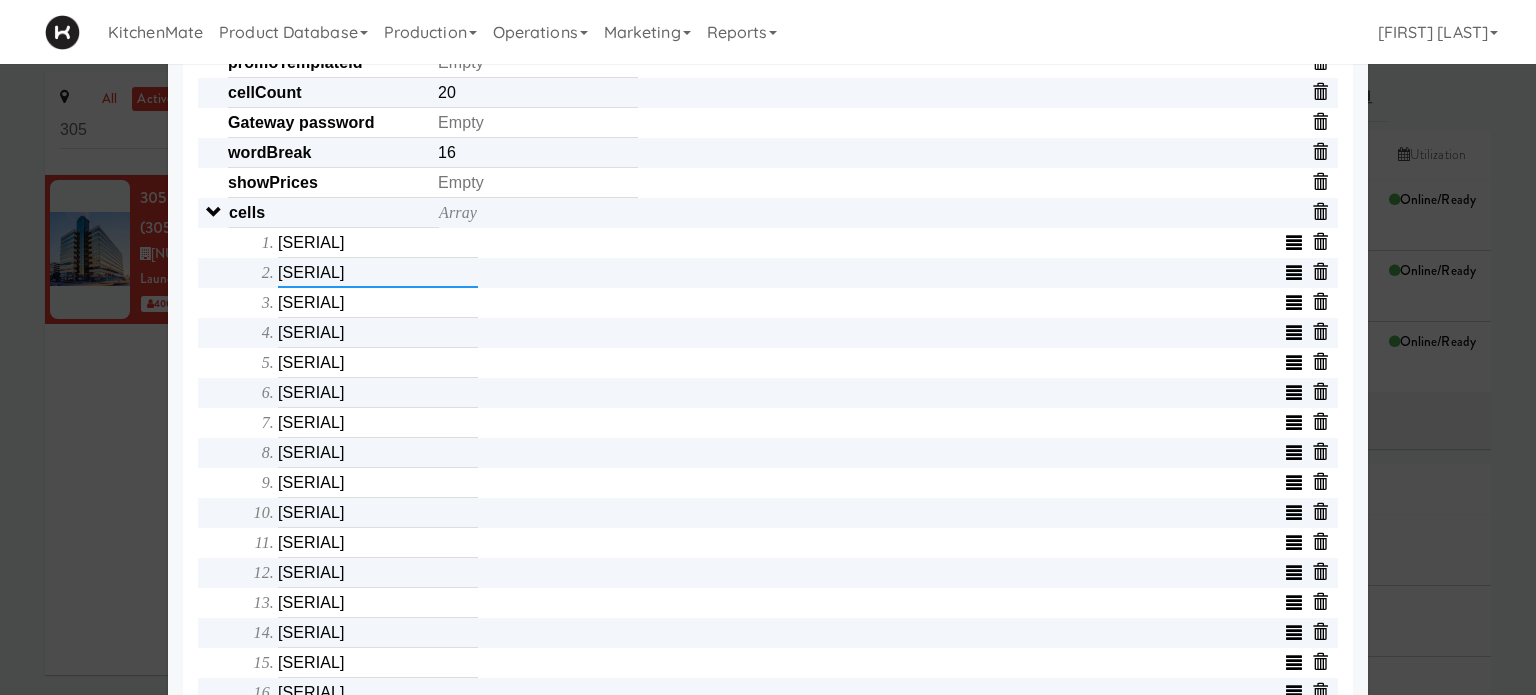 click on "[SERIAL]" at bounding box center (378, 273) 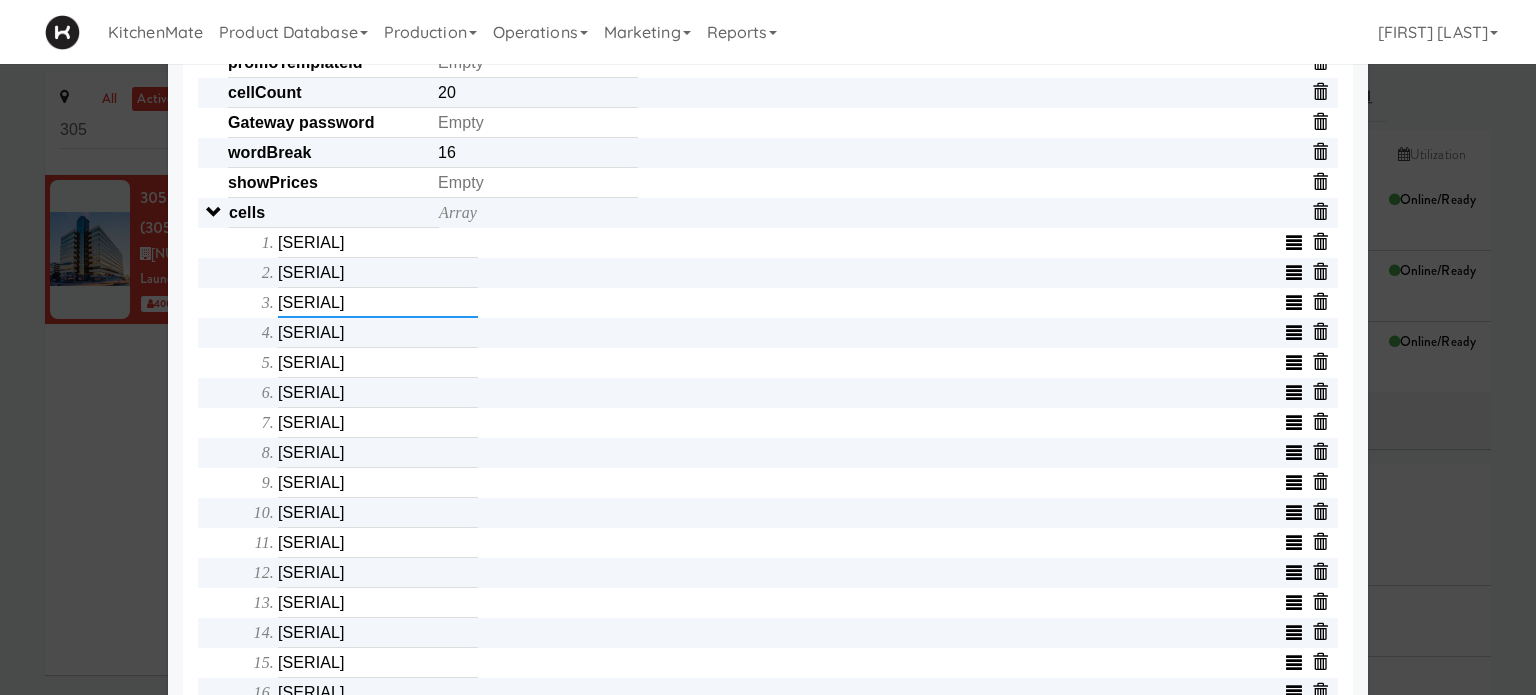 click on "[SERIAL]" at bounding box center (378, 303) 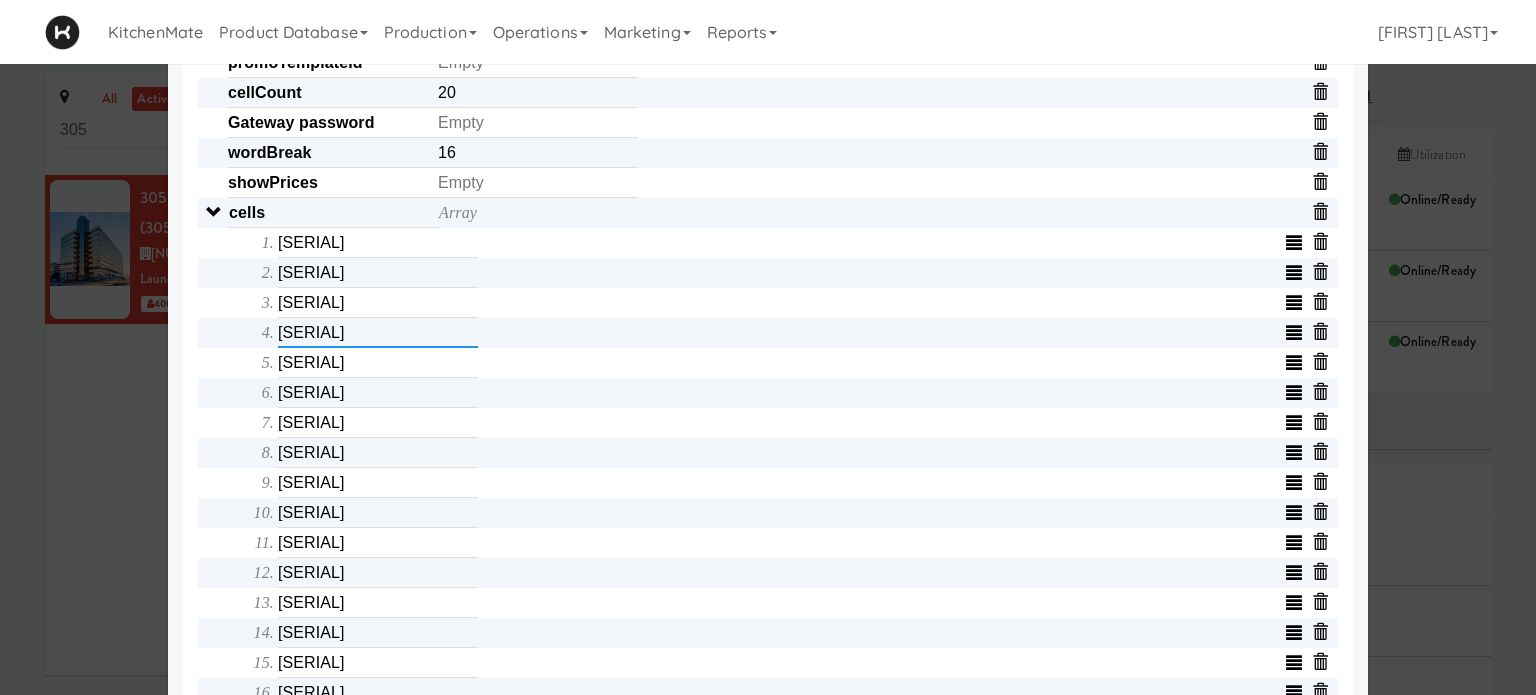 click on "[SERIAL]" at bounding box center [378, 333] 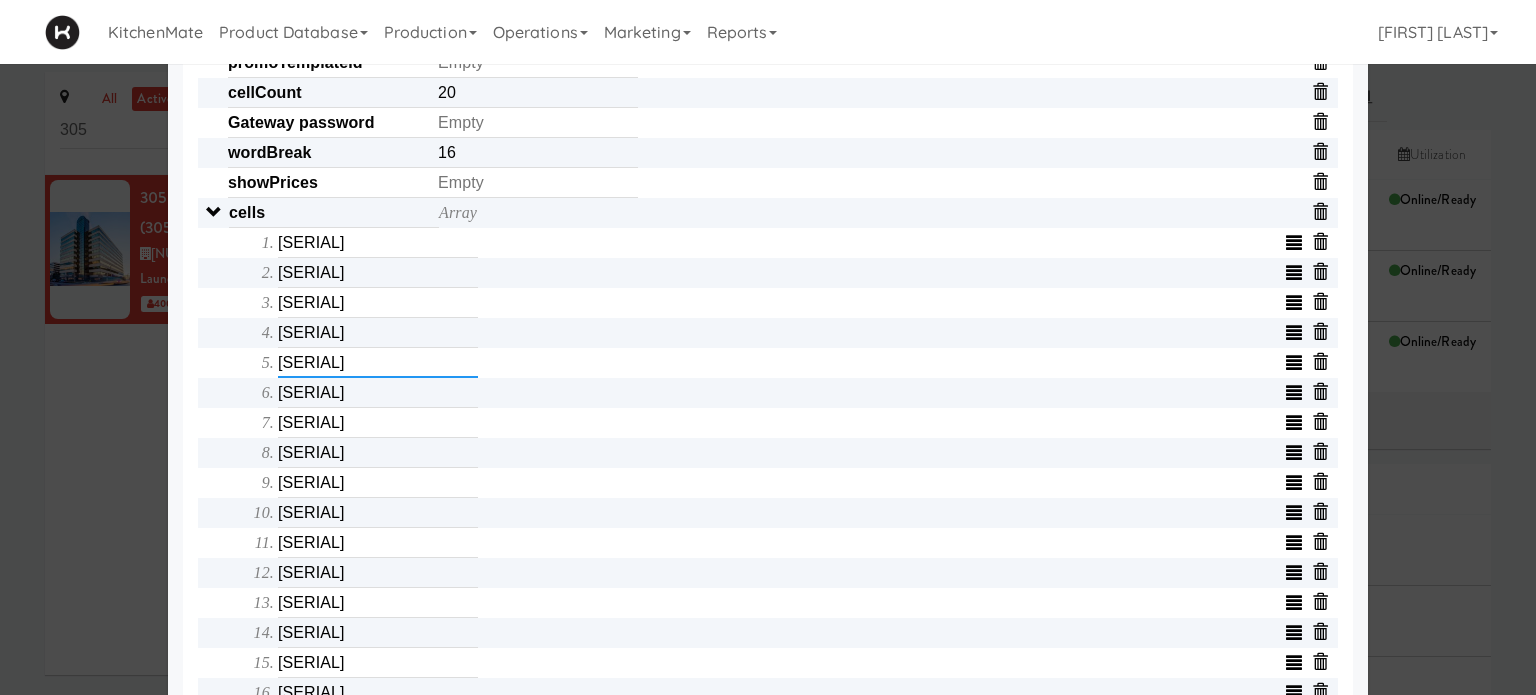 click on "[SERIAL]" at bounding box center [378, 363] 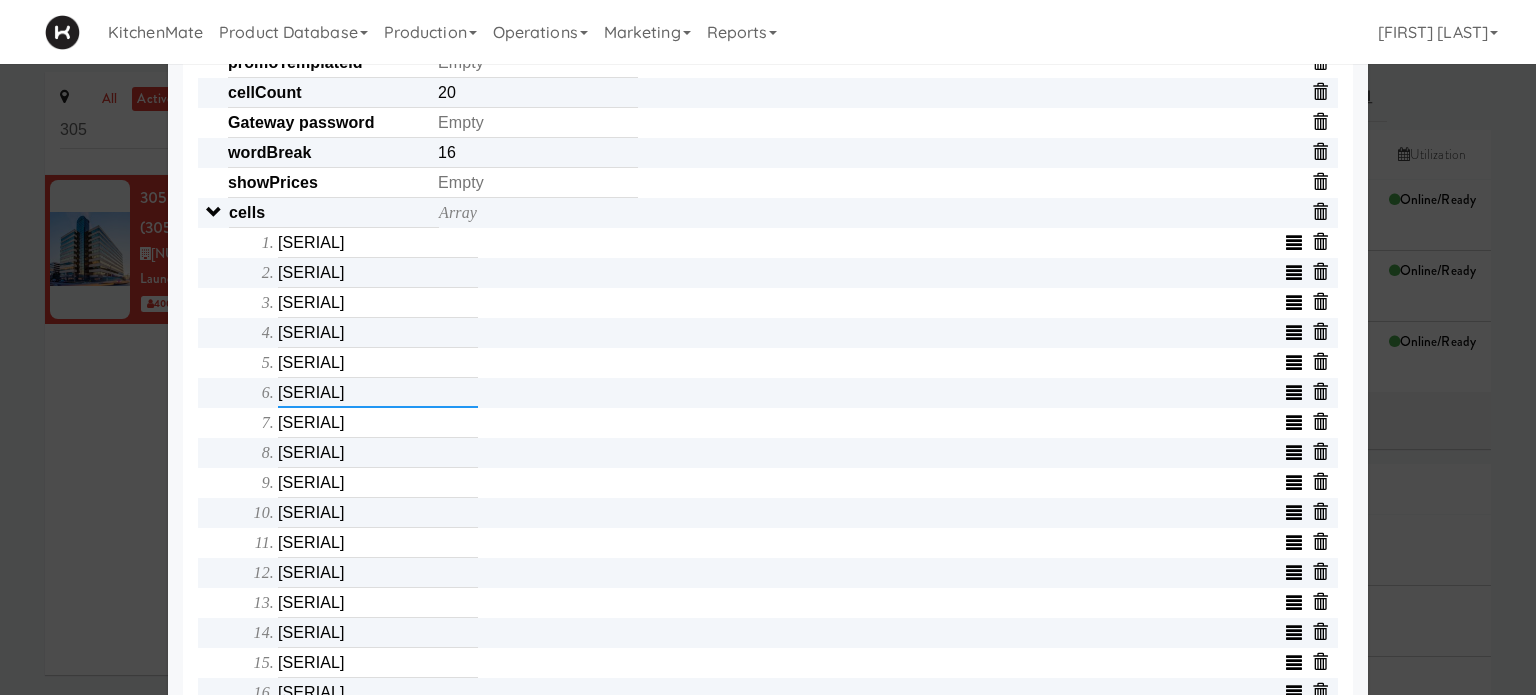 click on "[SERIAL]" at bounding box center [378, 393] 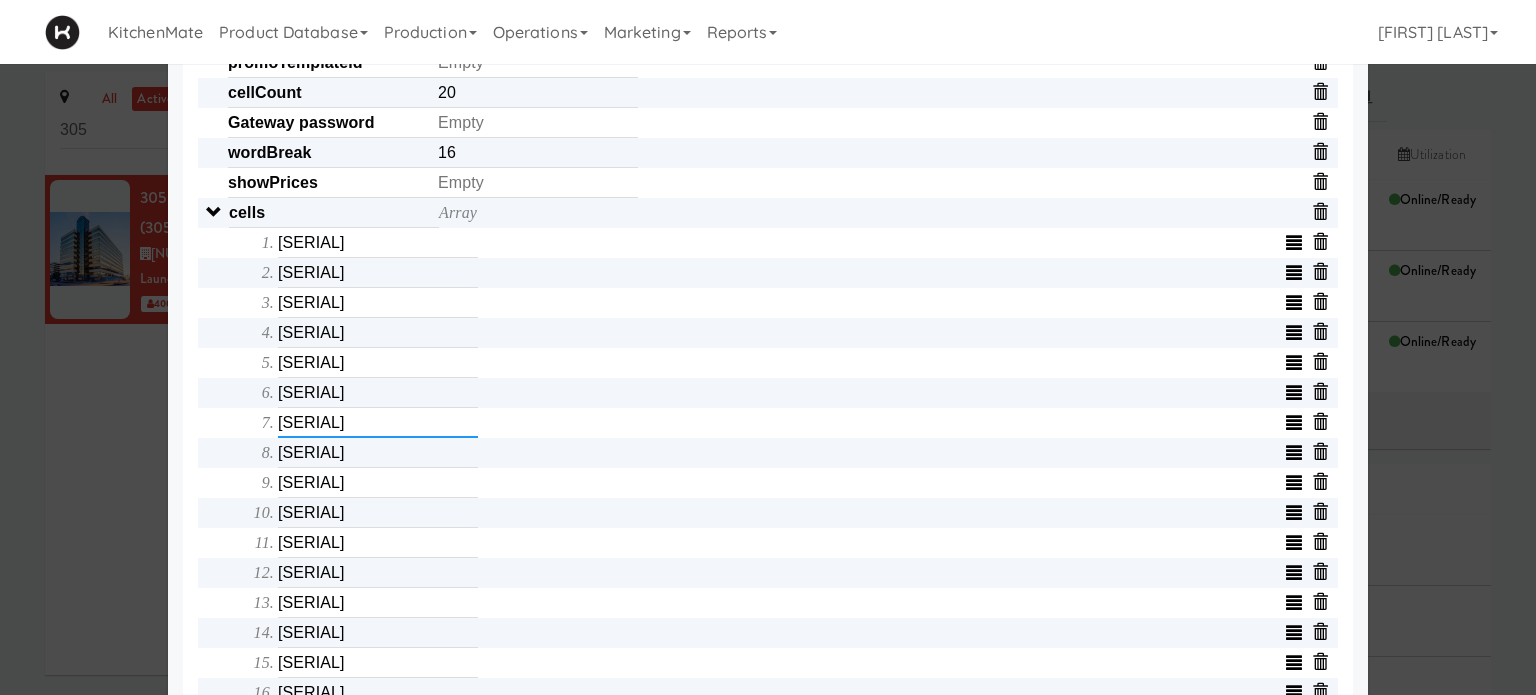 click on "[SERIAL]" at bounding box center (378, 423) 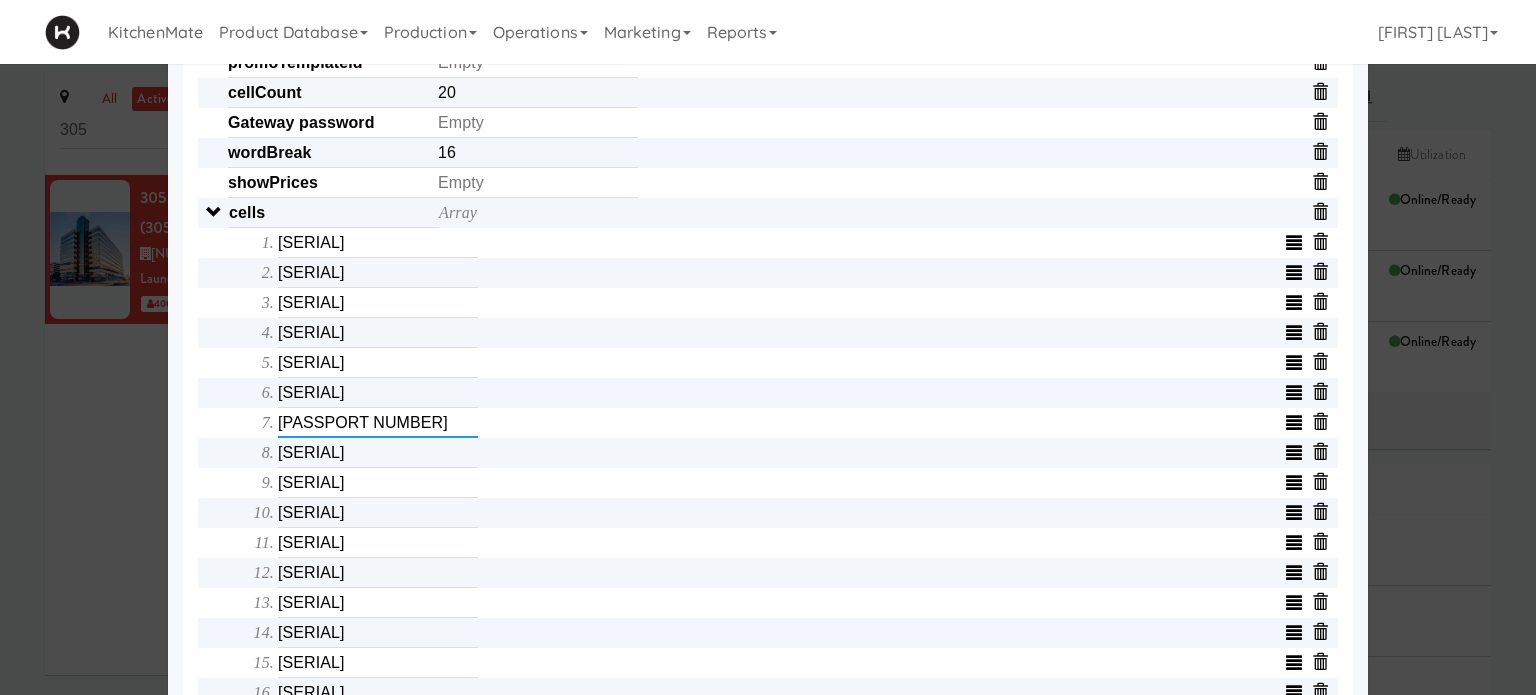 type on "[PASSPORT NUMBER]" 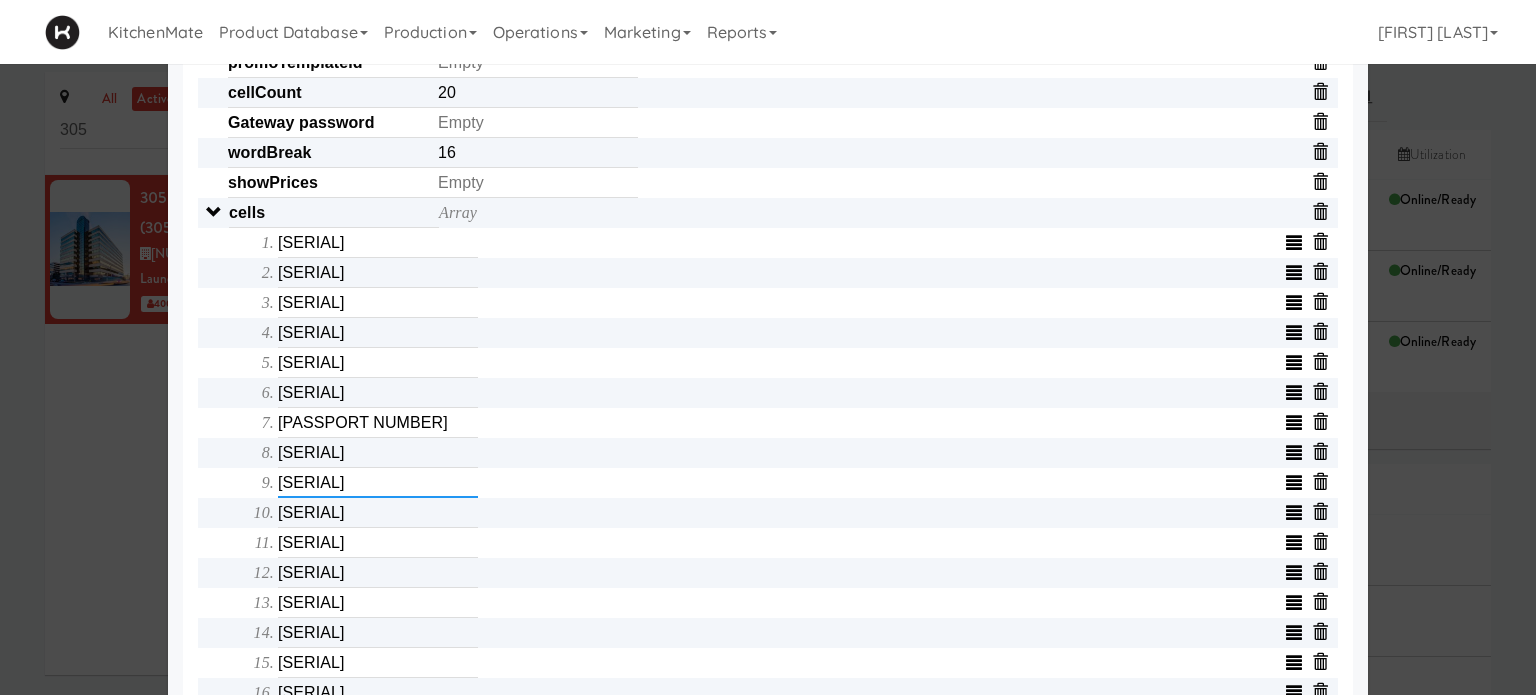 click on "[SERIAL]" at bounding box center (378, 483) 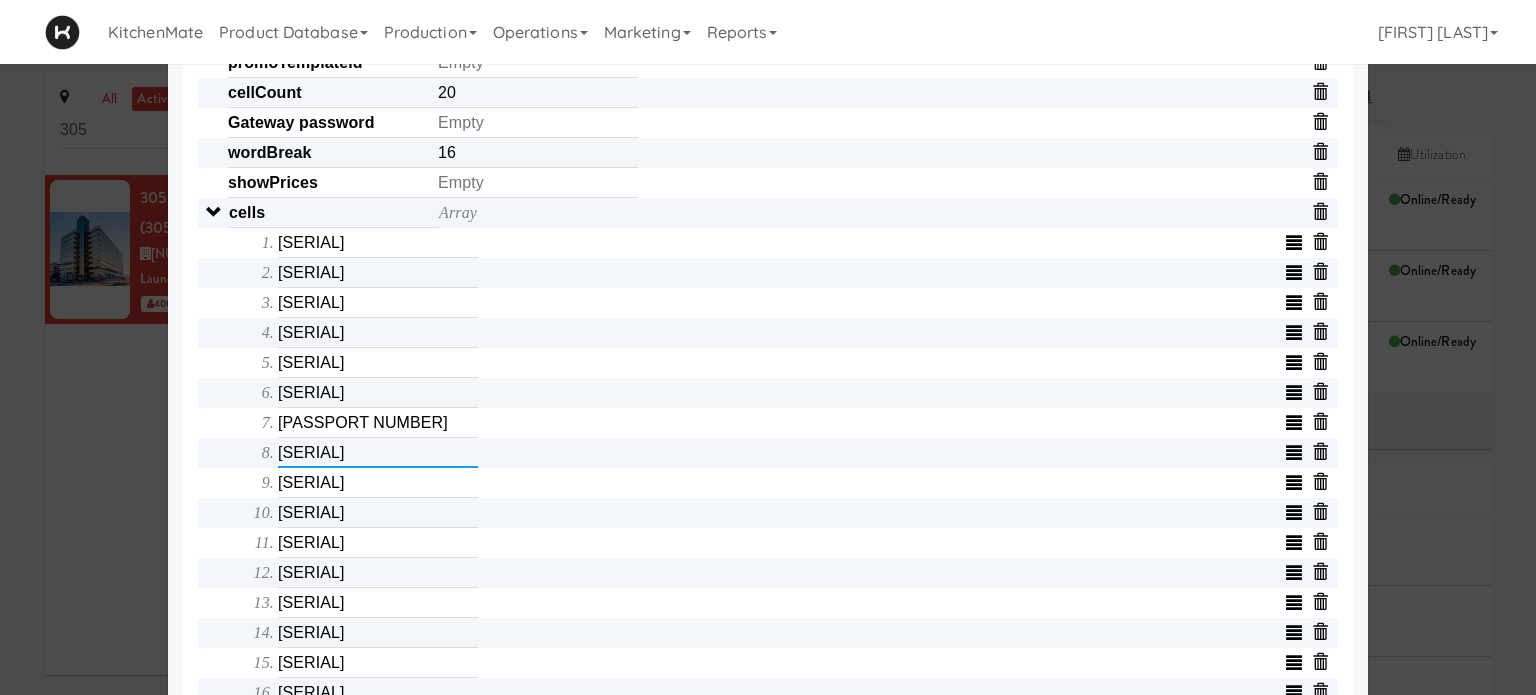 click on "[SERIAL]" at bounding box center (378, 453) 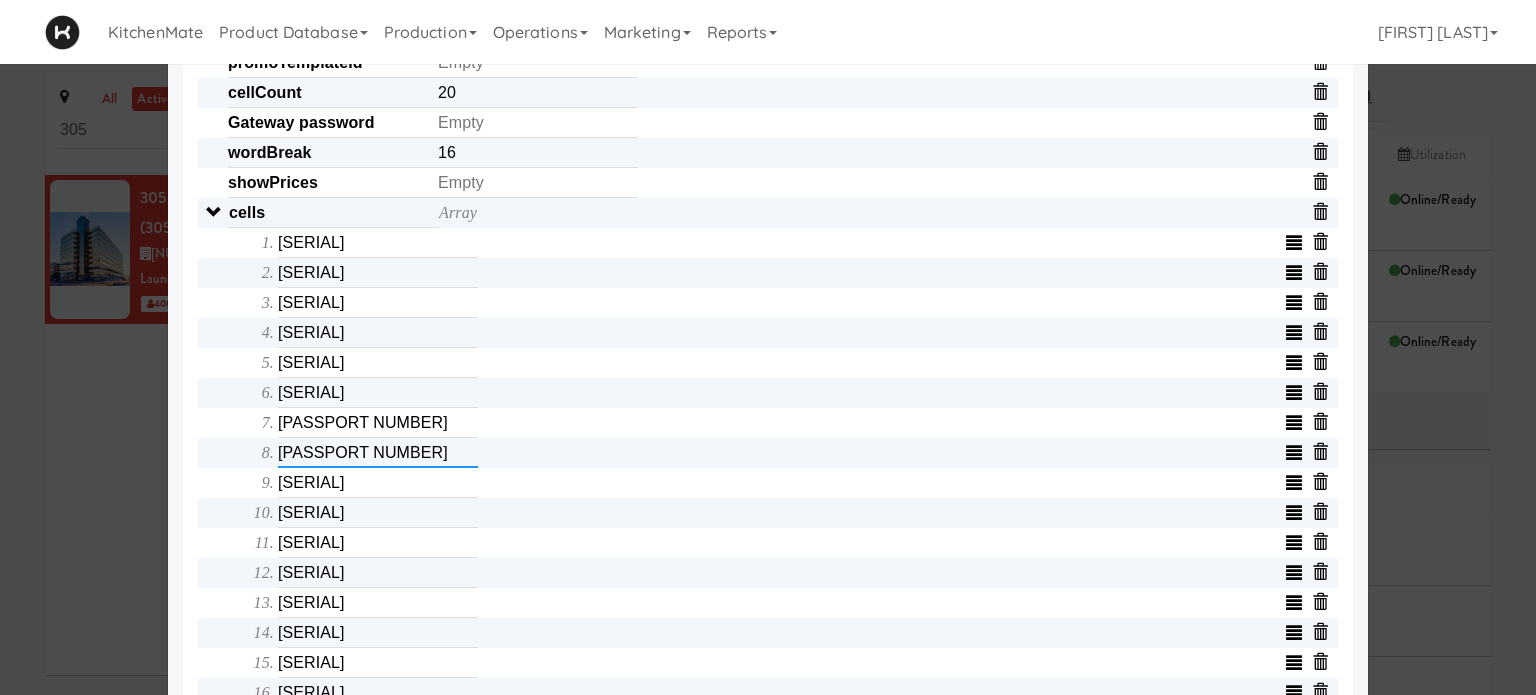 type on "[PASSPORT NUMBER]" 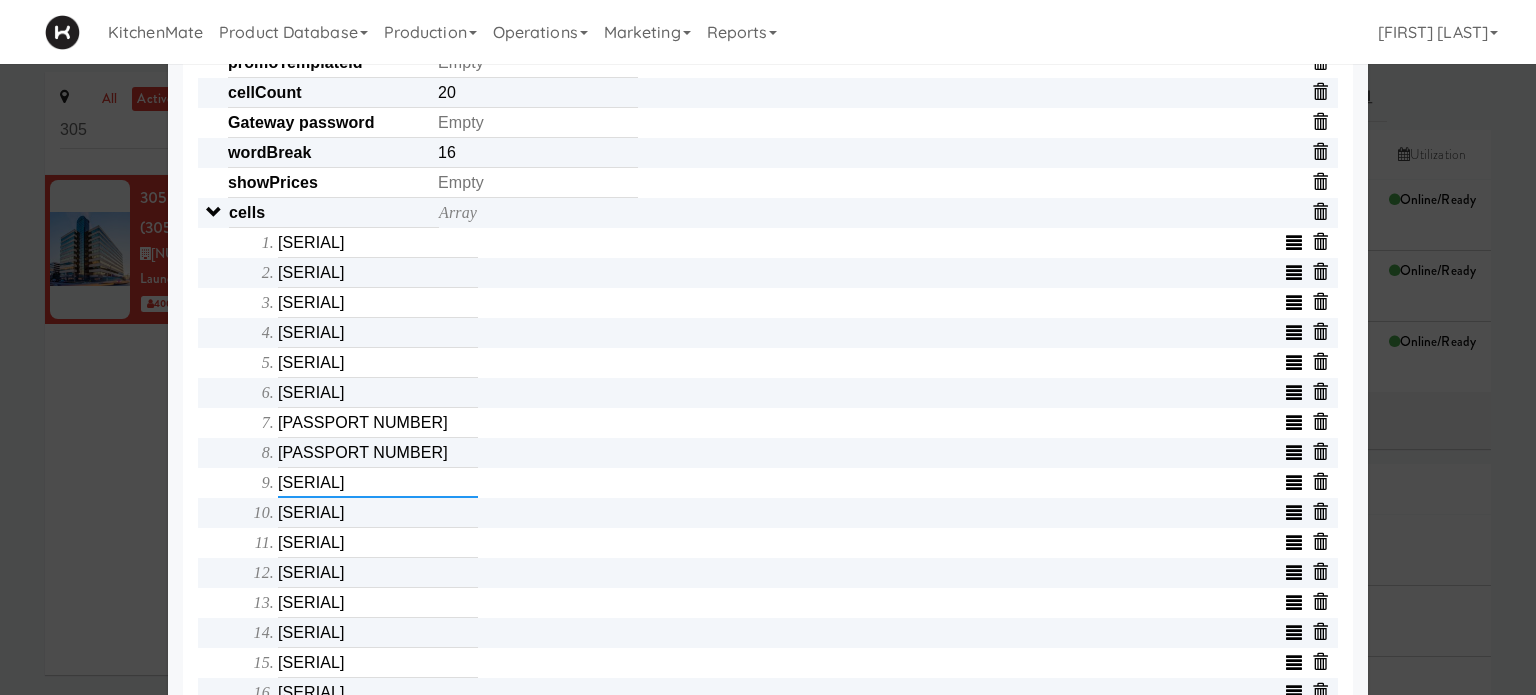 click on "[SERIAL]" at bounding box center [378, 483] 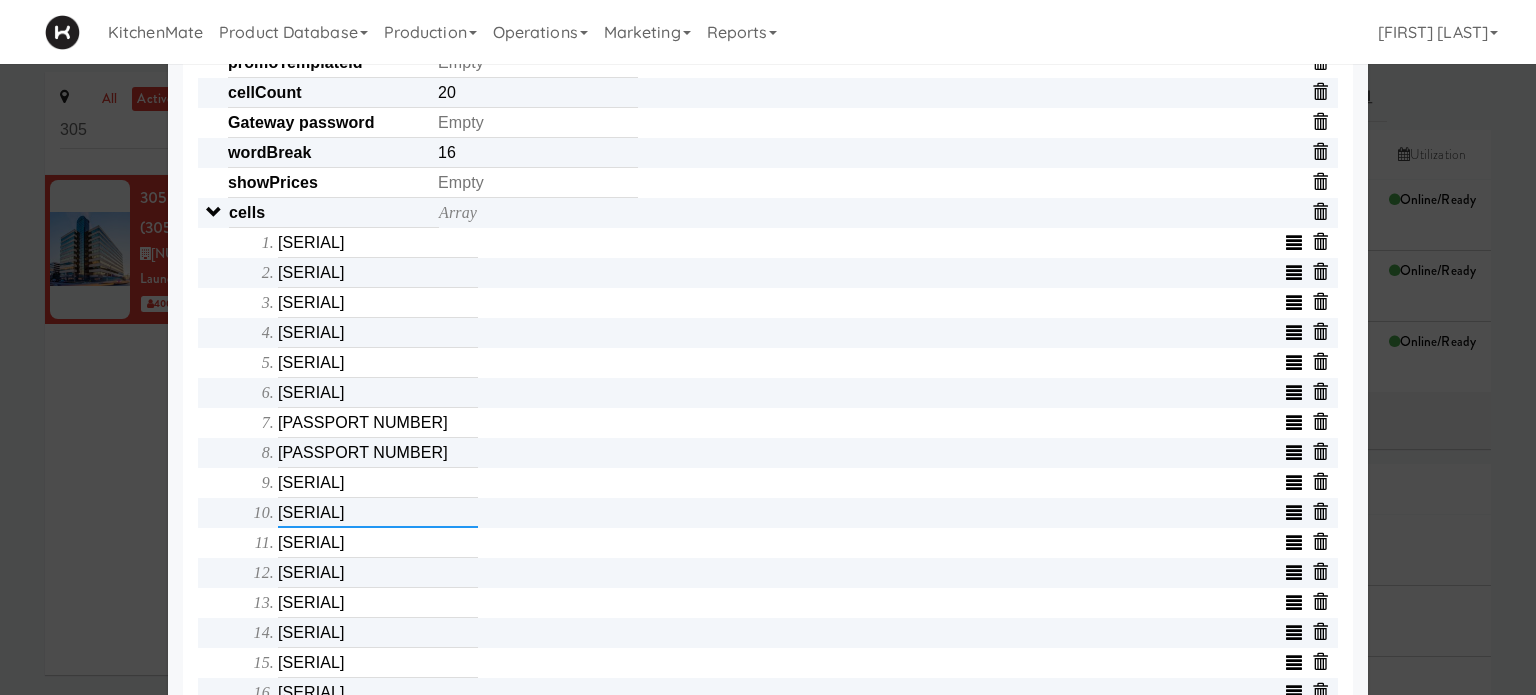 click on "[SERIAL]" at bounding box center [378, 513] 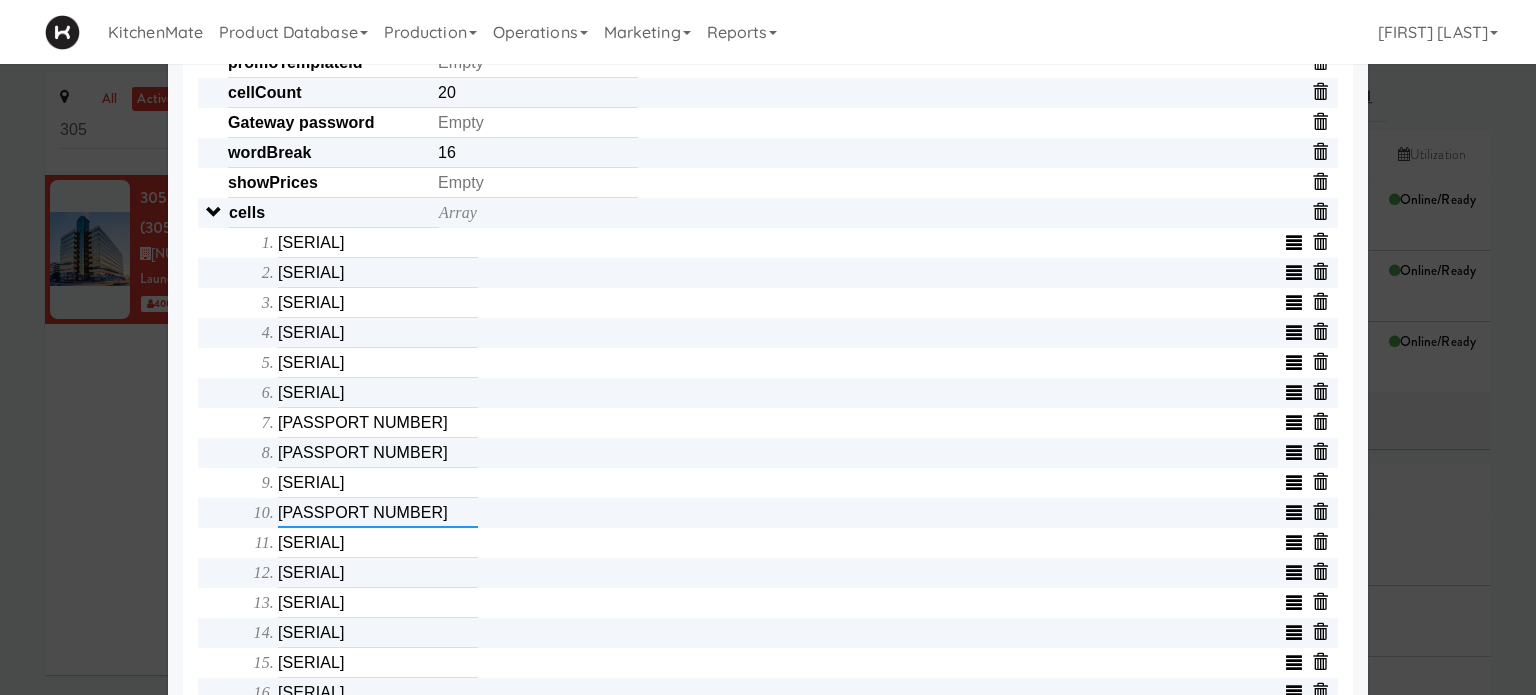type on "[PASSPORT NUMBER]" 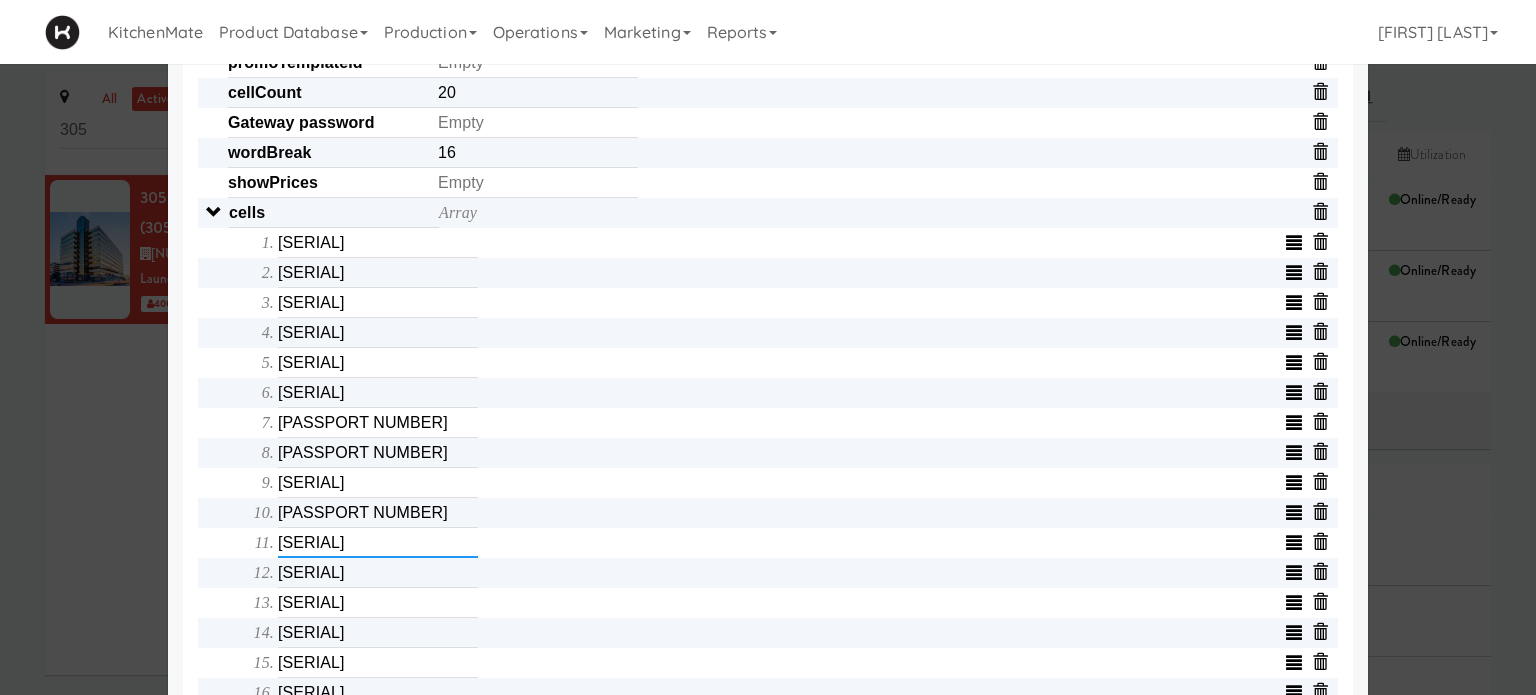 click on "[SERIAL]" at bounding box center (378, 543) 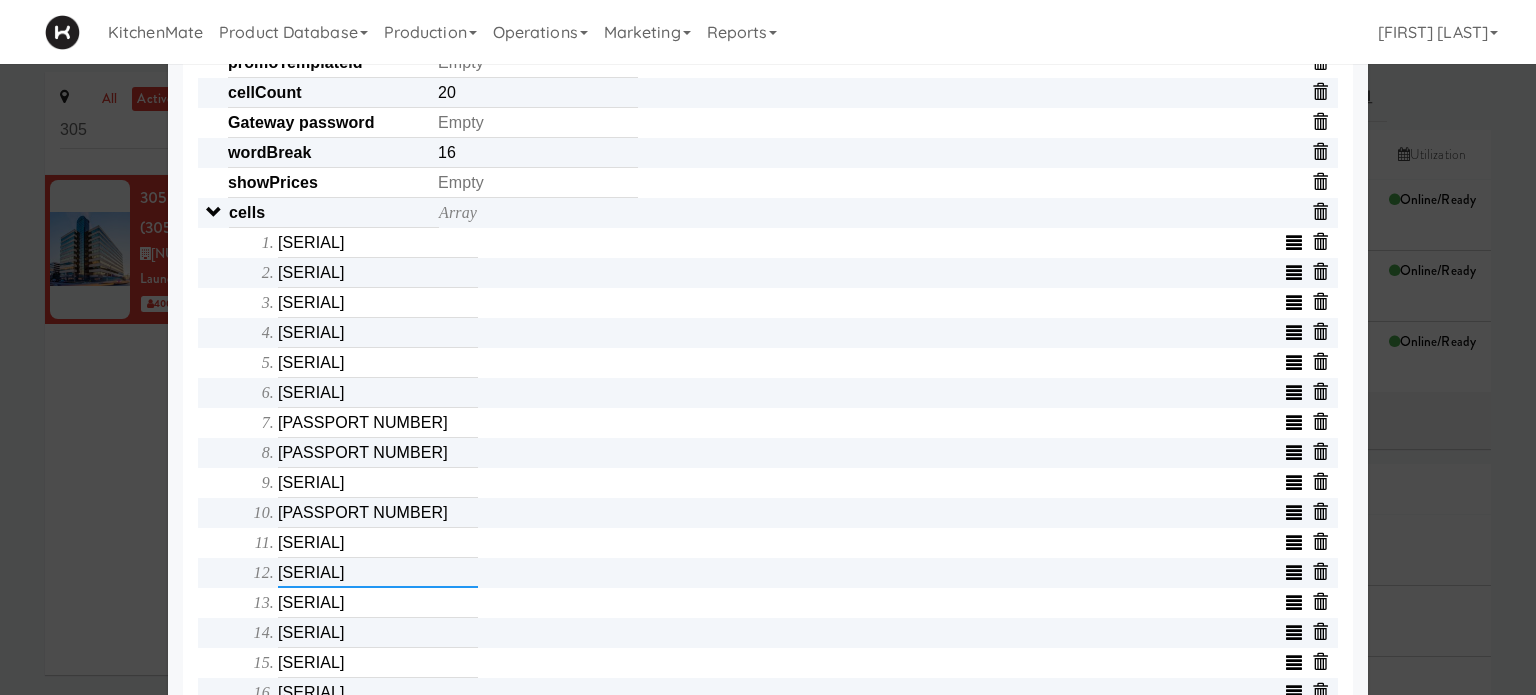 click on "[SERIAL]" at bounding box center (378, 573) 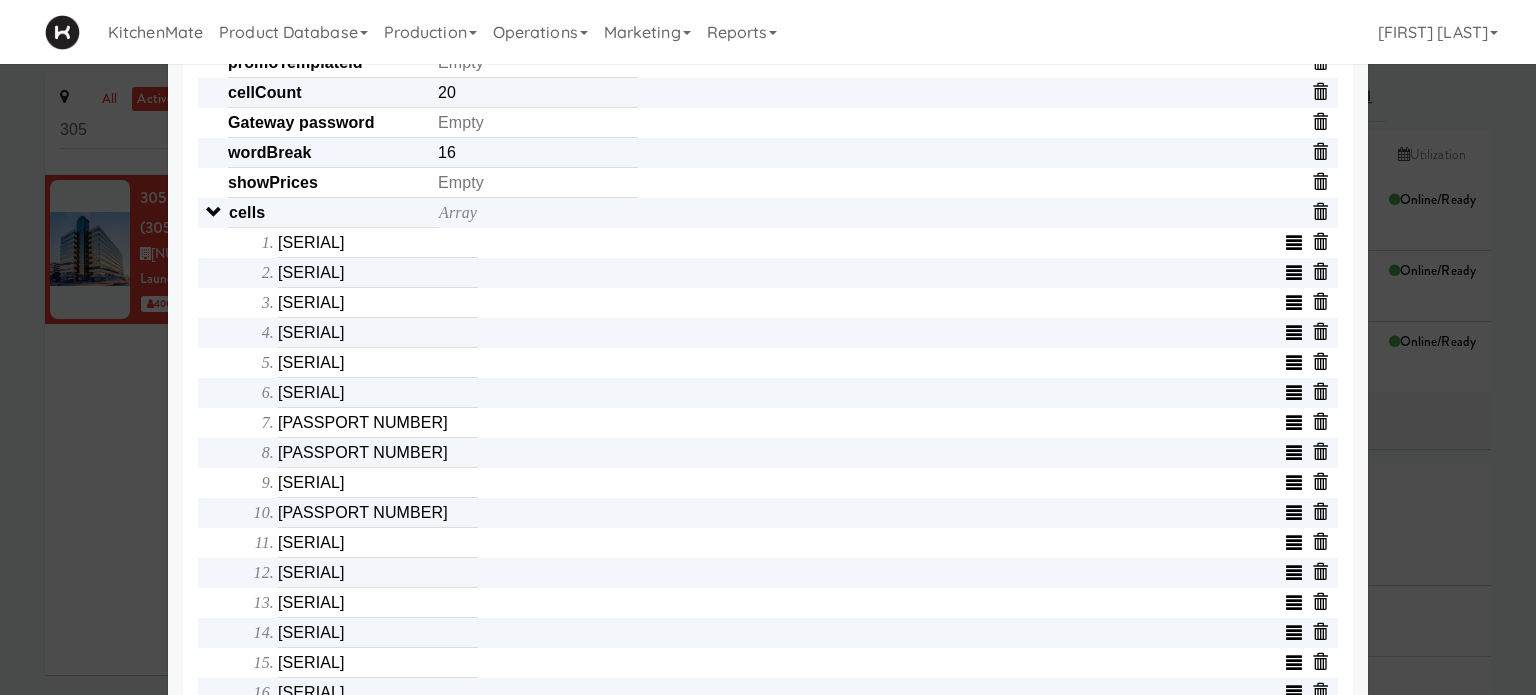click on "Object serialNumber [SERIAL] identity templateId [TEMPLATE_ID] minew_api_version _local_ip [IP_ADDRESS] _api layout 111111,11111,11111,1111,1111,11111 removedCells splitTemplateId _mac [MAC_ADDRESS] emptyTemplateIds IP Address [IP_ADDRESS] AP PASSWORD Ap Password storeId [STORE_ID] _cells_updated_with_discounts Array qrCodeRootUrl promoTemplateId cellCount [CELL_COUNT] _wifi_version Gateway password wordBreak [WORD_BREAK] showPrices cells Array [SERIAL] [SERIAL] [SERIAL] [SERIAL] [SERIAL] [SERIAL] [SERIAL] [SERIAL] [SERIAL] [SERIAL] [SERIAL] [SERIAL] [SERIAL] [SERIAL] [SERIAL] [SERIAL] [SERIAL] [SERIAL] [SERIAL] [SERIAL] identityPrefix" at bounding box center [768, 408] 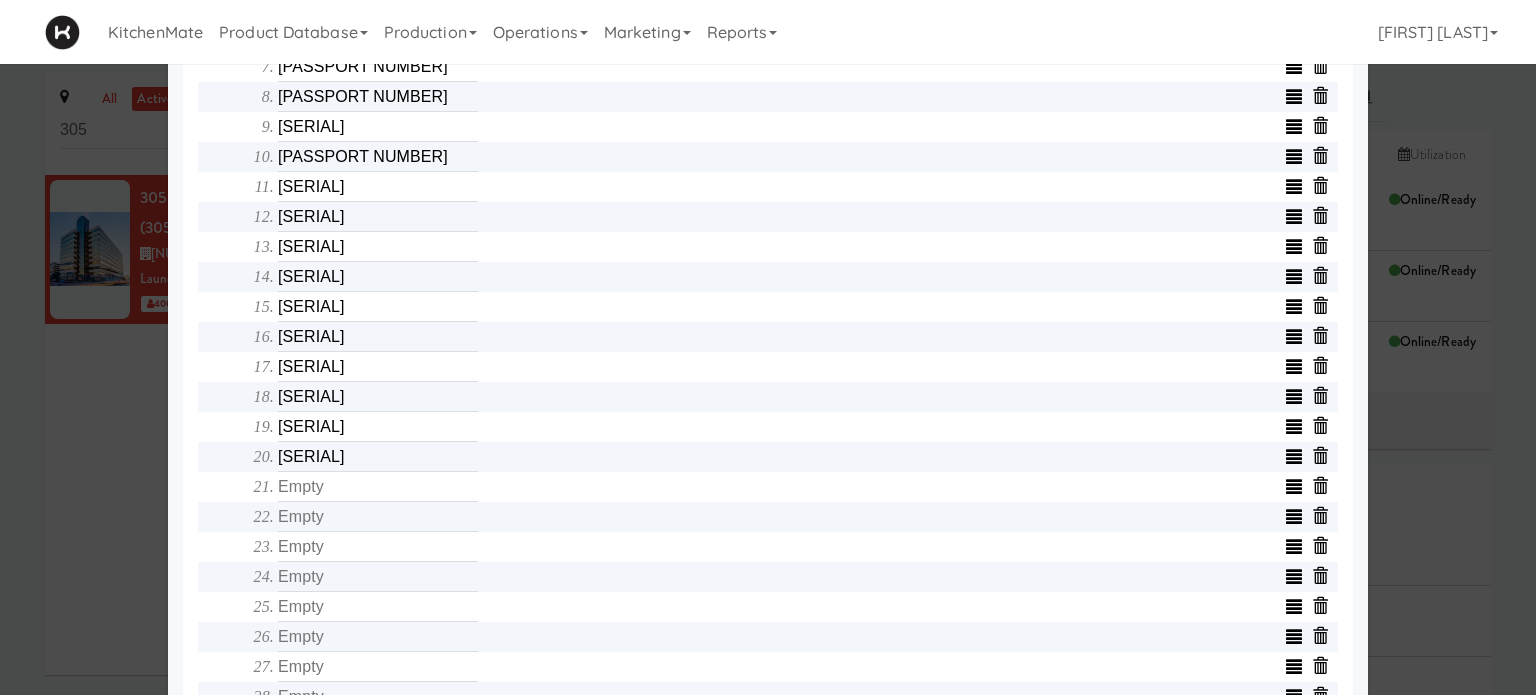 scroll, scrollTop: 960, scrollLeft: 0, axis: vertical 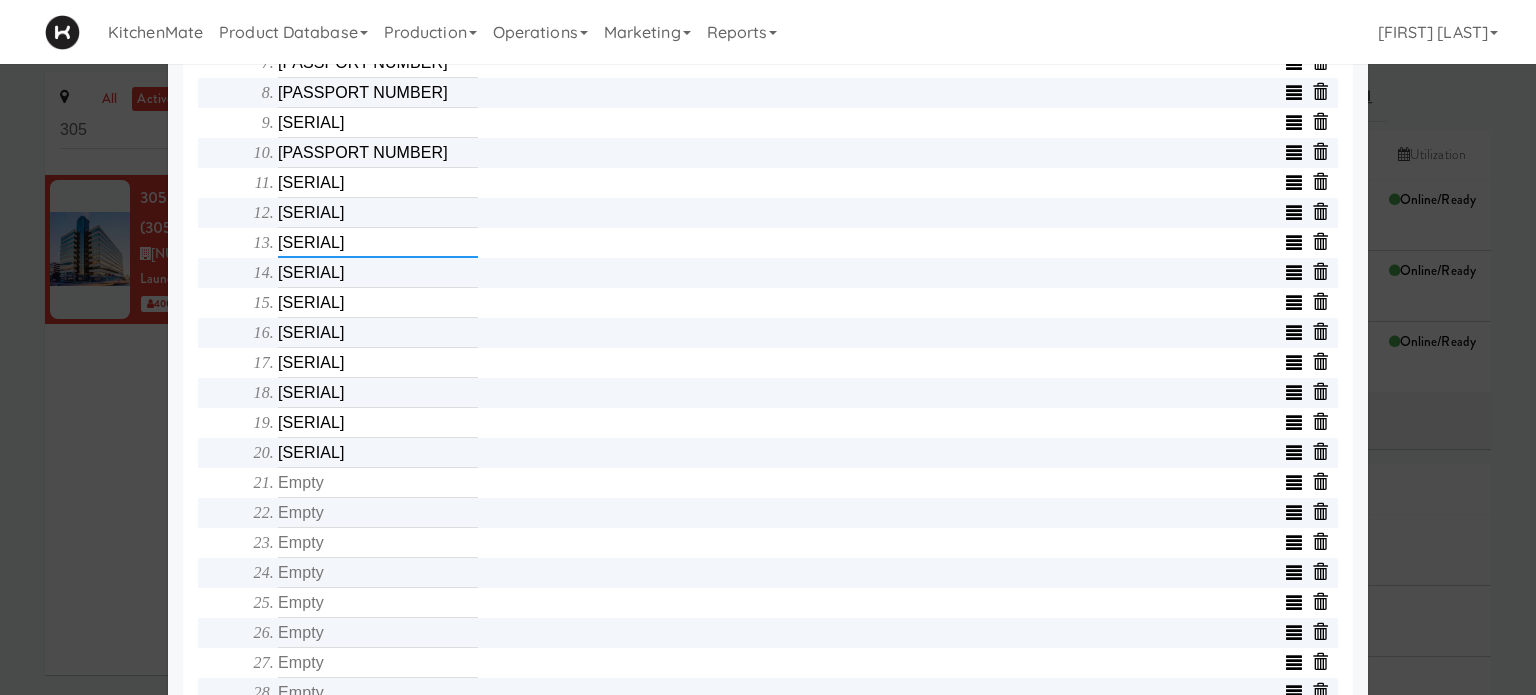 click on "[SERIAL]" at bounding box center [378, 243] 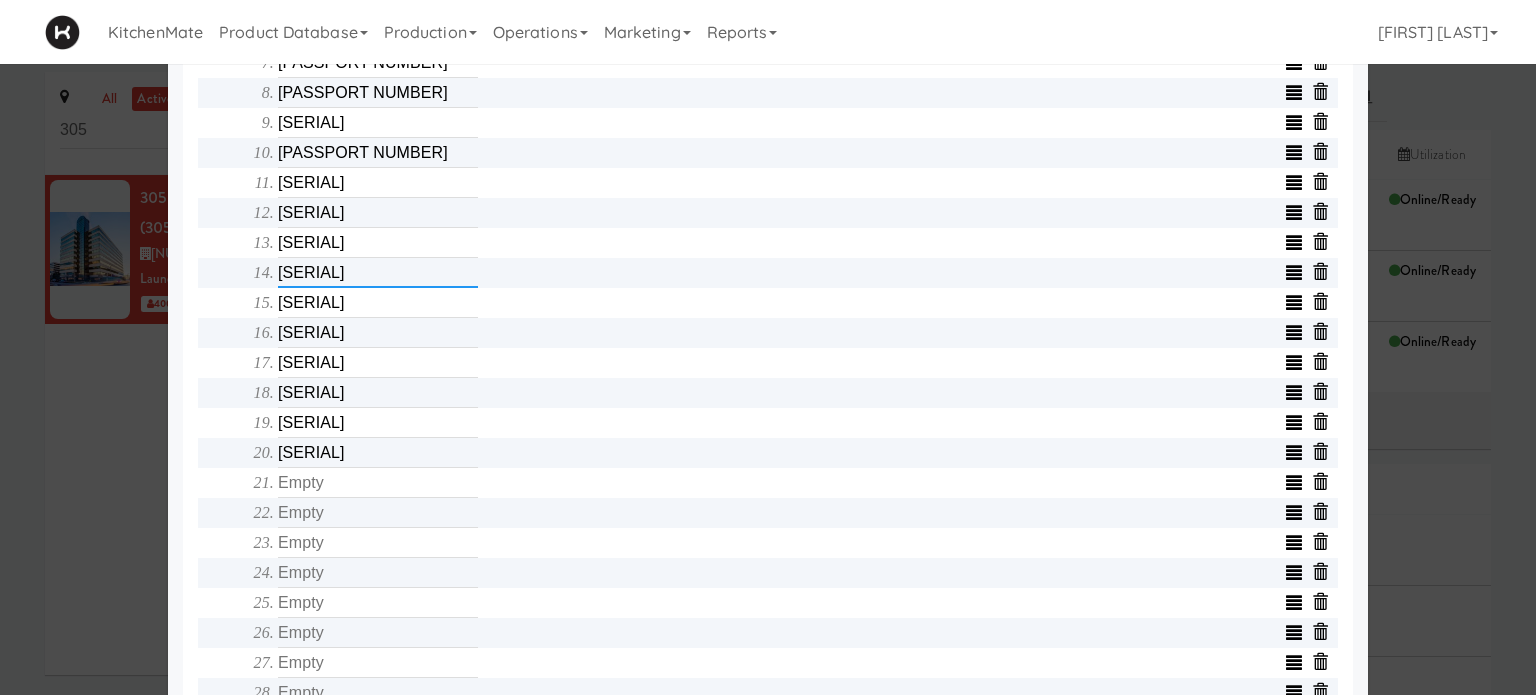 click on "[SERIAL]" at bounding box center (378, 273) 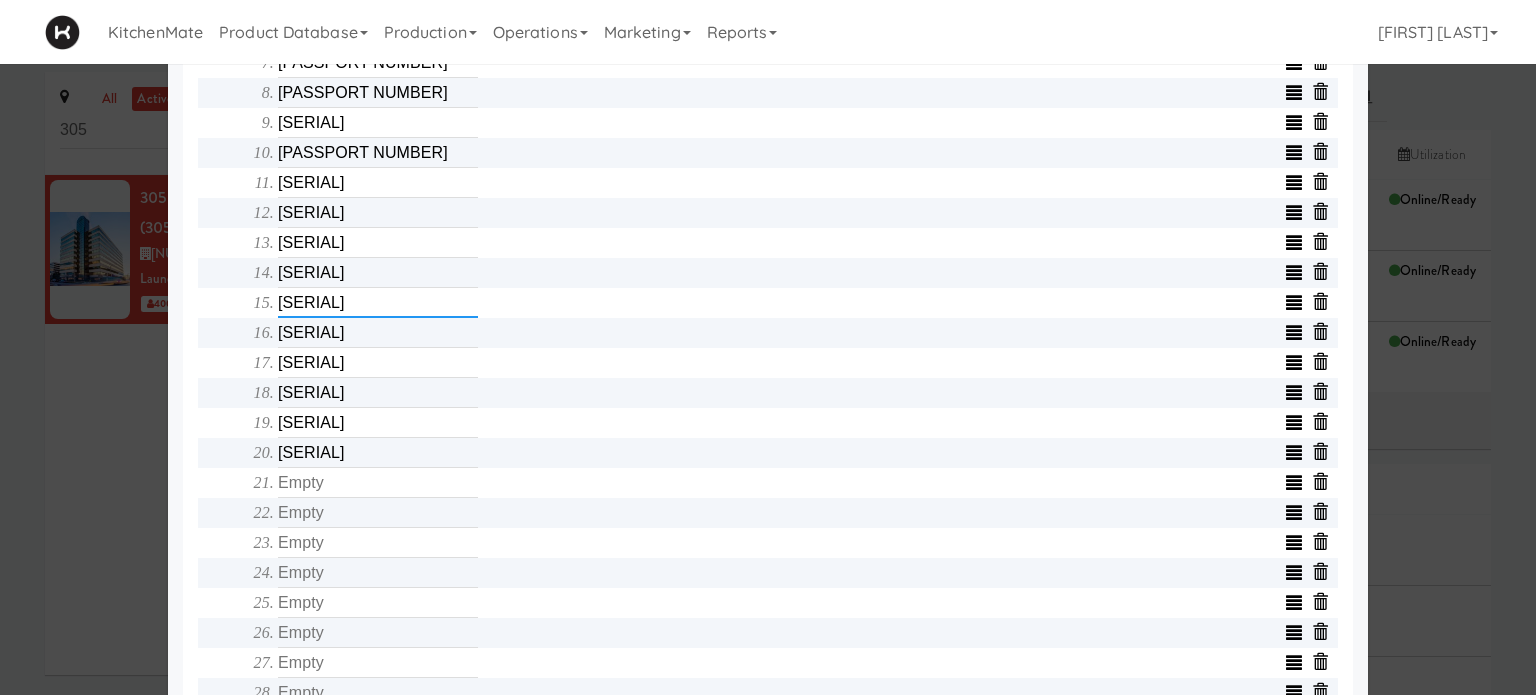 click on "[SERIAL]" at bounding box center [378, 303] 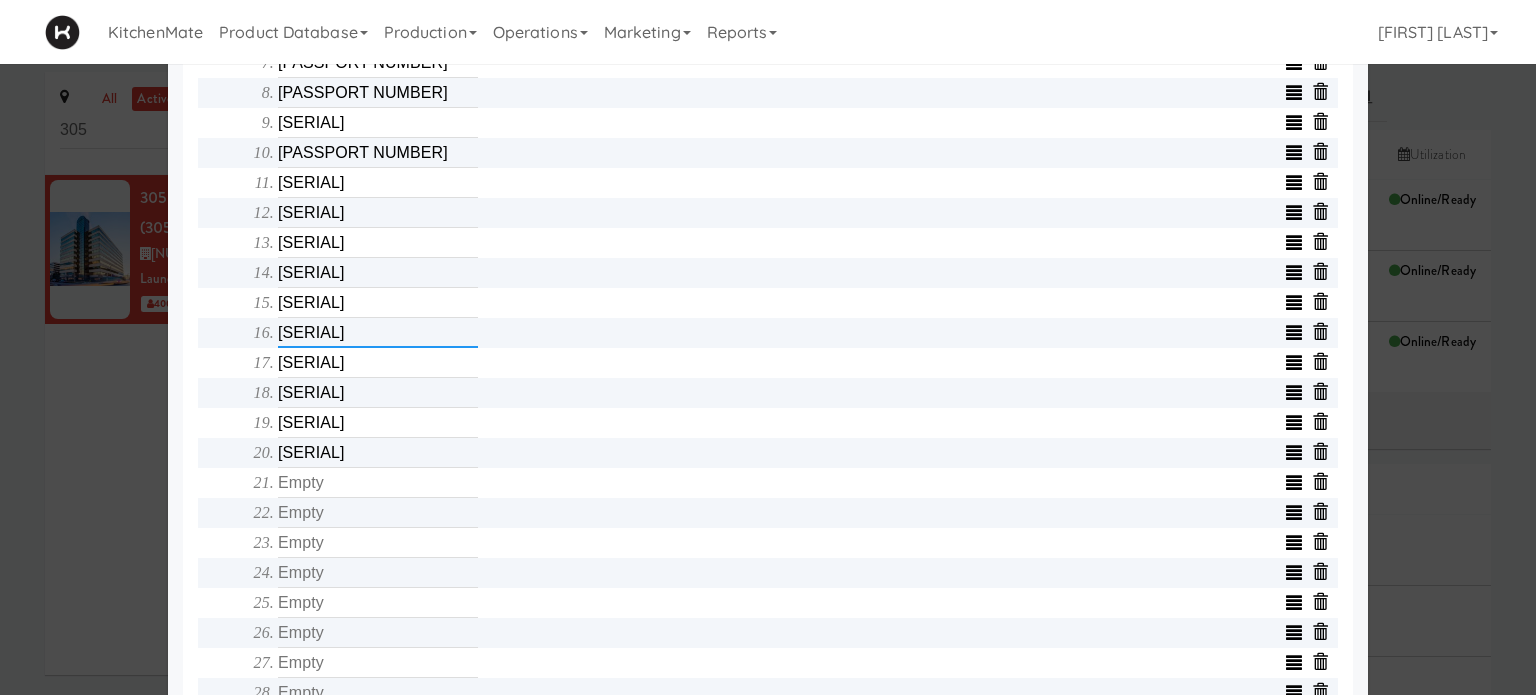 click on "[SERIAL]" at bounding box center [378, 333] 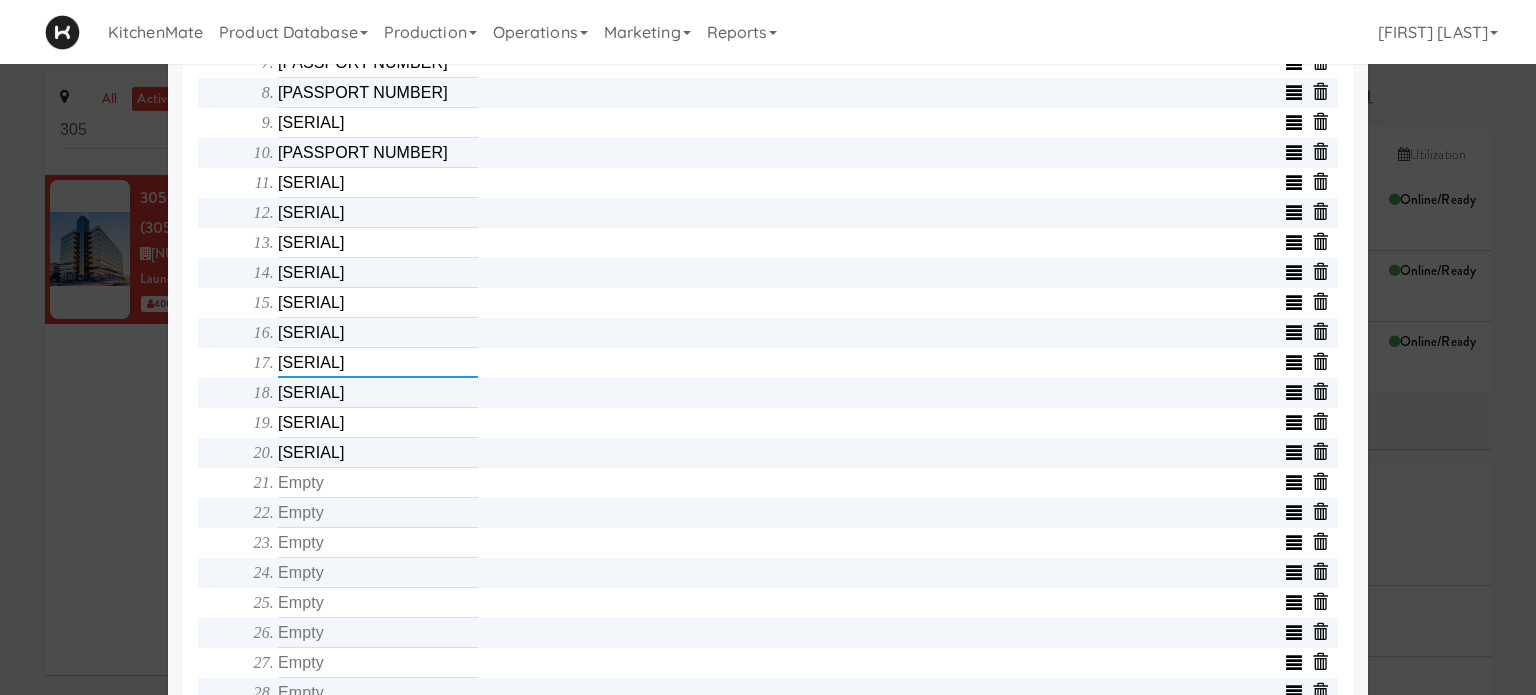 click on "[SERIAL]" at bounding box center (378, 363) 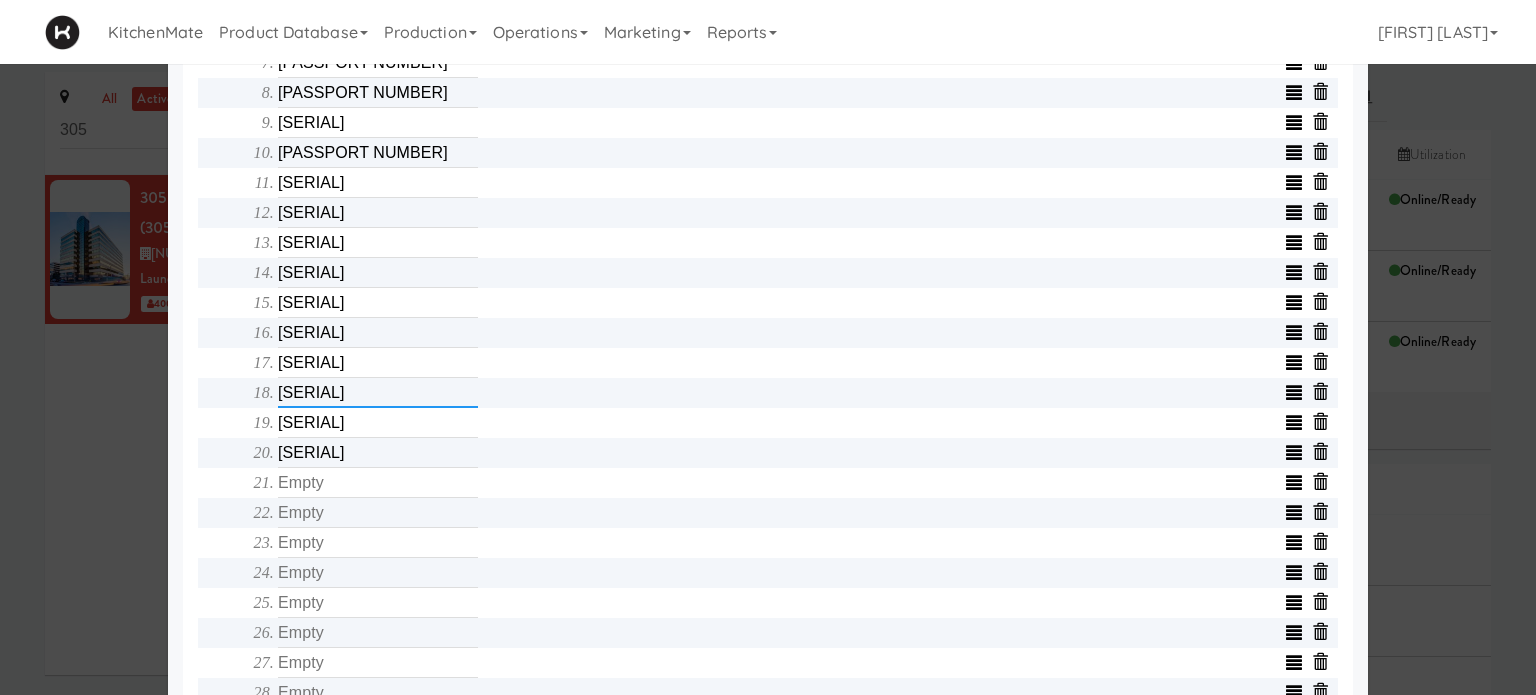 click on "[SERIAL]" at bounding box center [378, 393] 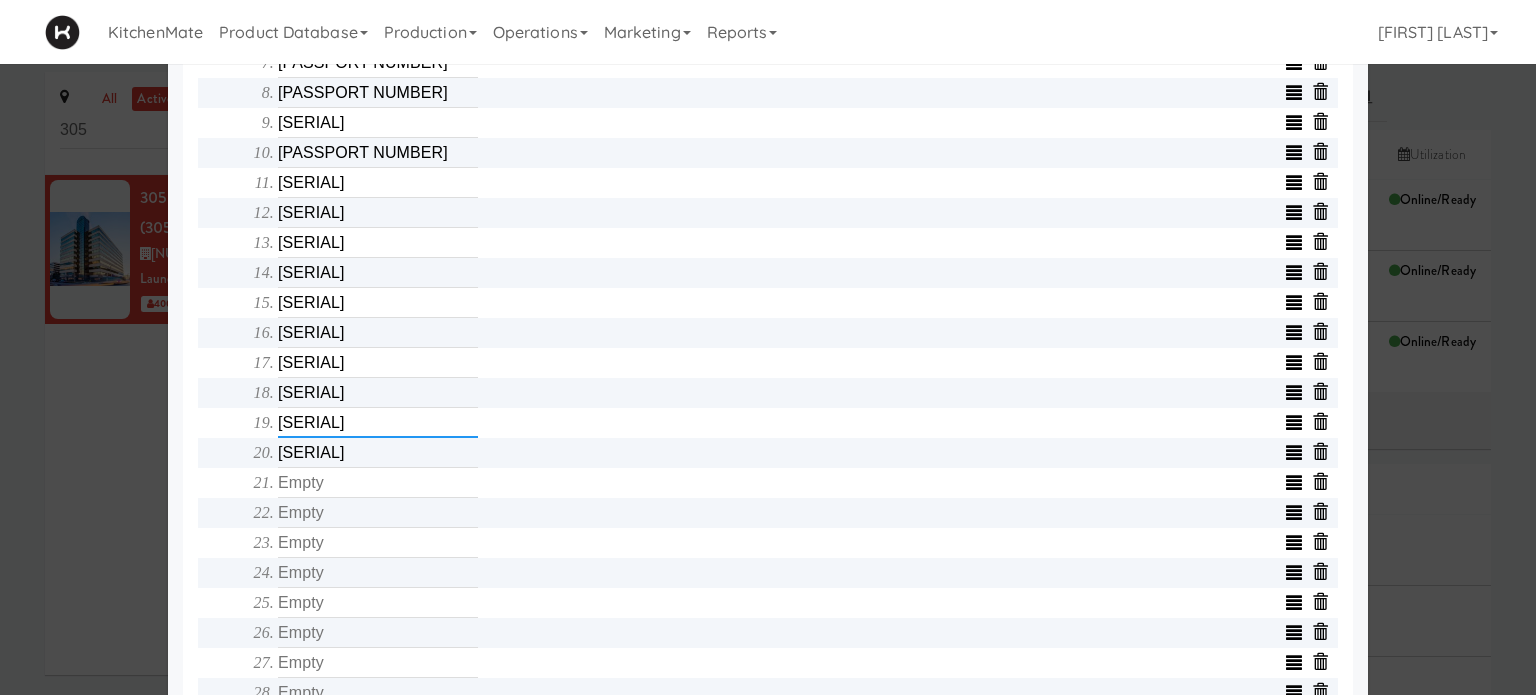 click on "[SERIAL]" at bounding box center [378, 423] 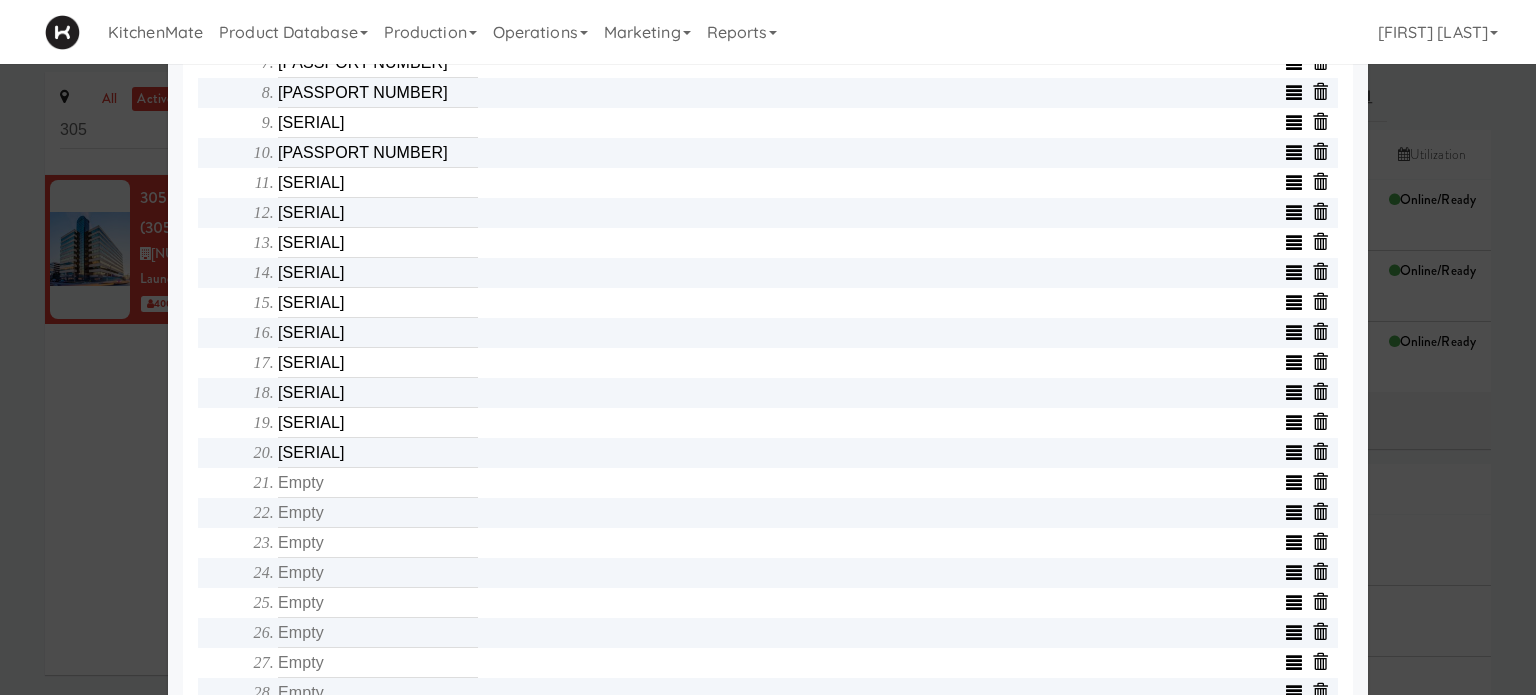 click on "Object serialNumber [SERIAL] identity templateId [ID] minew_api_version _local_ip [IP_ADDRESS] _api layout [NUMBER],[NUMBER],[NUMBER],[NUMBER],[NUMBER],[NUMBER] removedCells splitTemplateId _mac [MAC_ADDRESS] emptyTemplateIds IP Address [IP_ADDRESS] AP PASSWORD Ap Password storeId [NUMBER] _cells_updated_with_discounts Array qrCodeRootUrl promoTemplateId cellCount [NUMBER] _wifi_version Gateway password wordBreak [NUMBER] showPrices cells Array [SERIAL] [SERIAL] [SERIAL] [SERIAL] [SERIAL] [SERIAL] [SERIAL] [SERIAL] [SERIAL] [SERIAL] [SERIAL] [SERIAL] [SERIAL] [SERIAL] [SERIAL] [SERIAL] [SERIAL] [SERIAL] [SERIAL] identityPrefix" at bounding box center (768, 48) 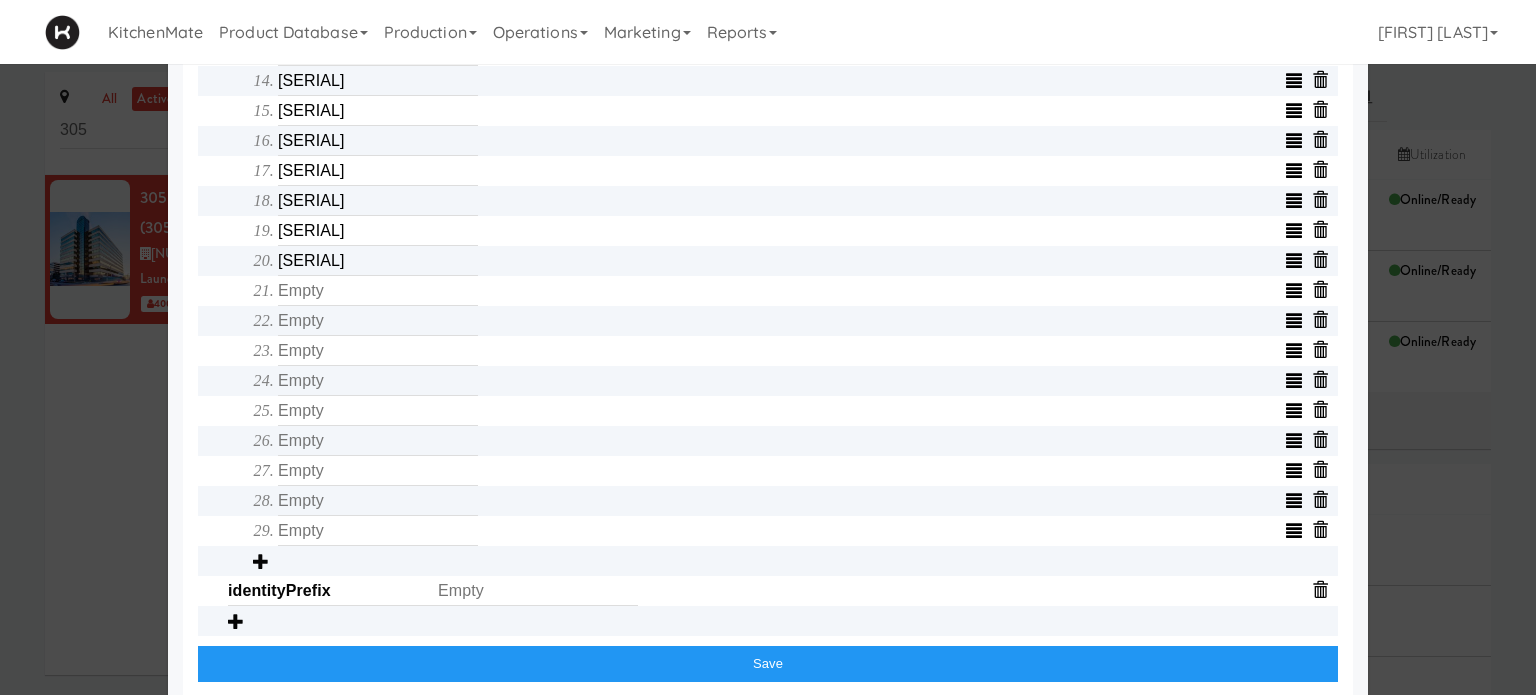scroll, scrollTop: 1160, scrollLeft: 0, axis: vertical 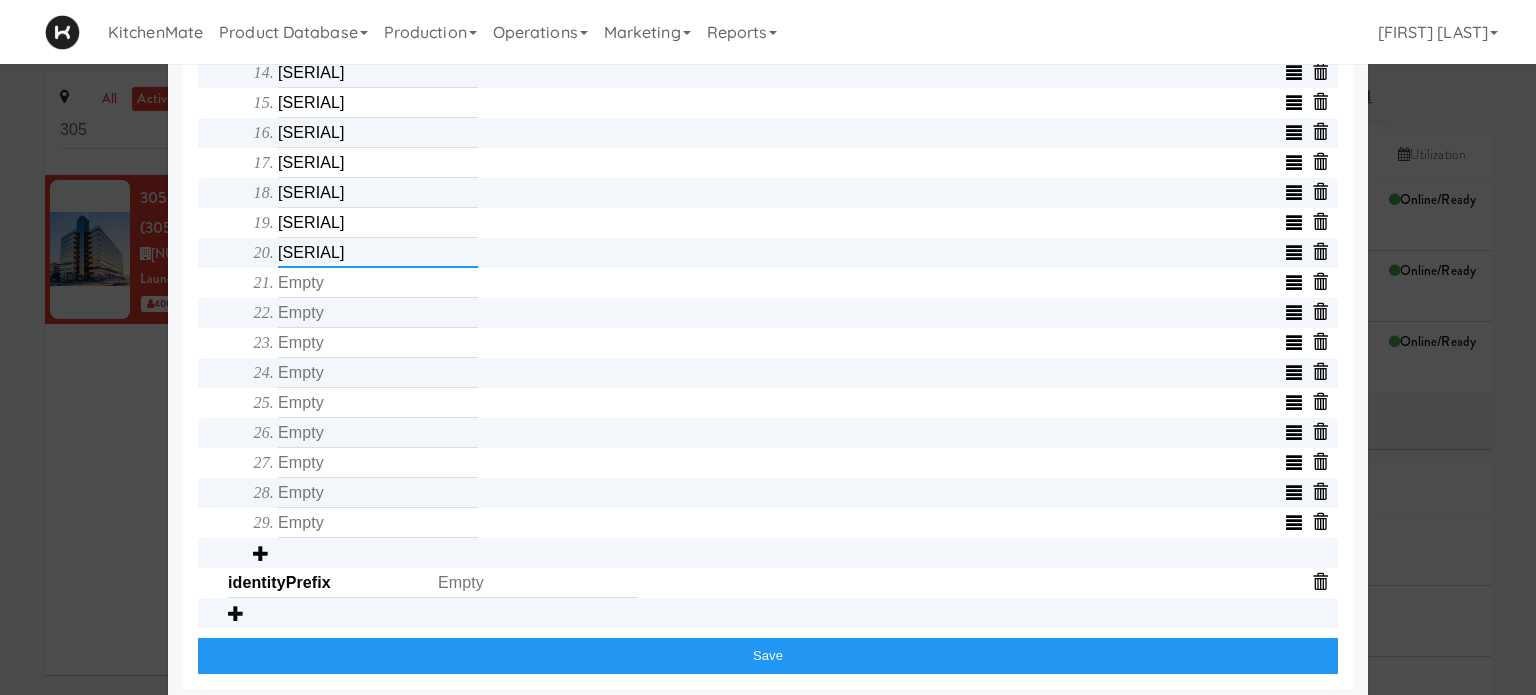 click on "[SERIAL]" at bounding box center [378, 253] 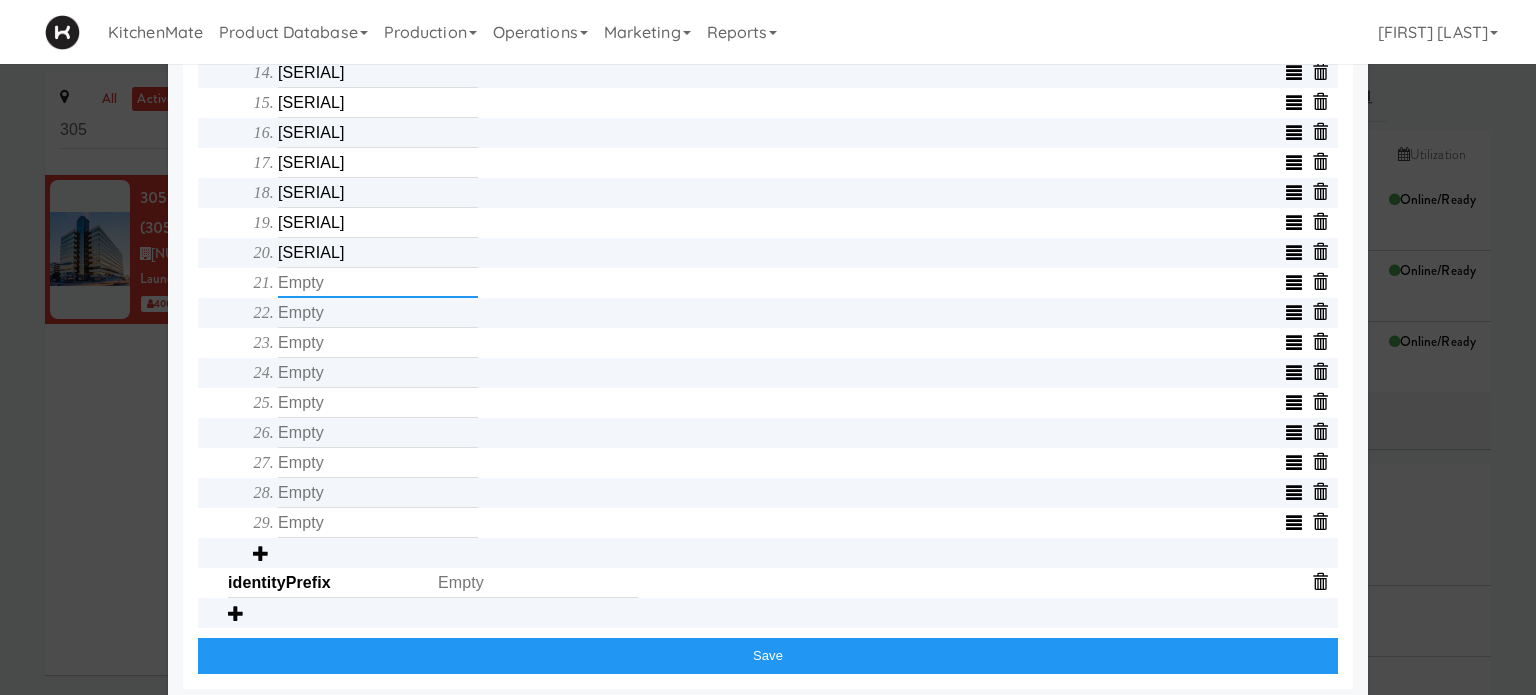 click at bounding box center (378, 283) 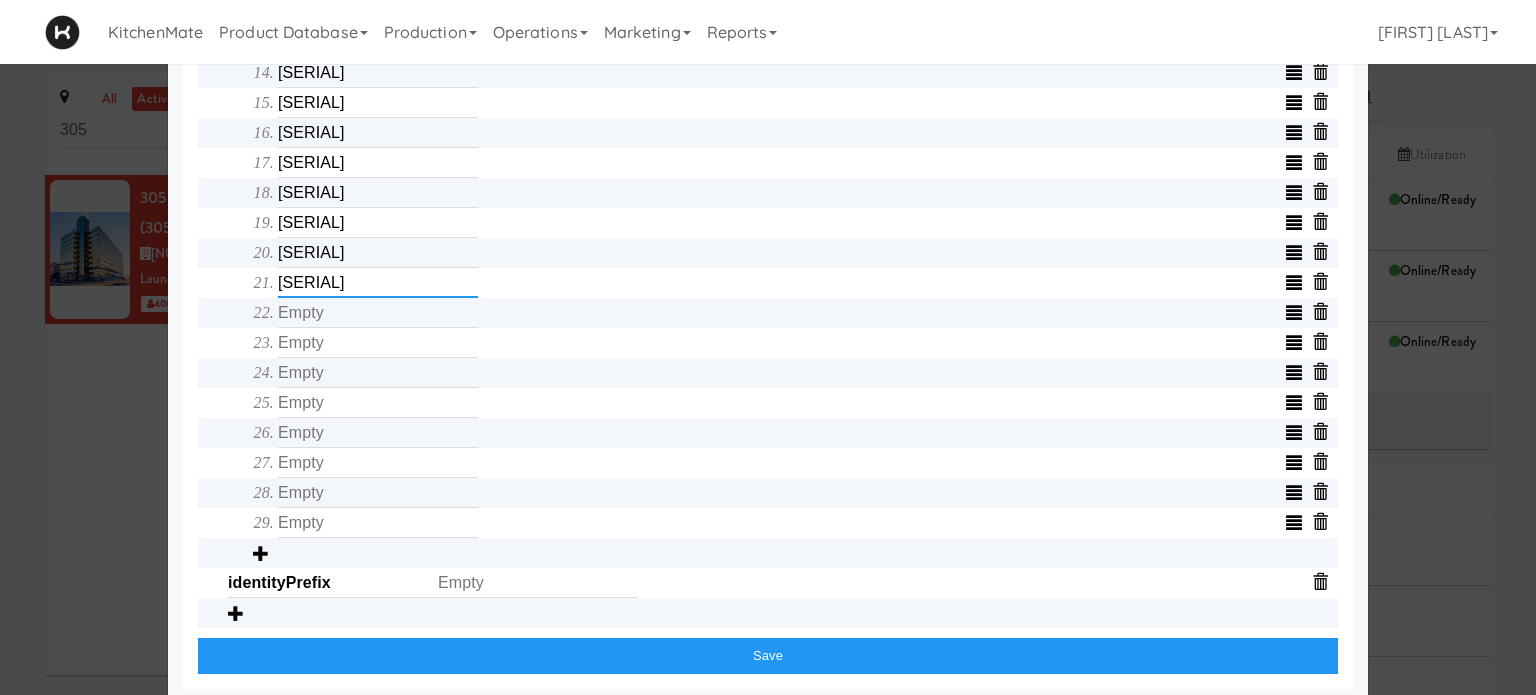 type on "[SERIAL]" 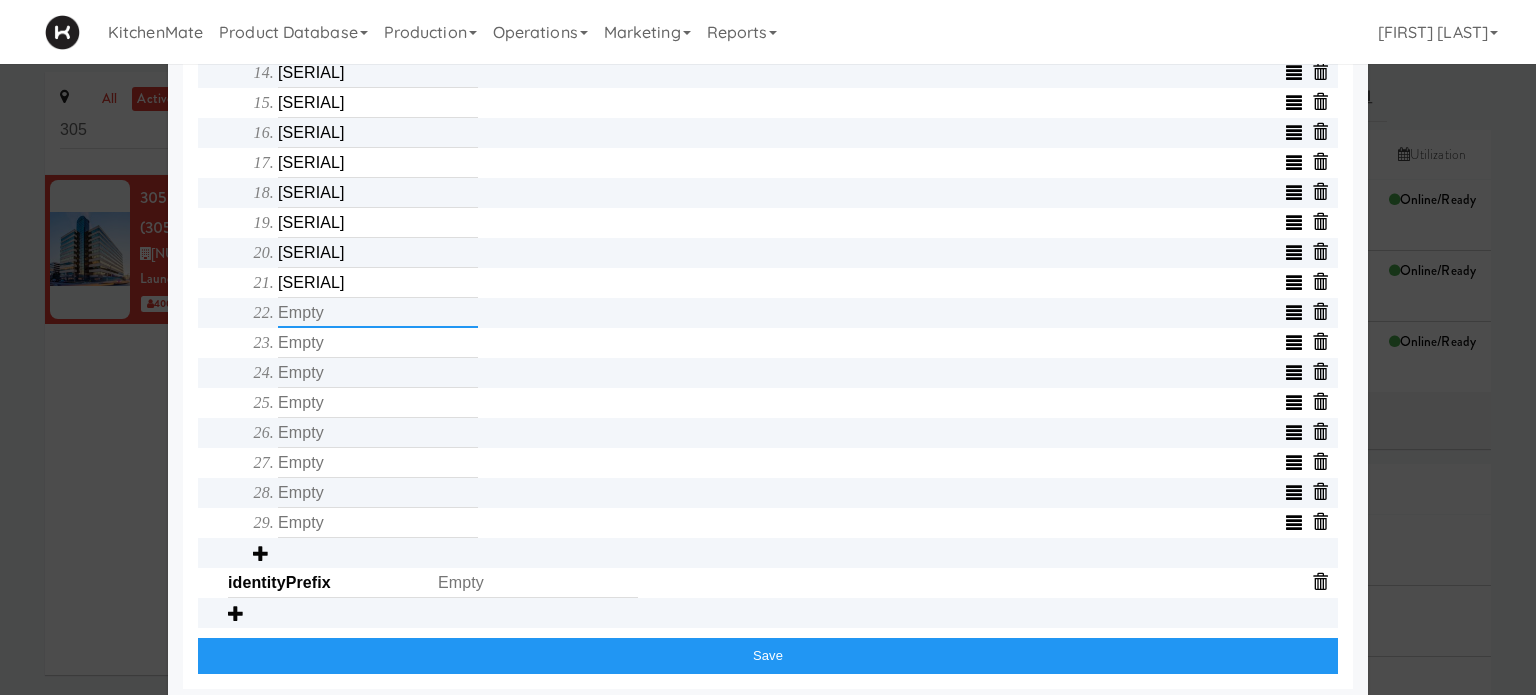 click at bounding box center [378, 313] 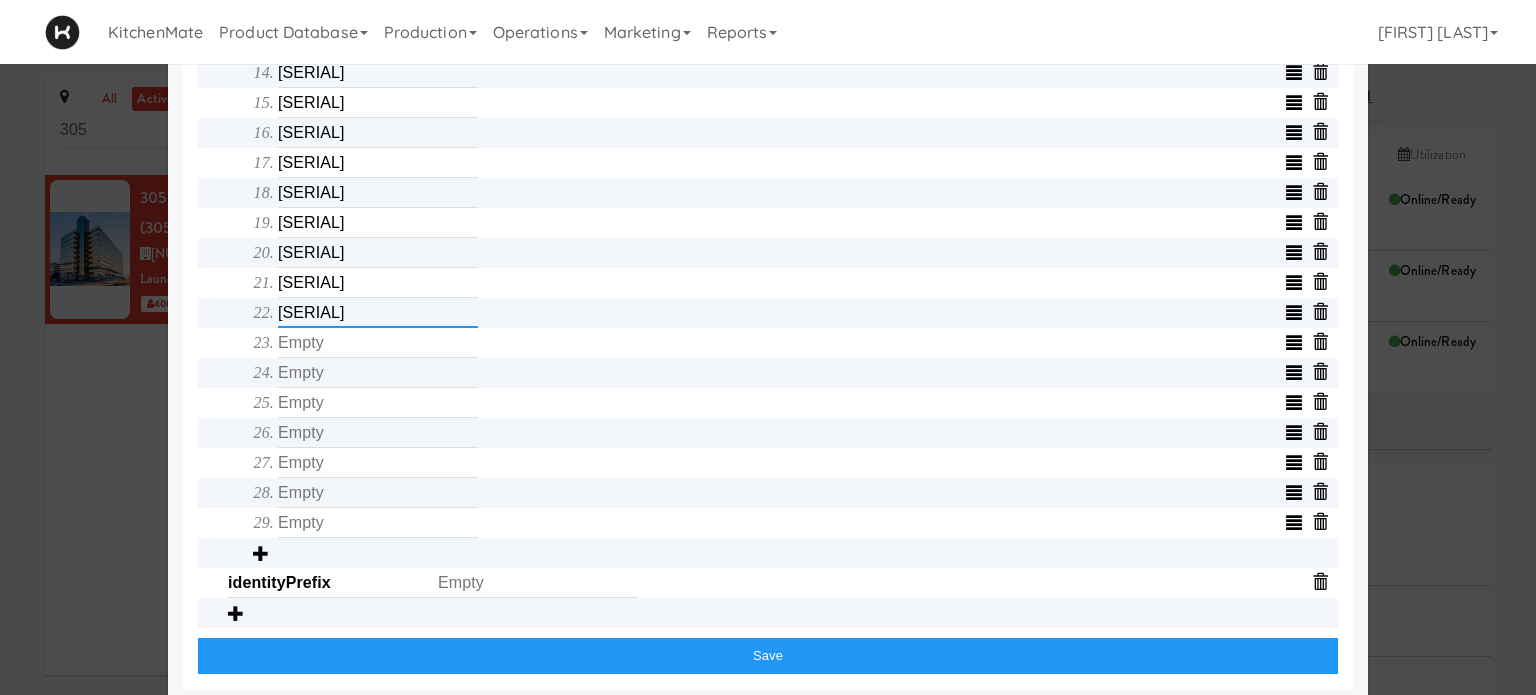 type on "[SERIAL]" 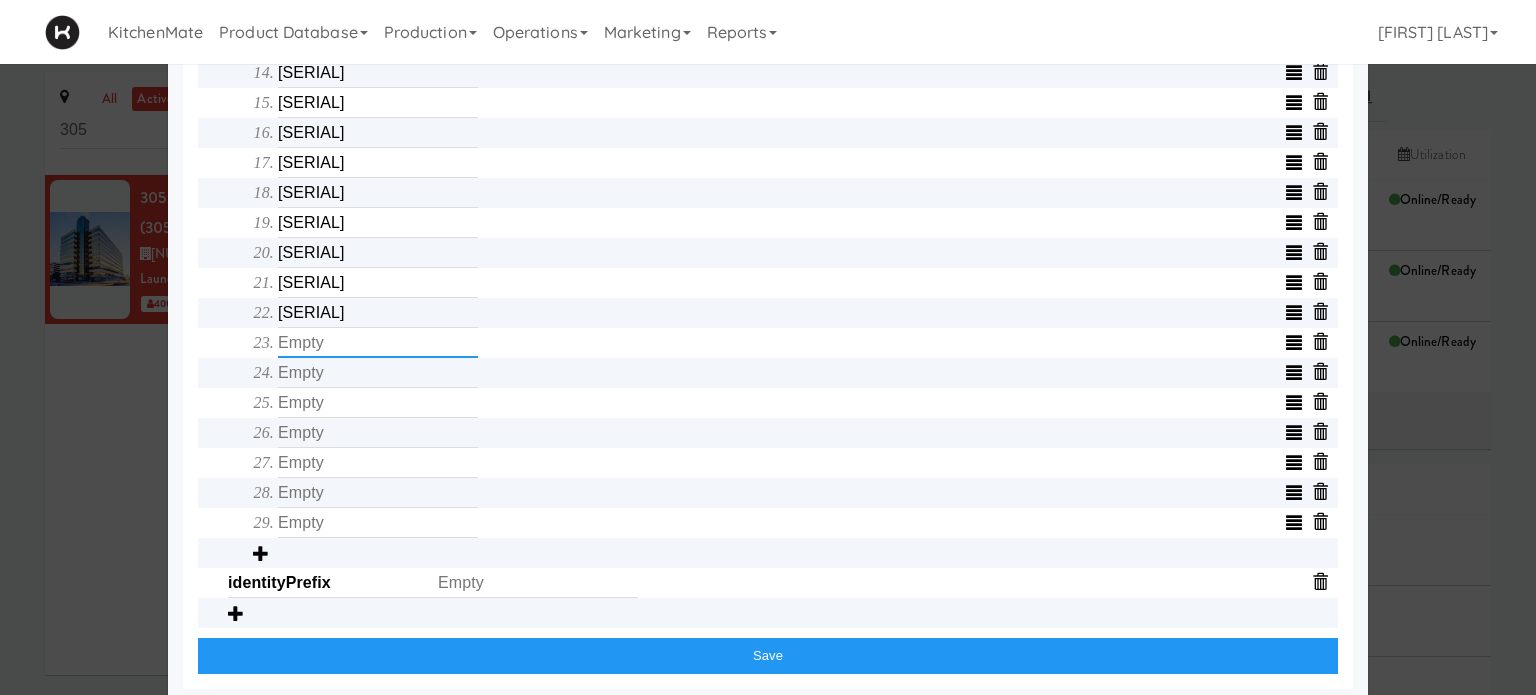 click at bounding box center [378, 343] 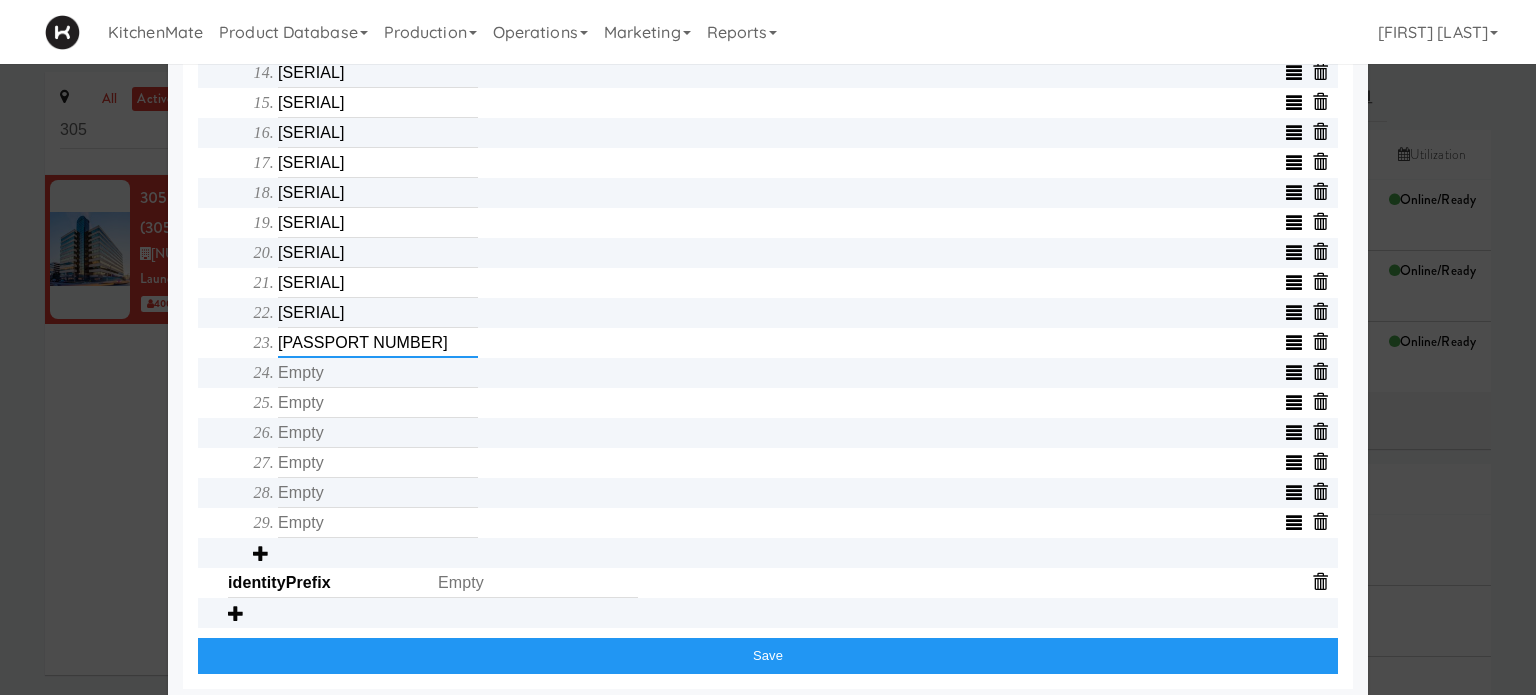 type on "[PASSPORT NUMBER]" 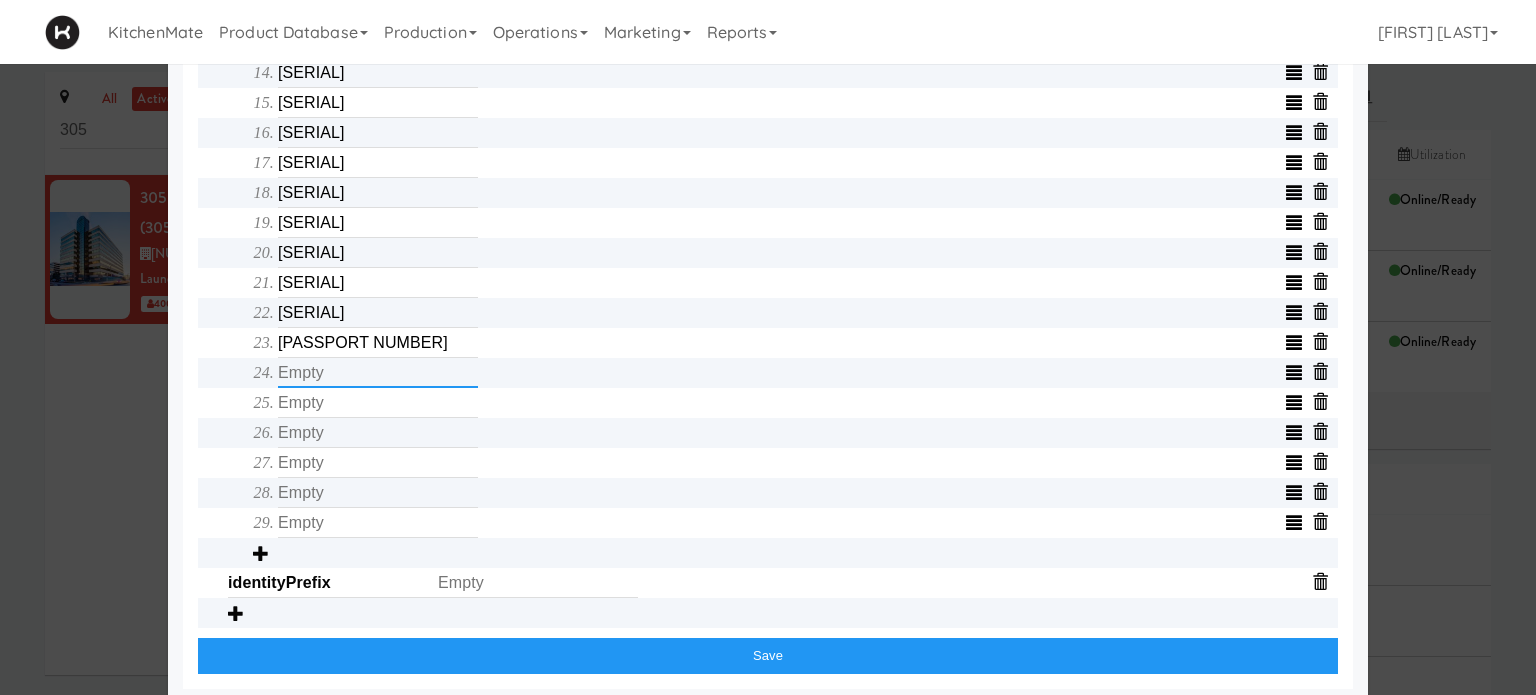click at bounding box center (378, 373) 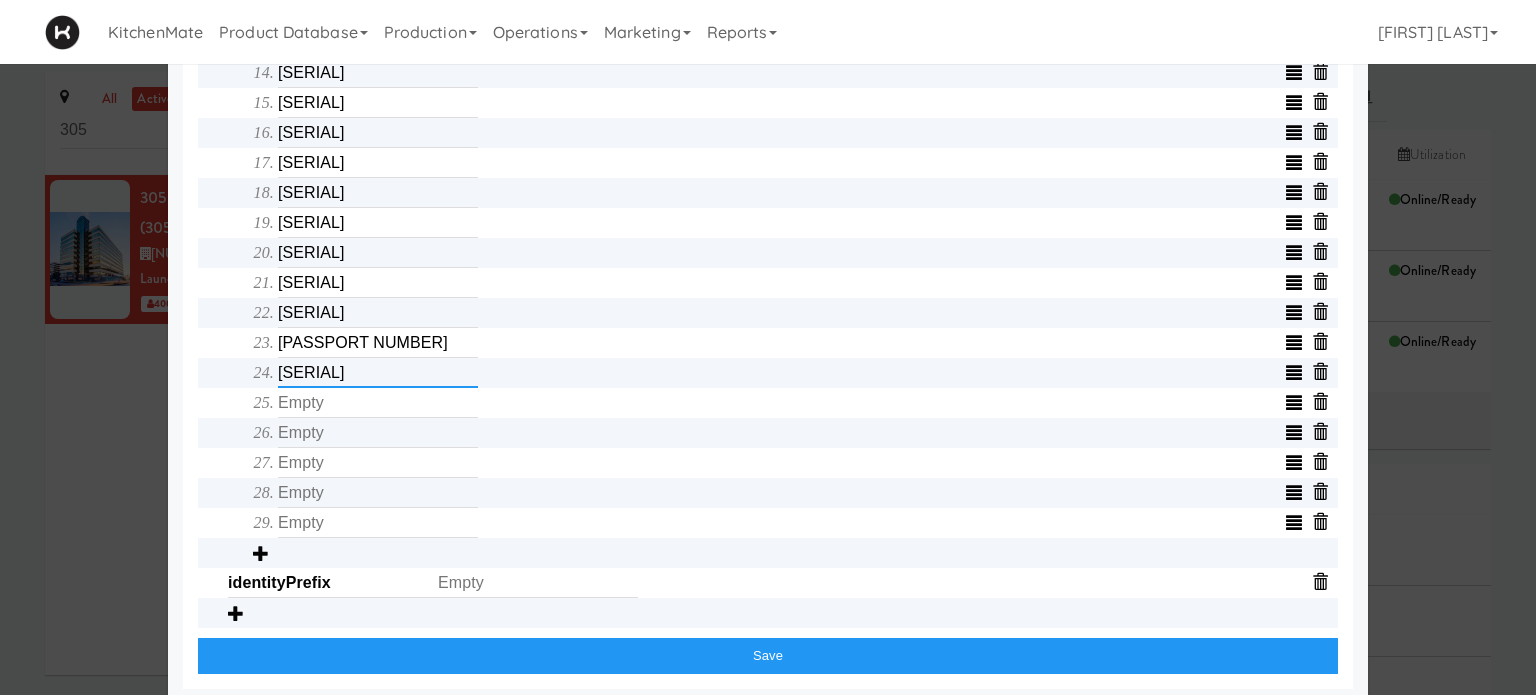 type on "[SERIAL]" 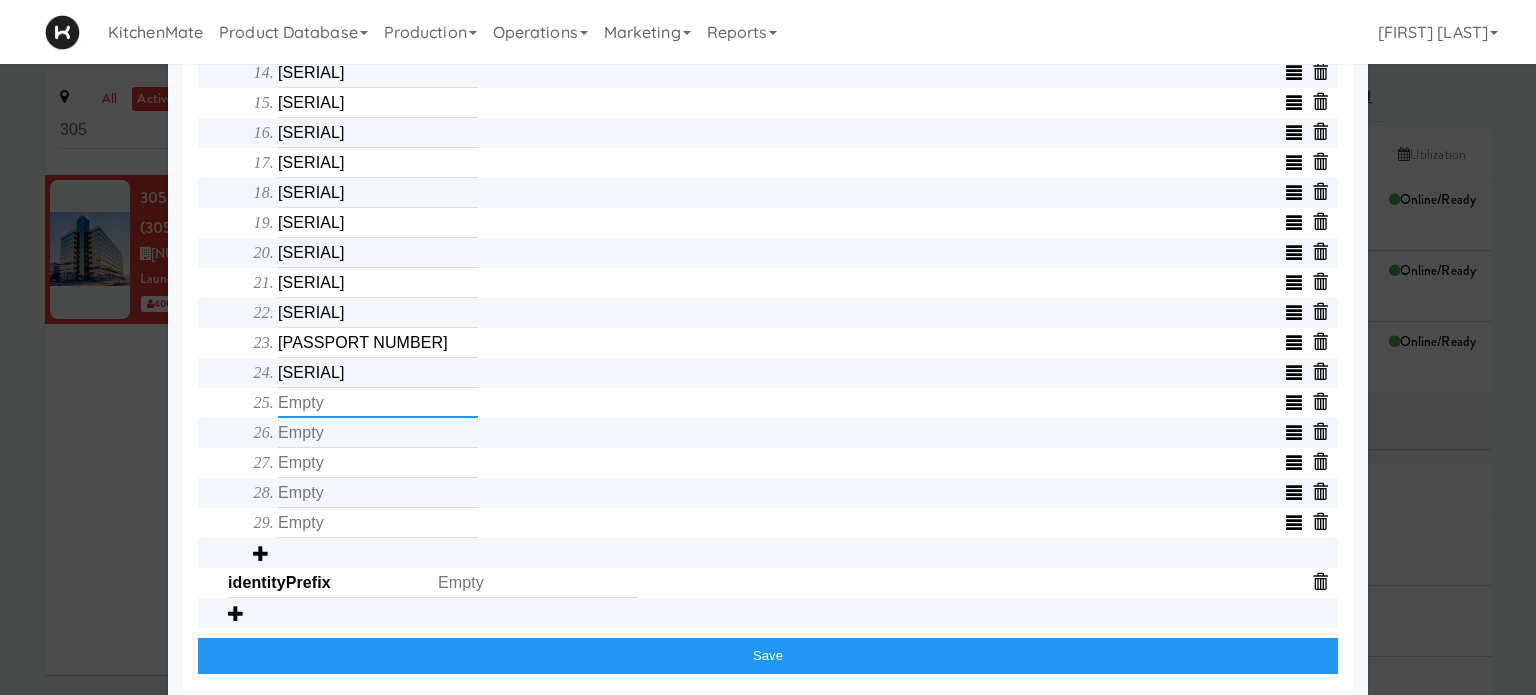 click at bounding box center [378, 403] 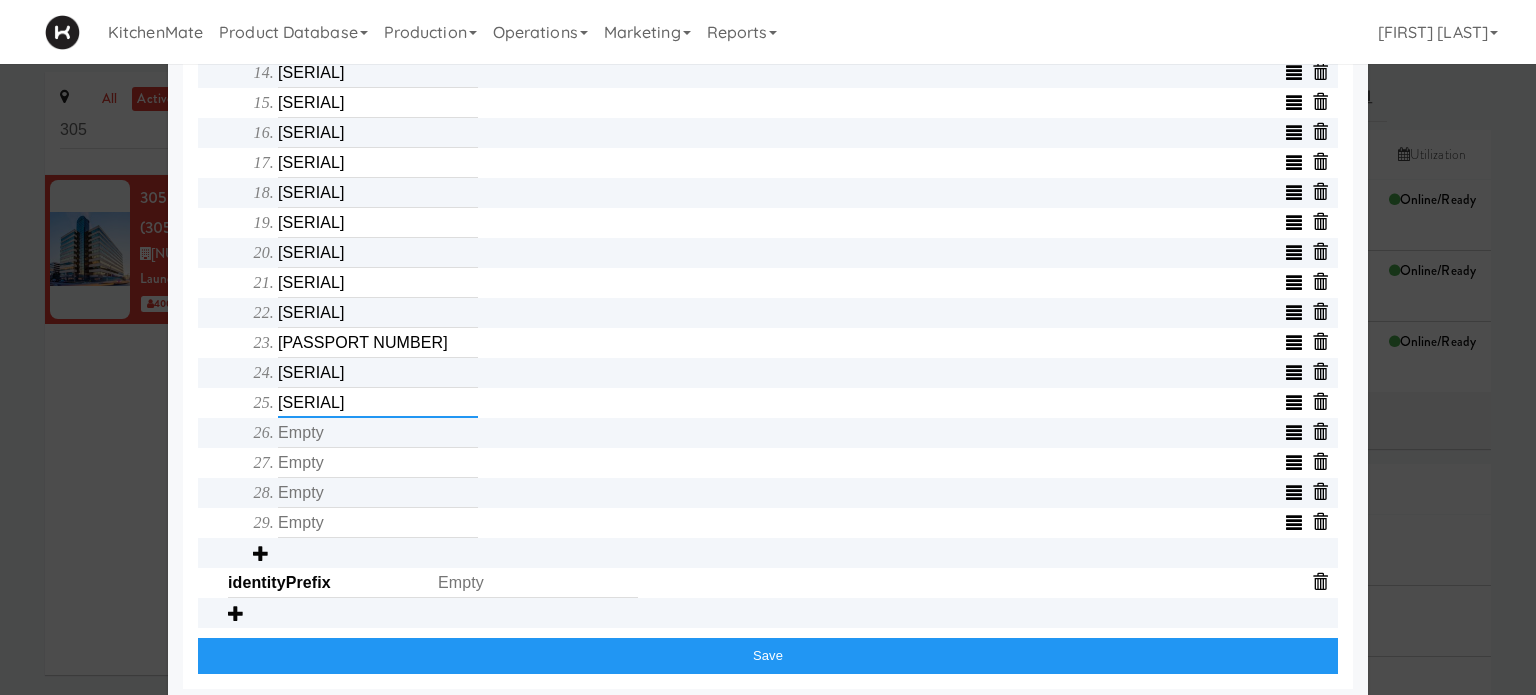 type on "[SERIAL]" 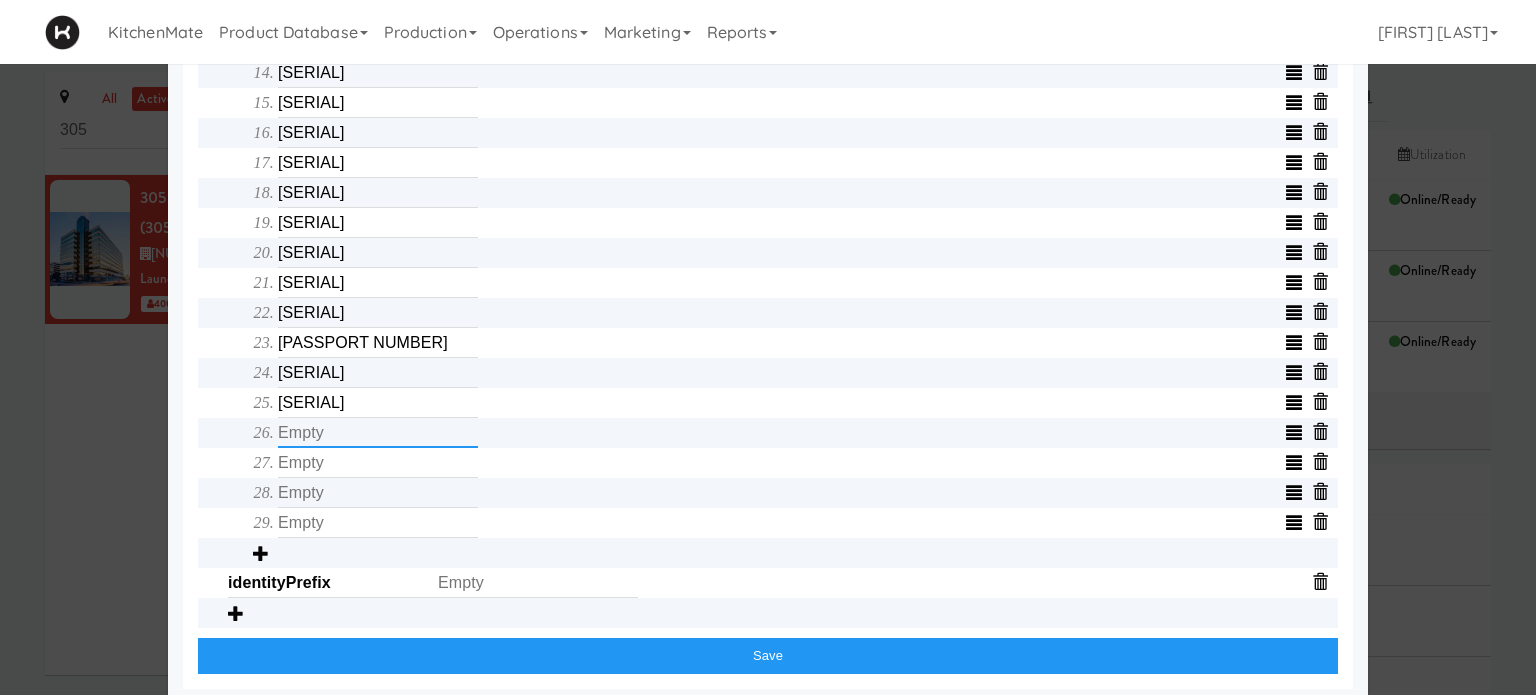 click at bounding box center (378, 433) 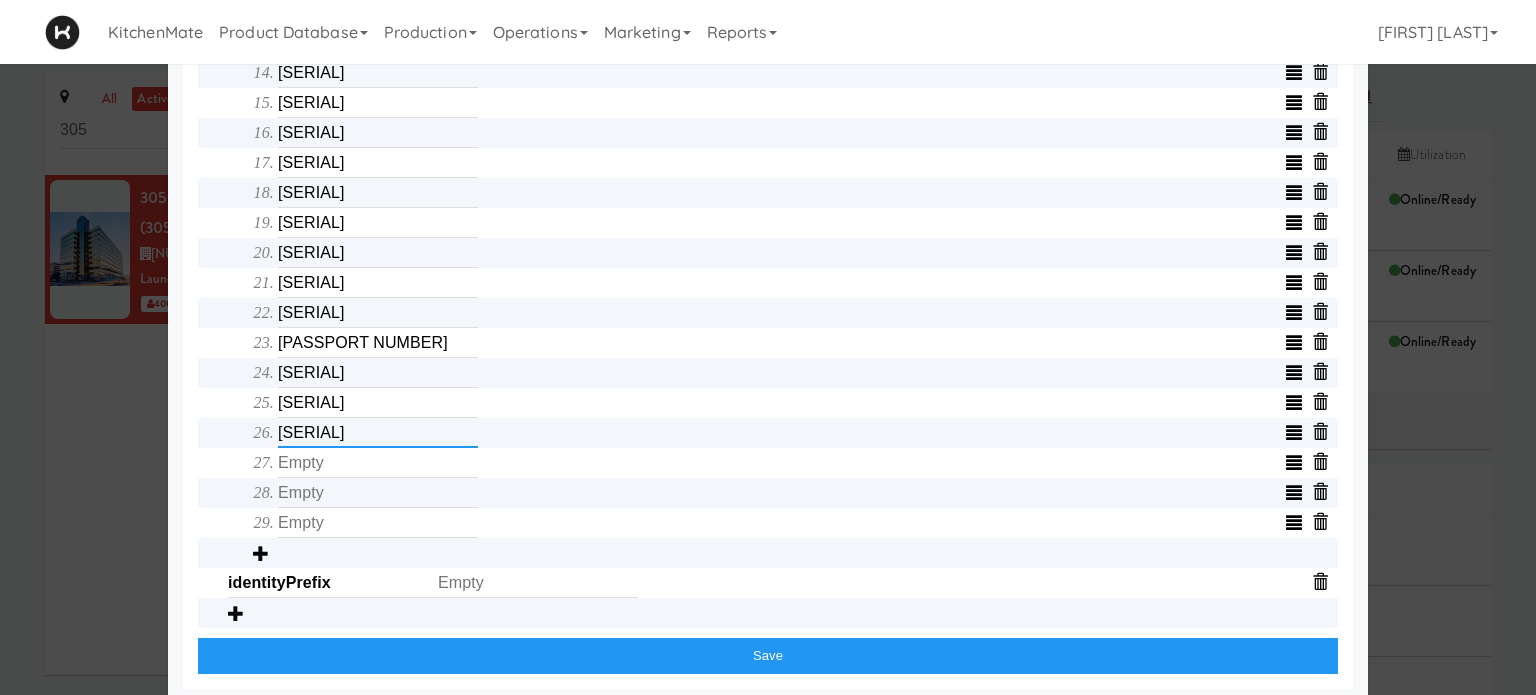 type on "[SERIAL]" 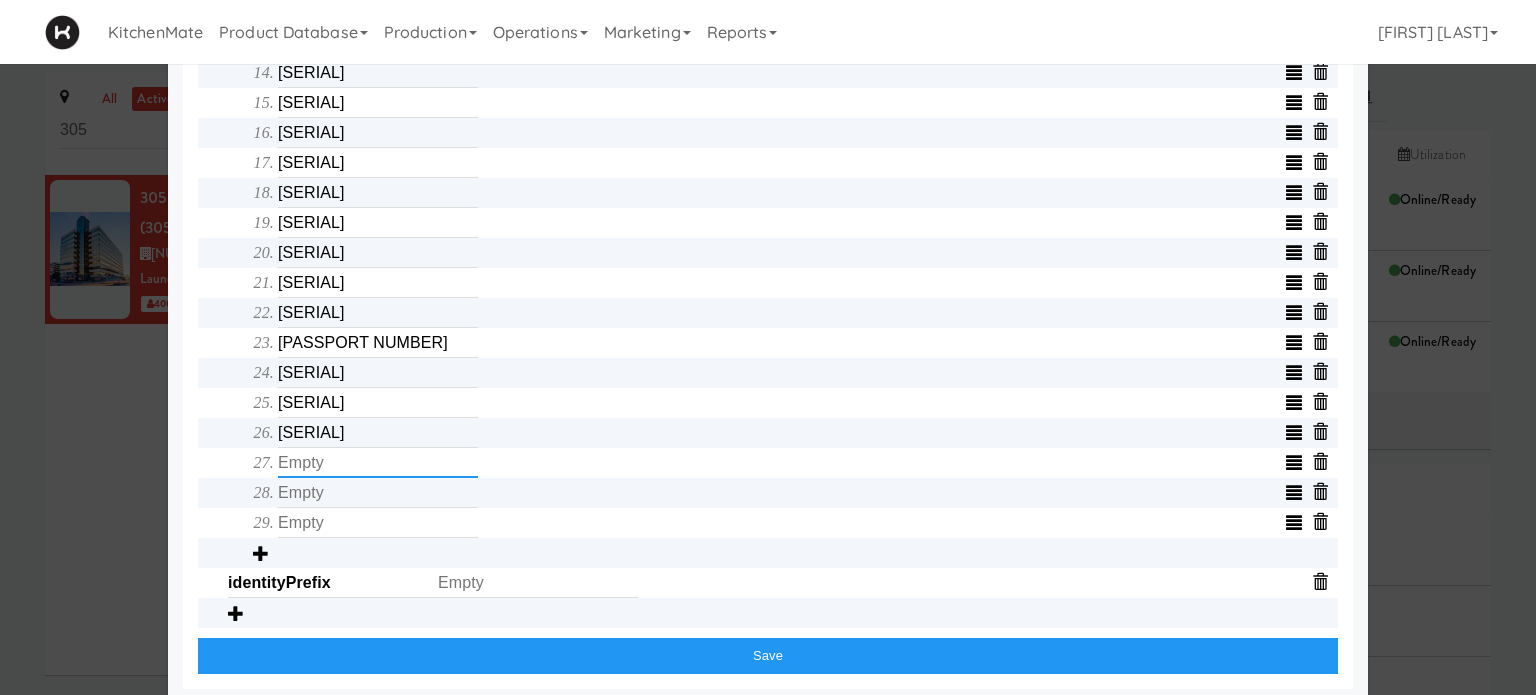 click at bounding box center (378, 463) 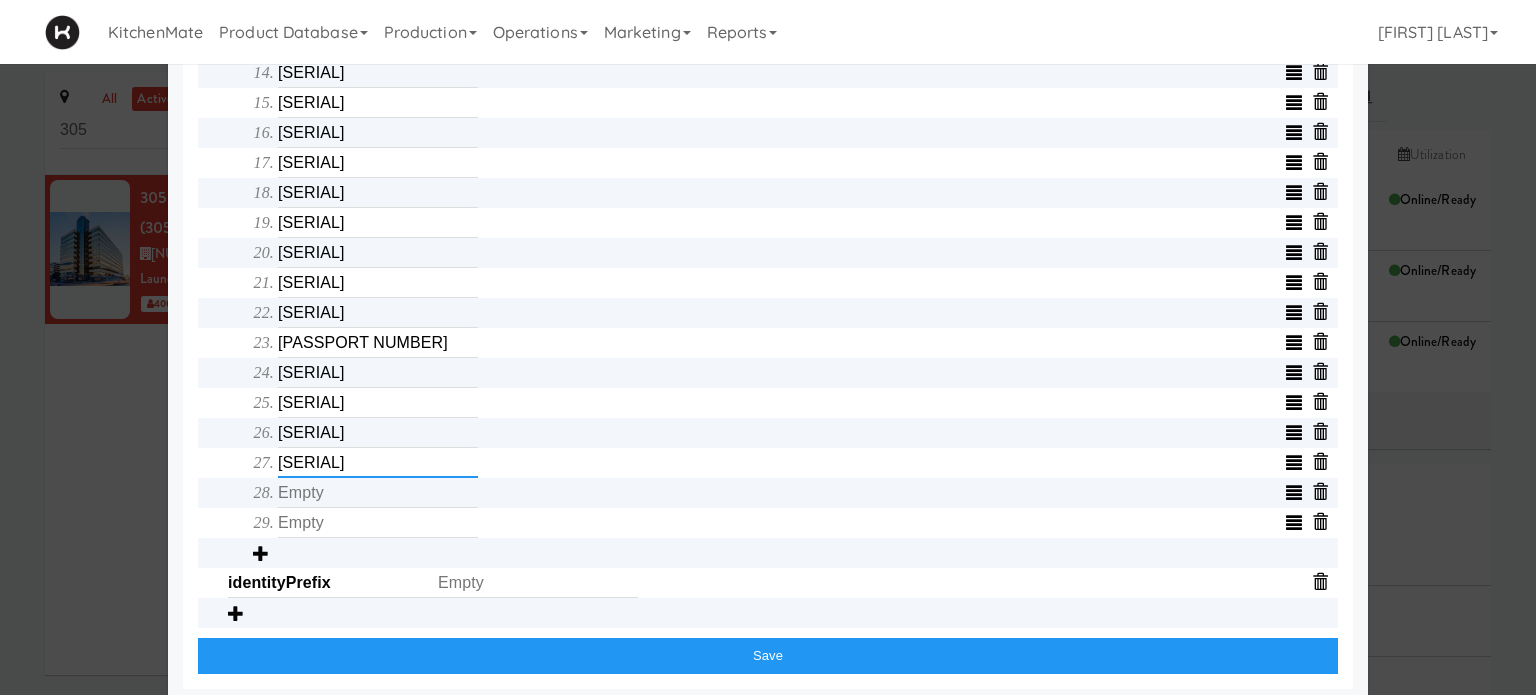 type on "[SERIAL]" 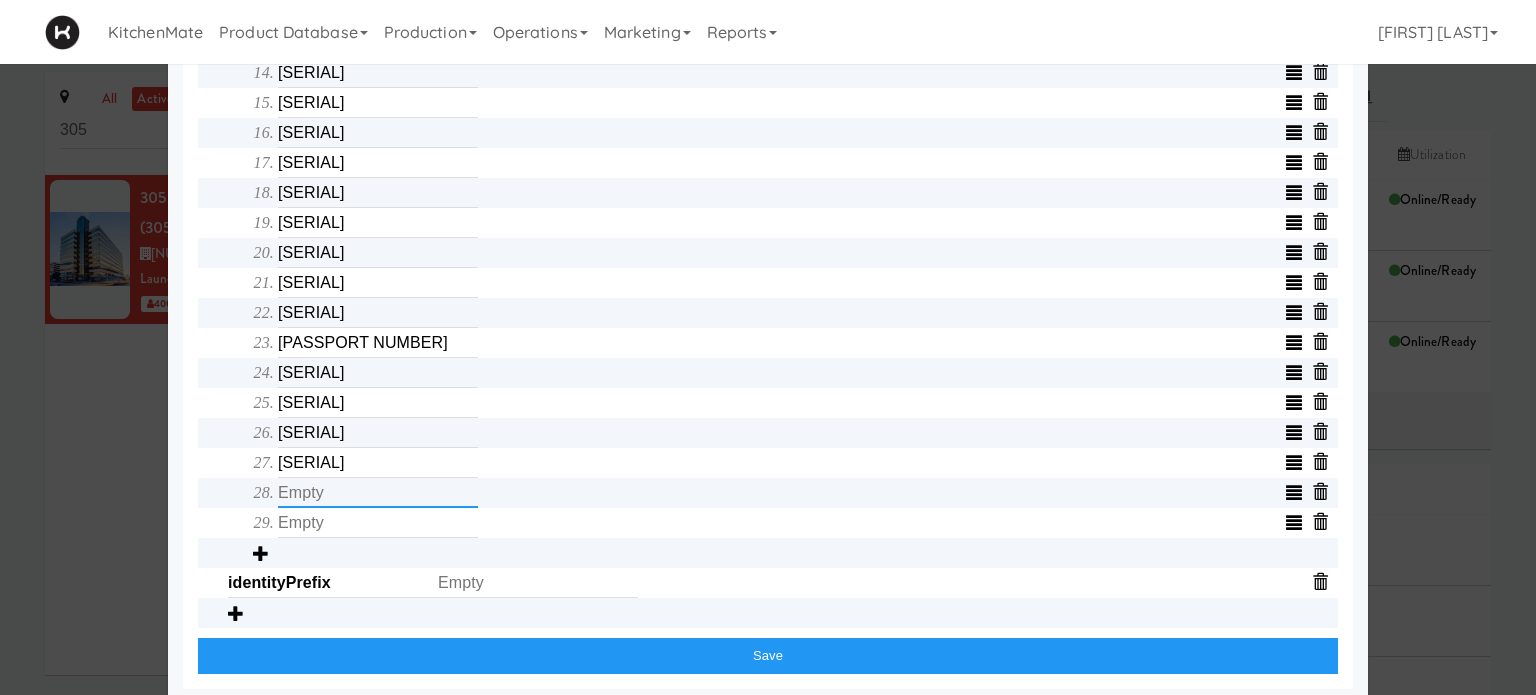 click at bounding box center [378, 493] 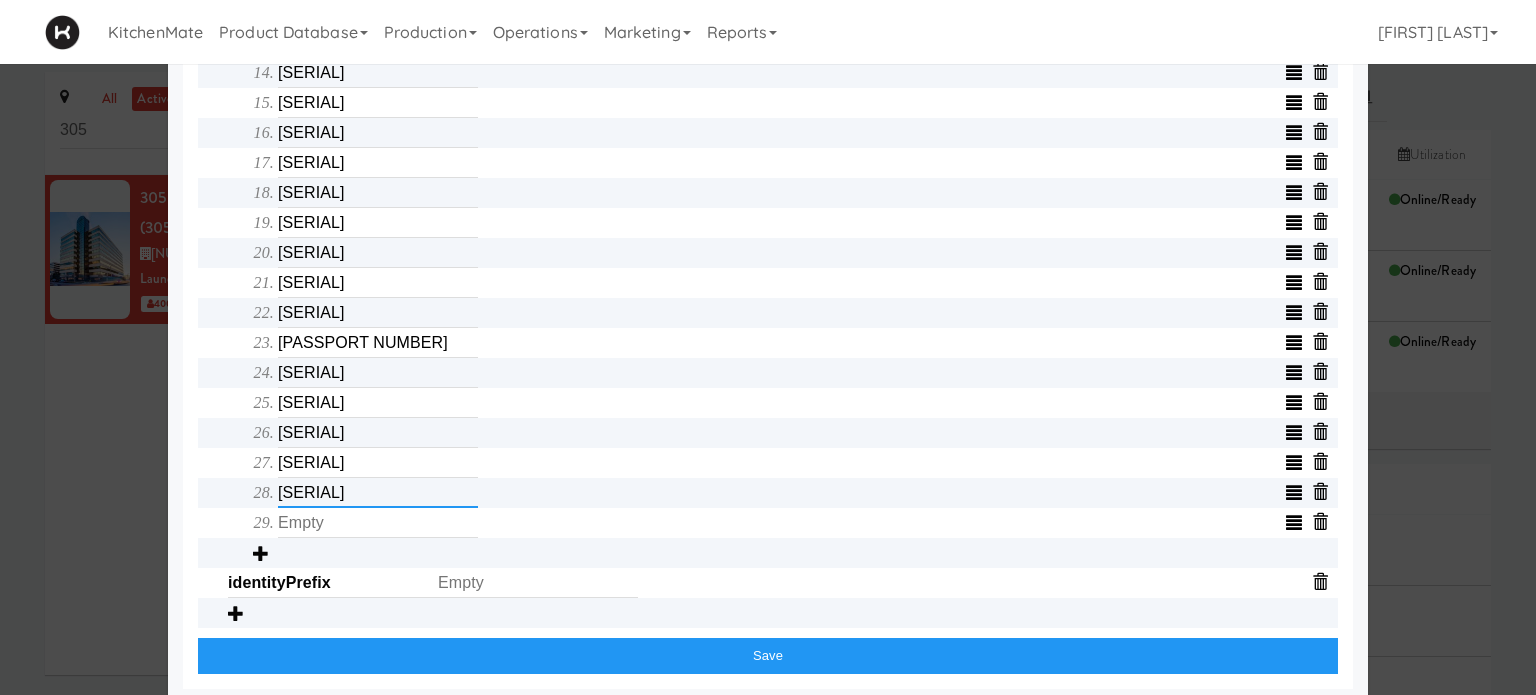 type on "[SERIAL]" 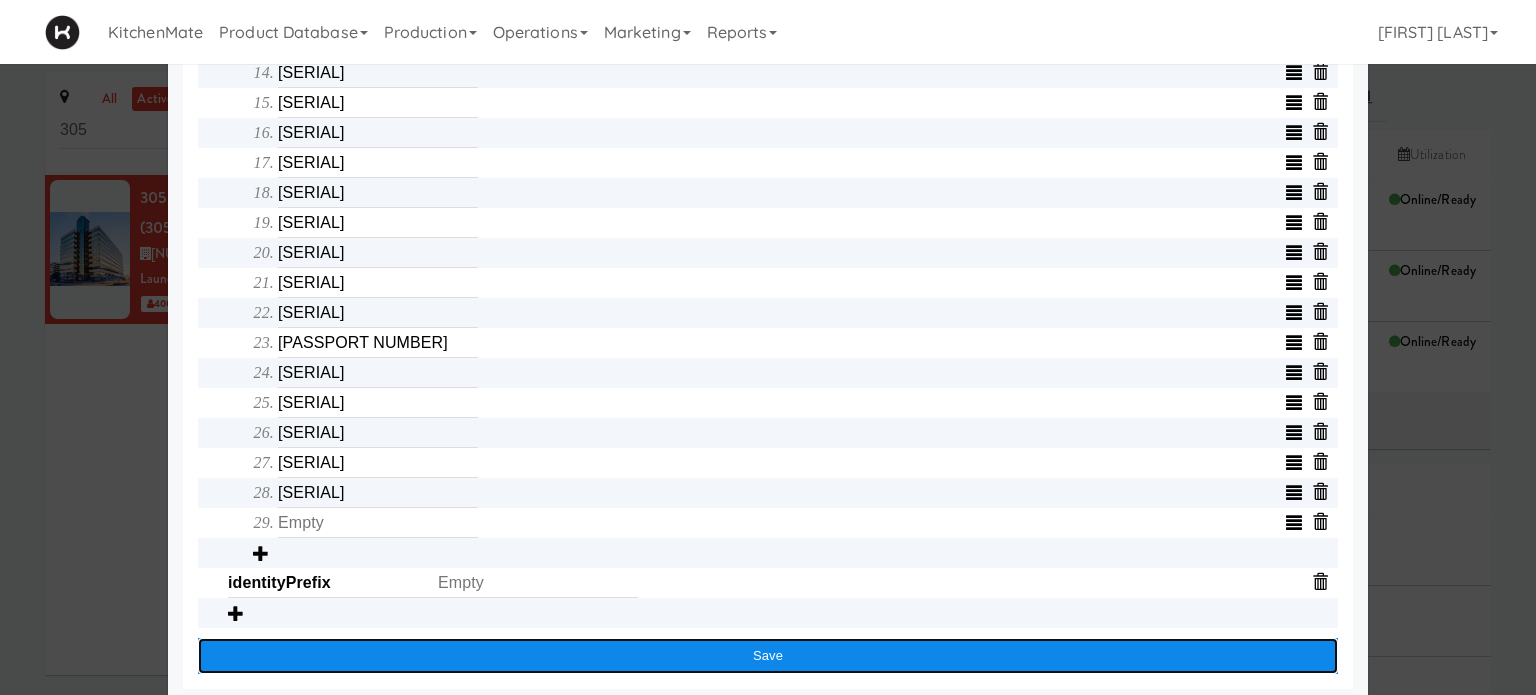 click on "Save" at bounding box center [768, 656] 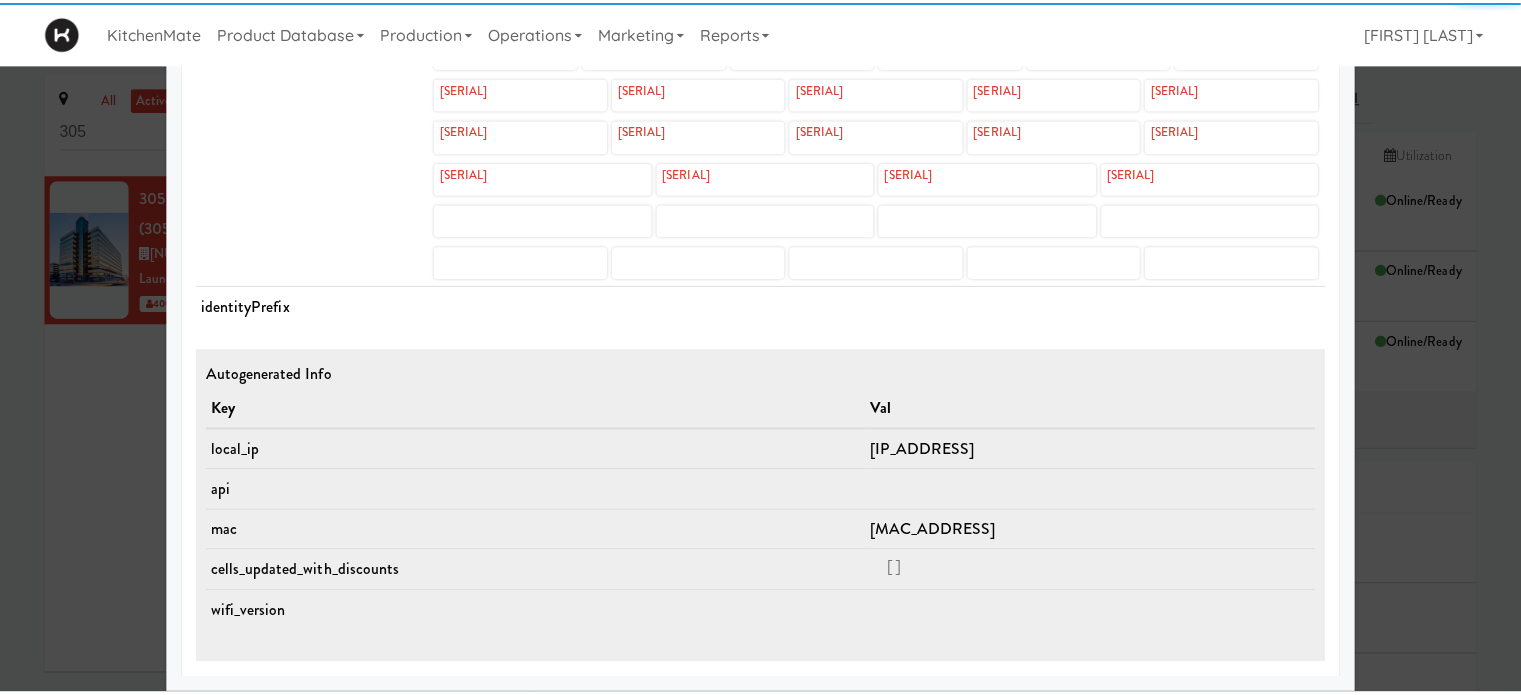 scroll, scrollTop: 954, scrollLeft: 0, axis: vertical 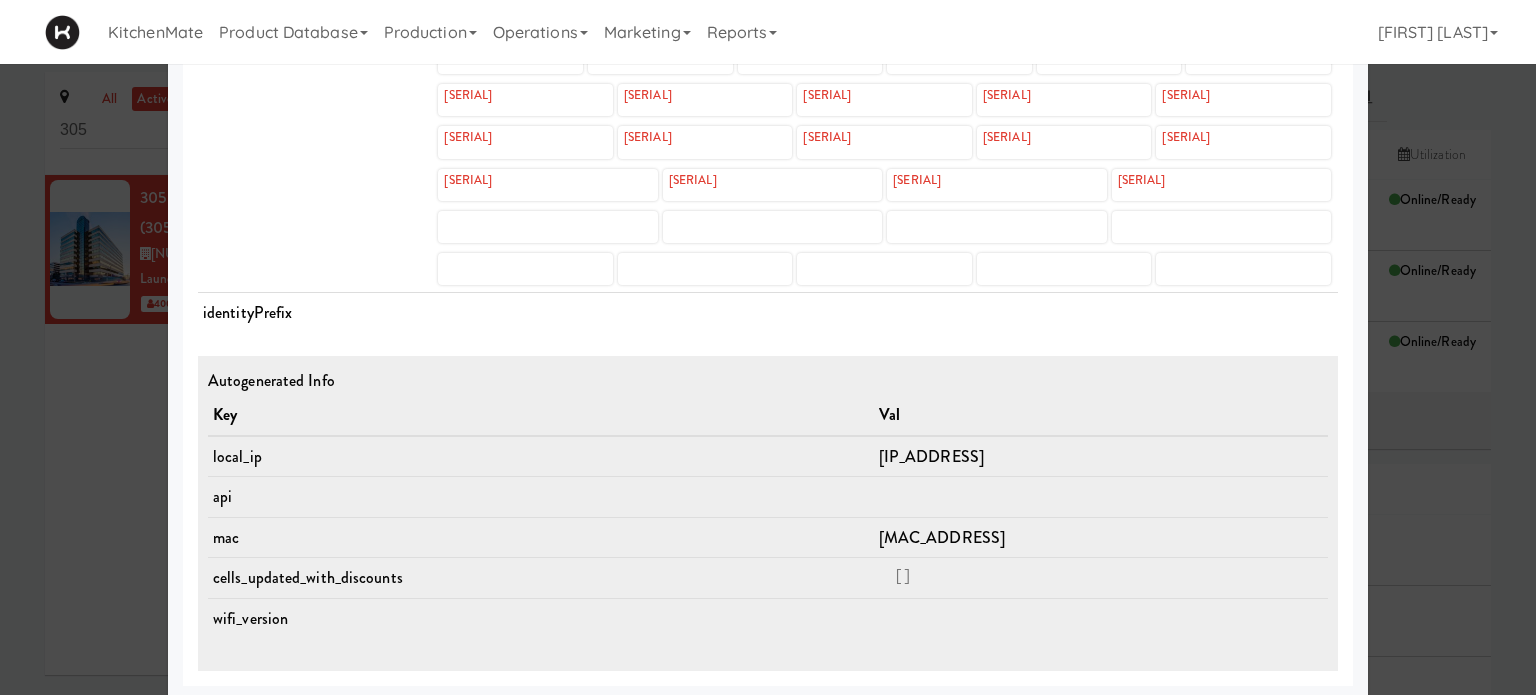 click at bounding box center [768, 347] 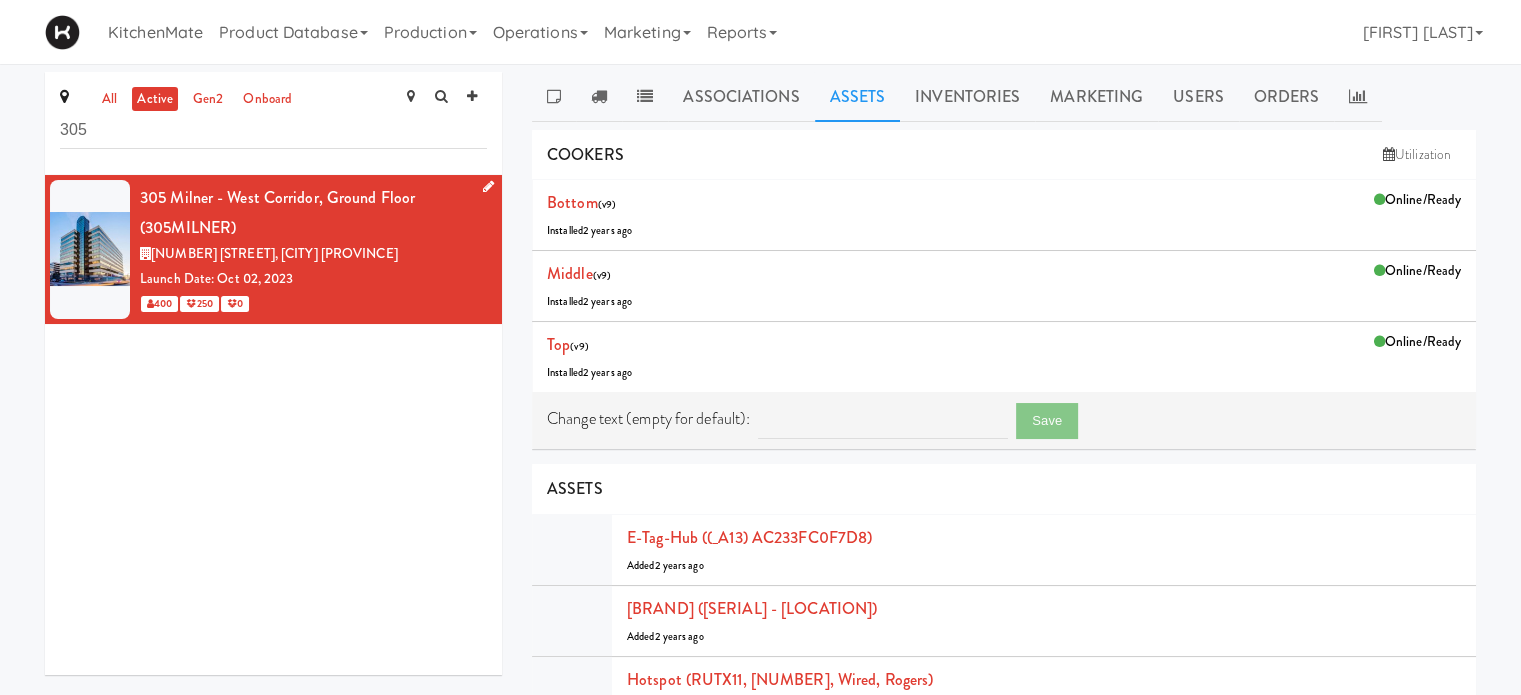 click at bounding box center (484, 187) 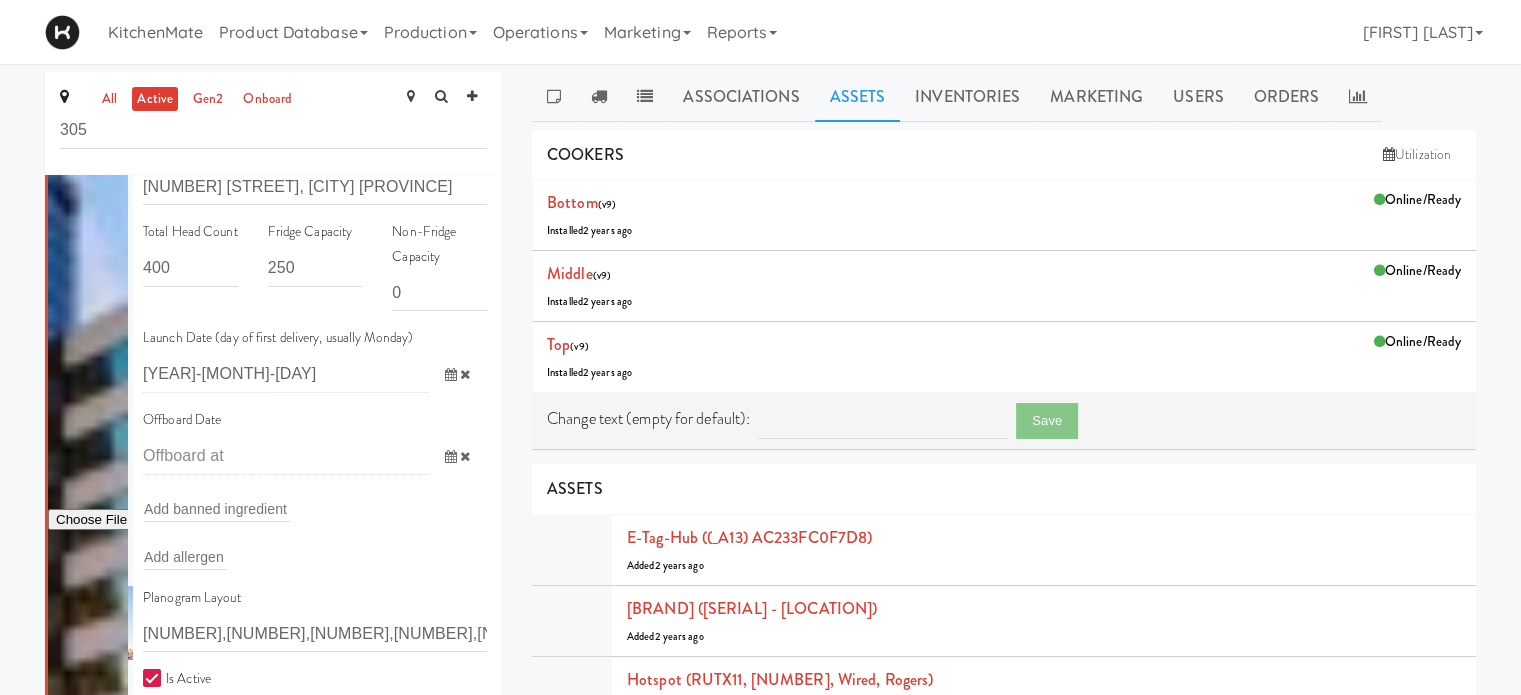 scroll, scrollTop: 177, scrollLeft: 0, axis: vertical 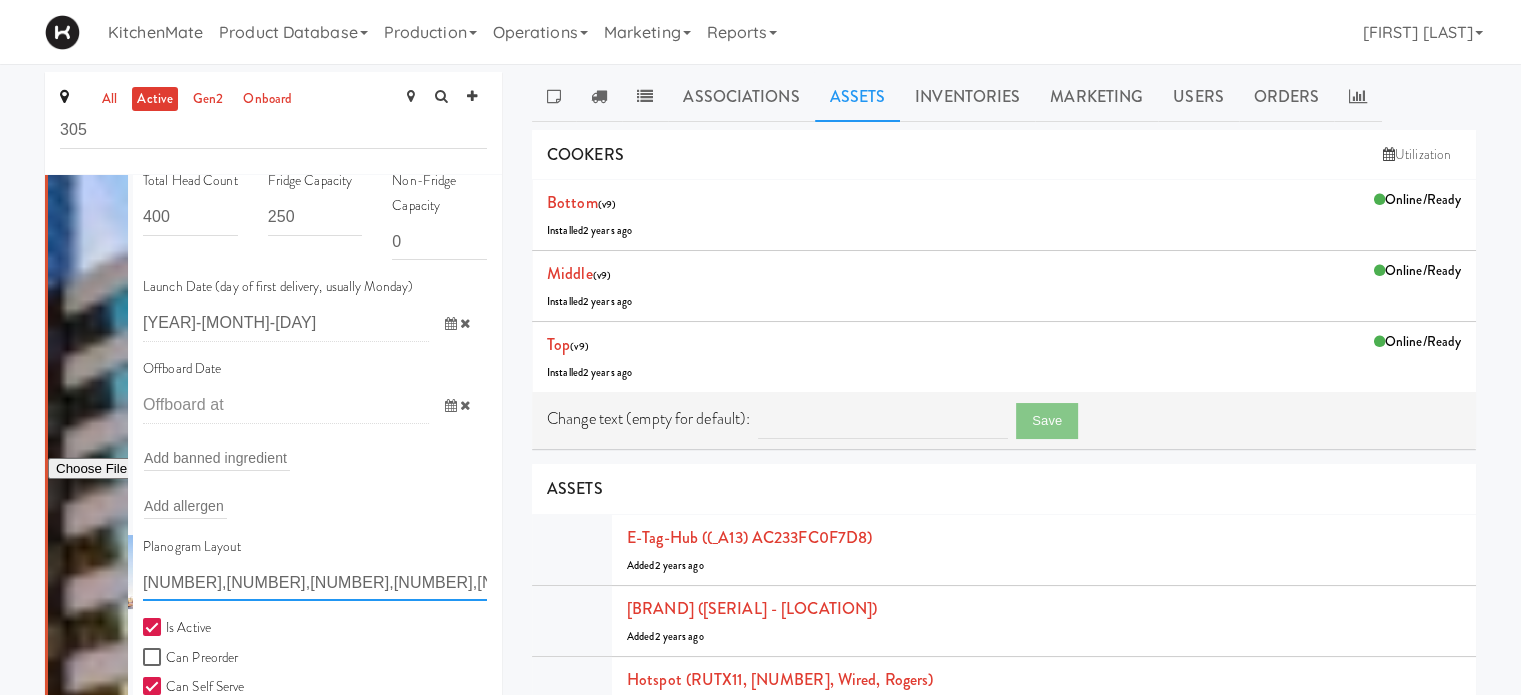 click on "[NUMBER],[NUMBER],[NUMBER],[NUMBER],[NUMBER],[NUMBER]" at bounding box center (315, 582) 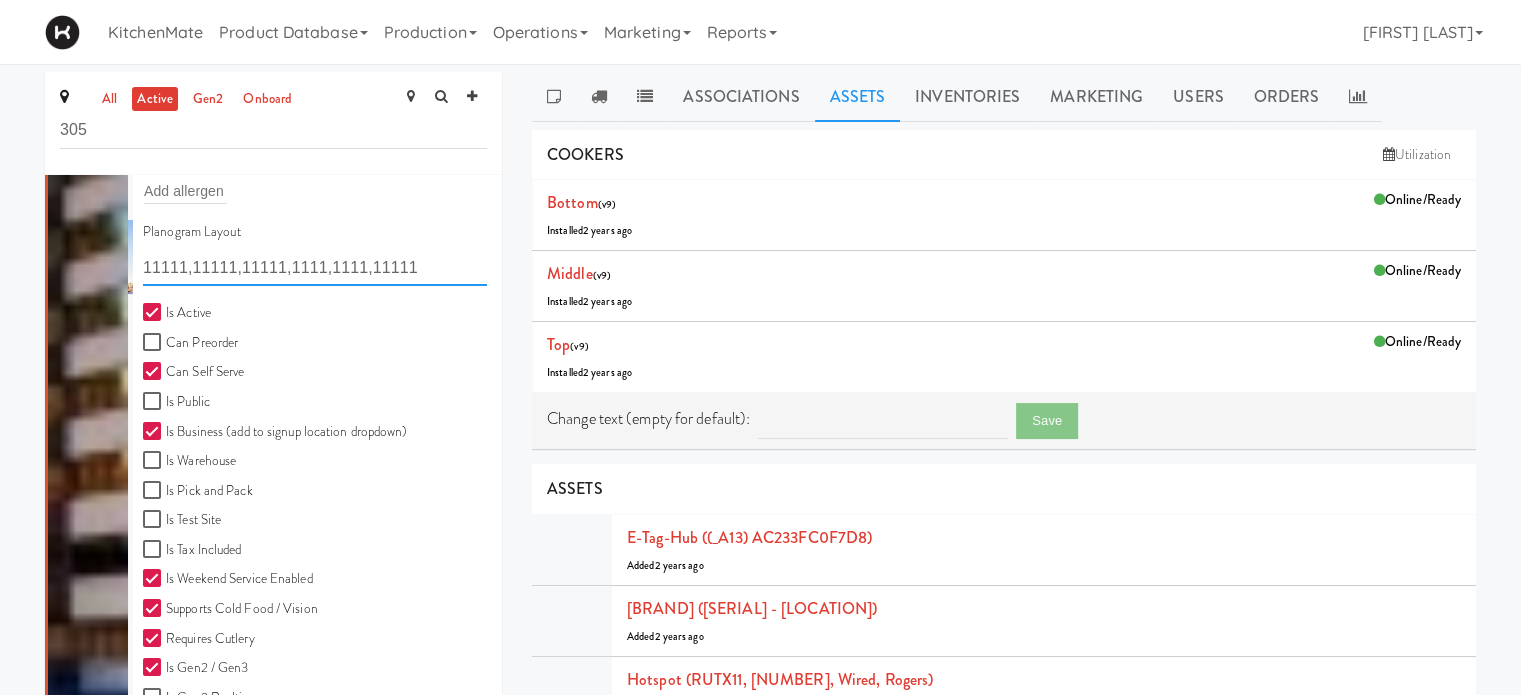 scroll, scrollTop: 554, scrollLeft: 0, axis: vertical 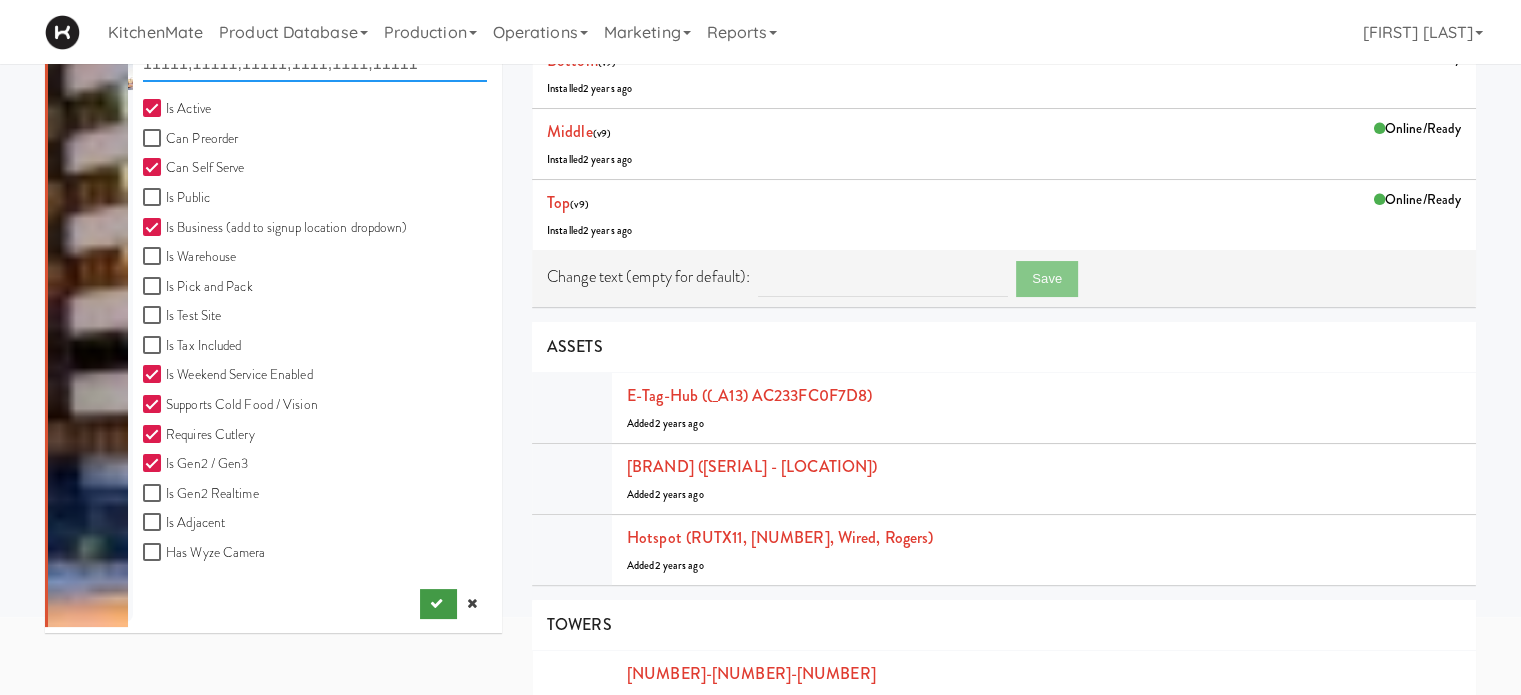 type on "11111,11111,11111,1111,1111,11111" 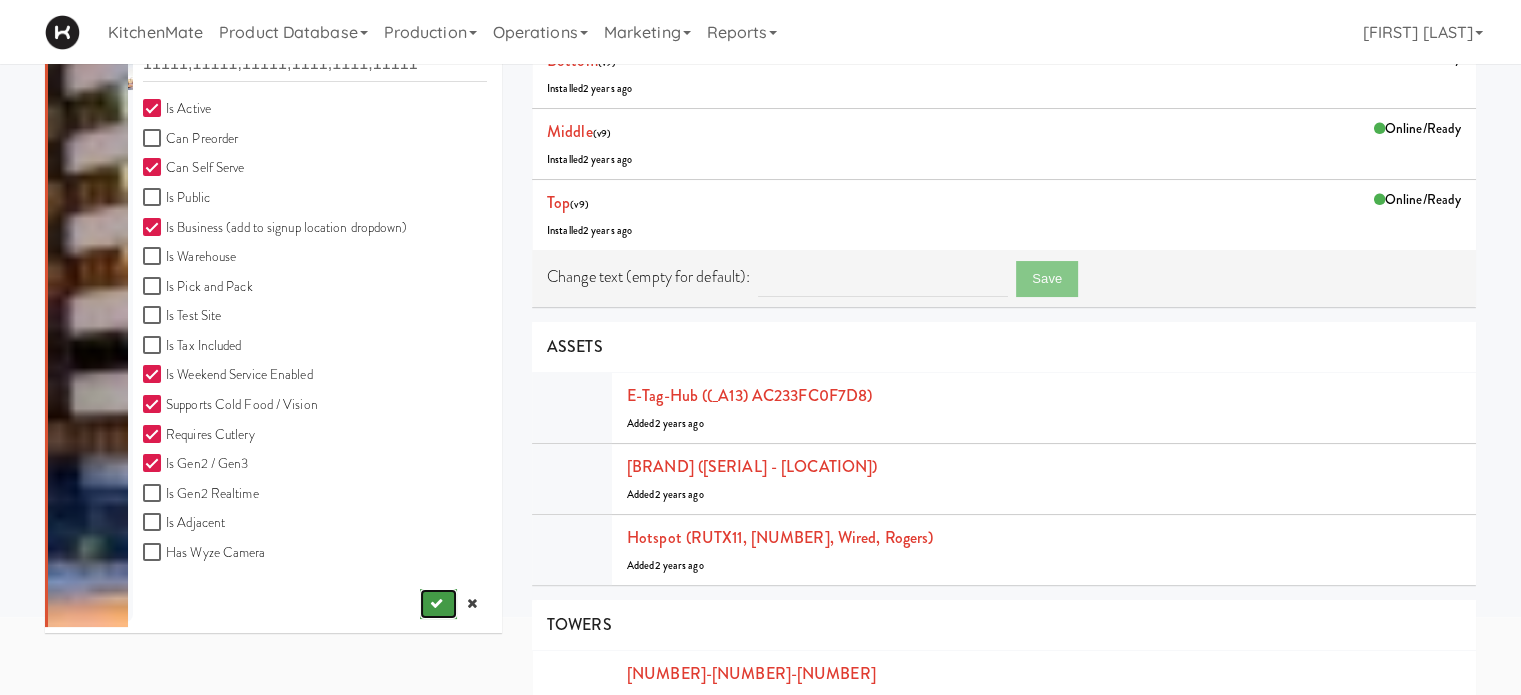 click at bounding box center [438, 604] 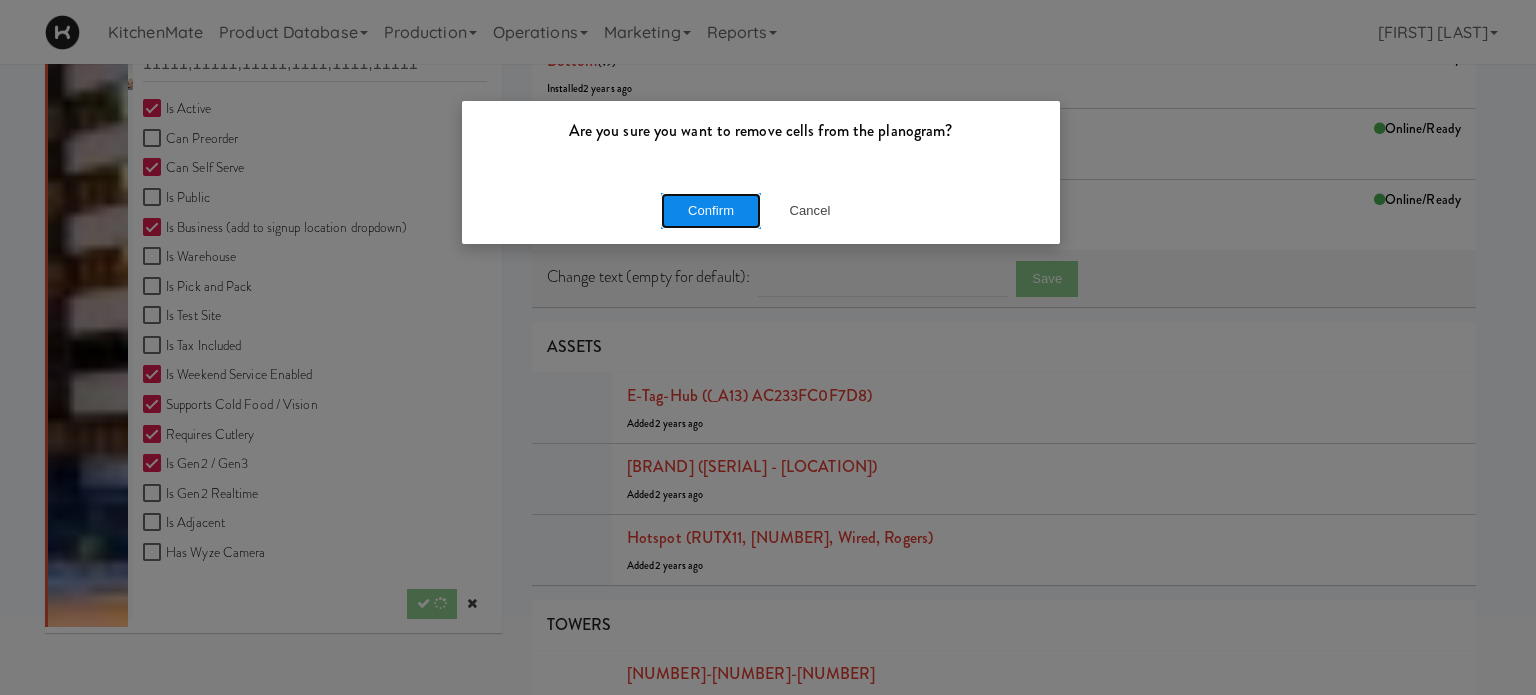 click on "Confirm" at bounding box center [711, 211] 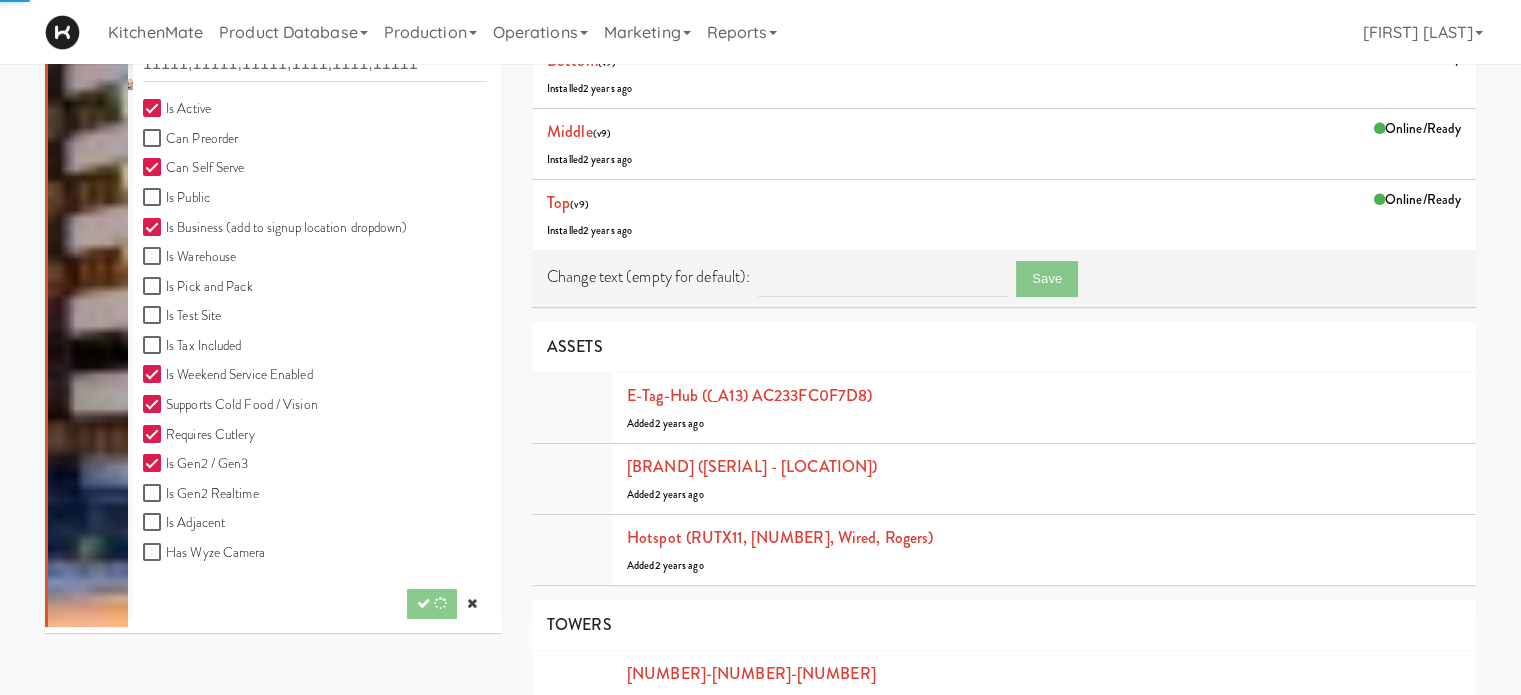 scroll, scrollTop: 0, scrollLeft: 0, axis: both 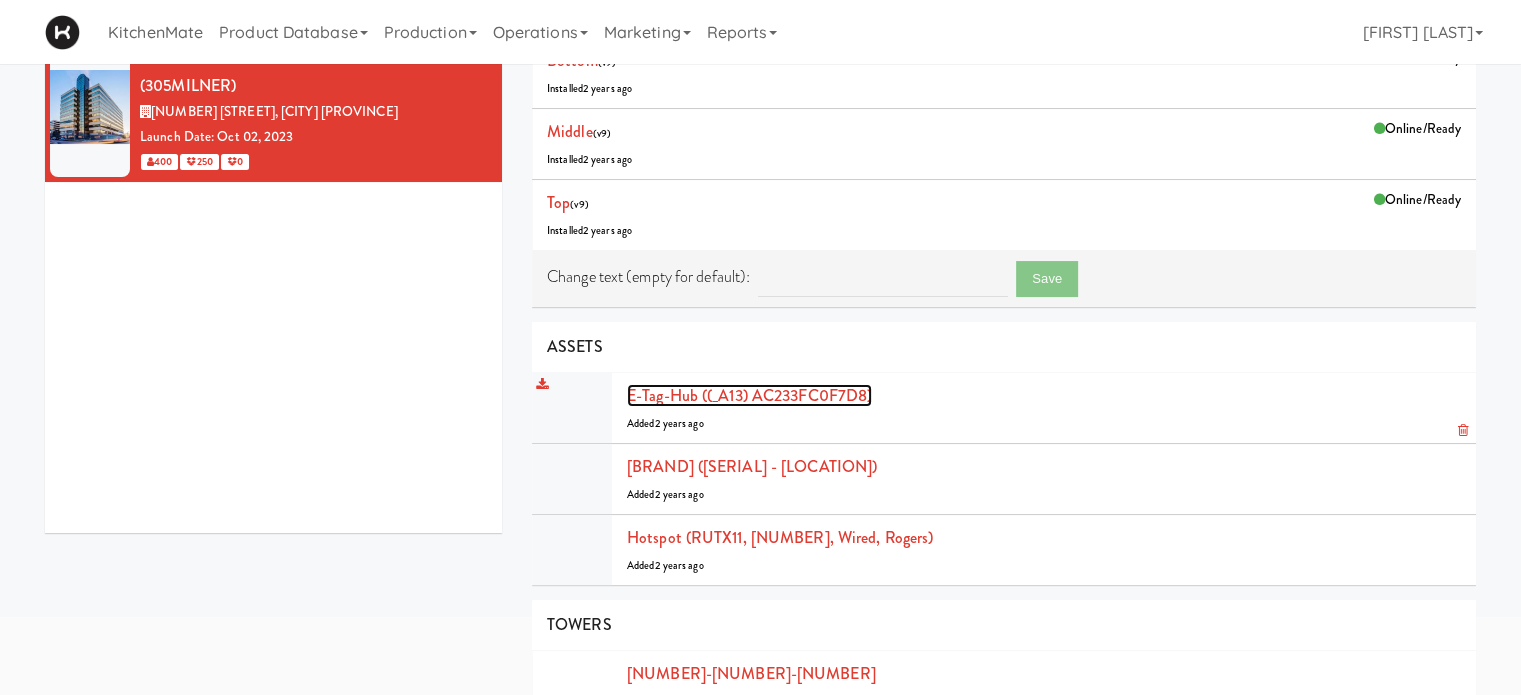 click on "E-tag-hub ((_A13) AC233FC0F7D8)" at bounding box center [749, 395] 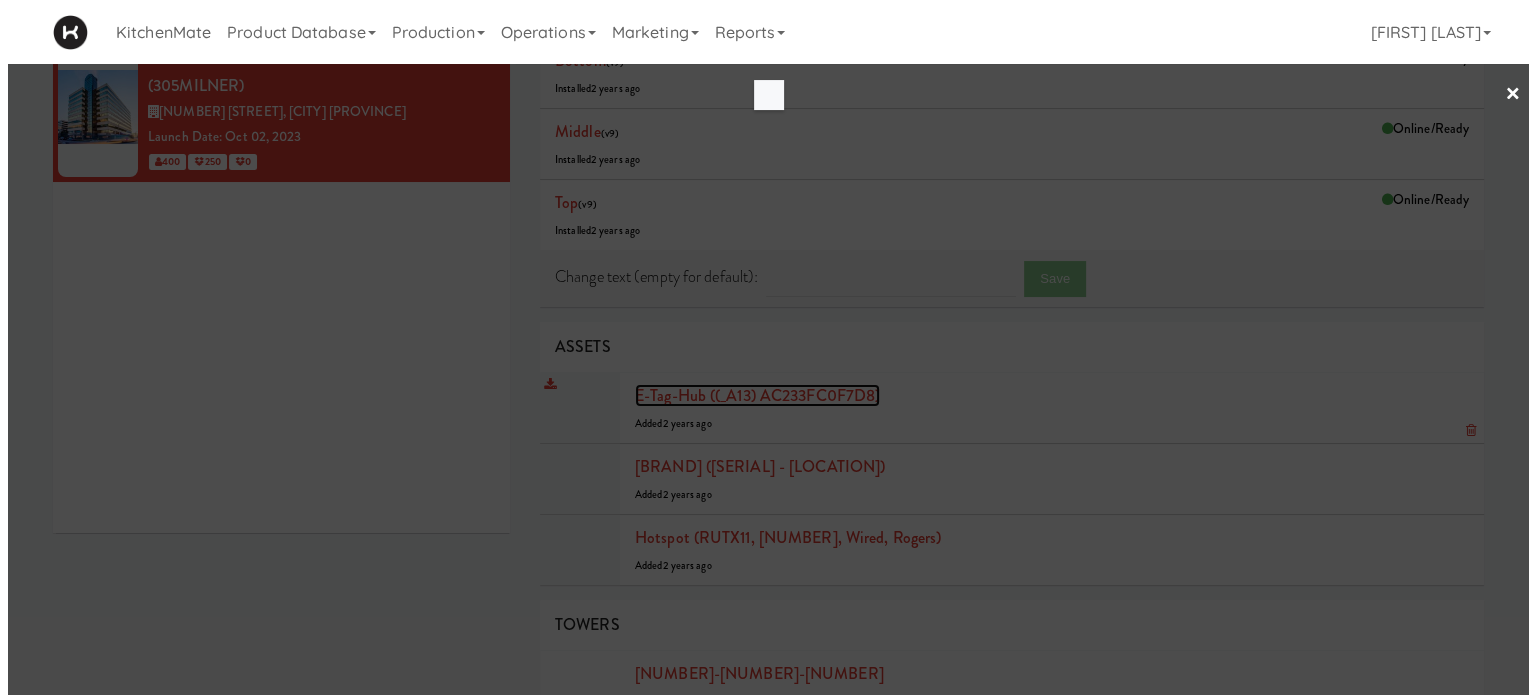 scroll, scrollTop: 0, scrollLeft: 0, axis: both 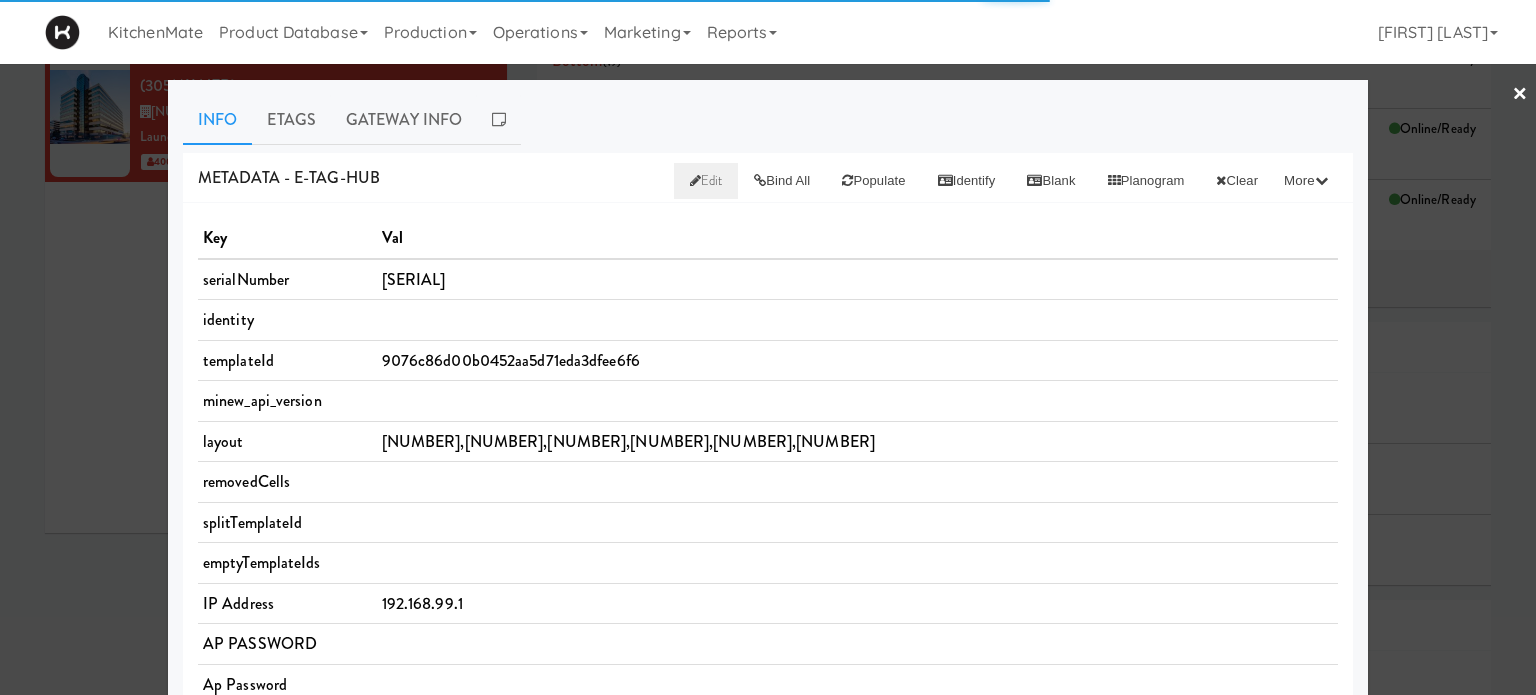 click on "Edit" at bounding box center [706, 180] 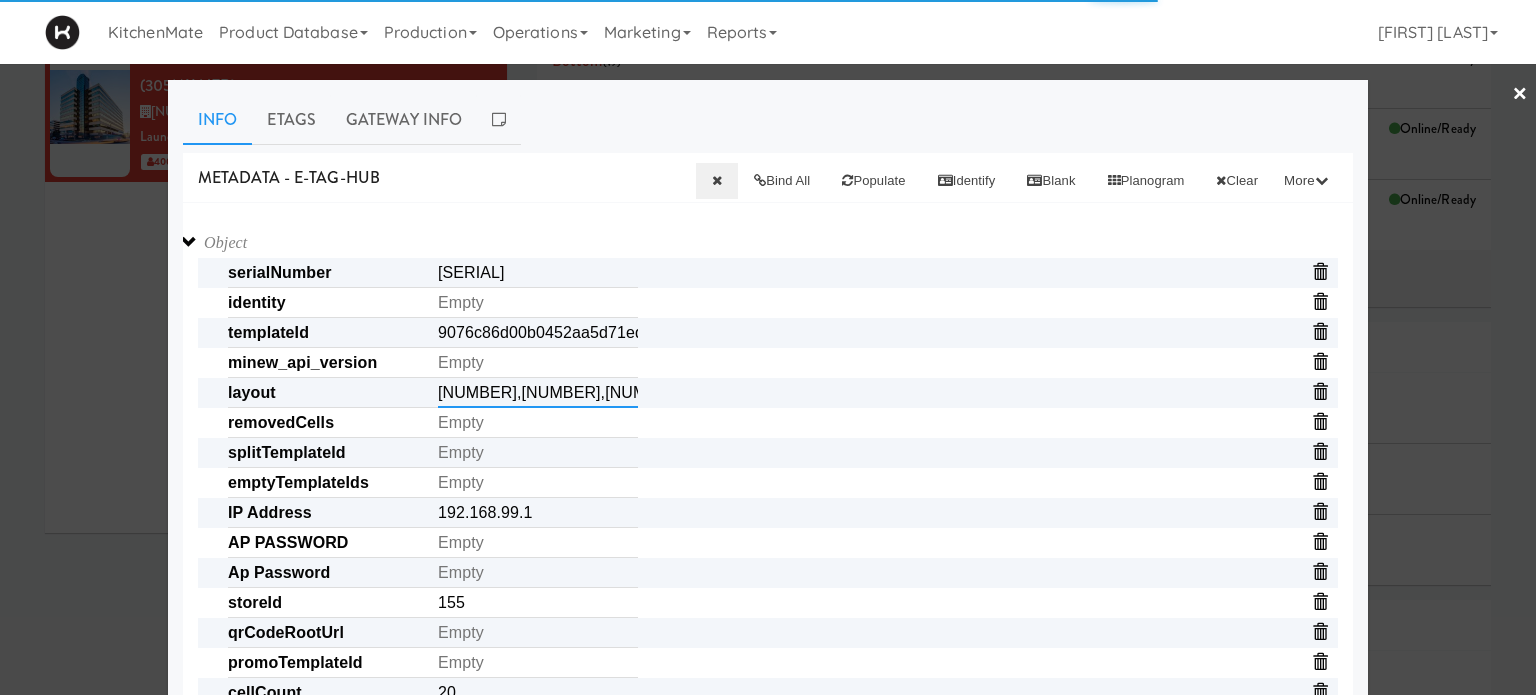 click on "[NUMBER],[NUMBER],[NUMBER],[NUMBER],[NUMBER],[NUMBER]" at bounding box center [538, 393] 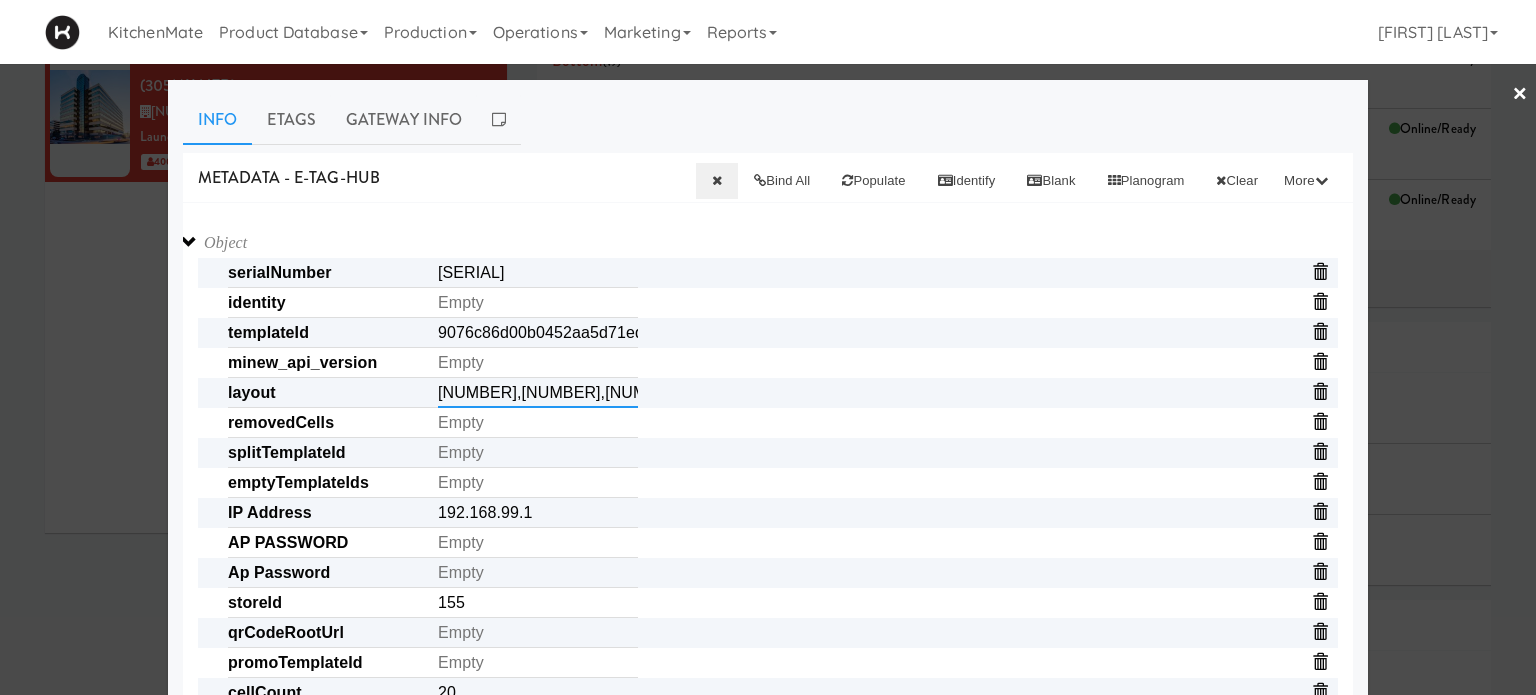 paste 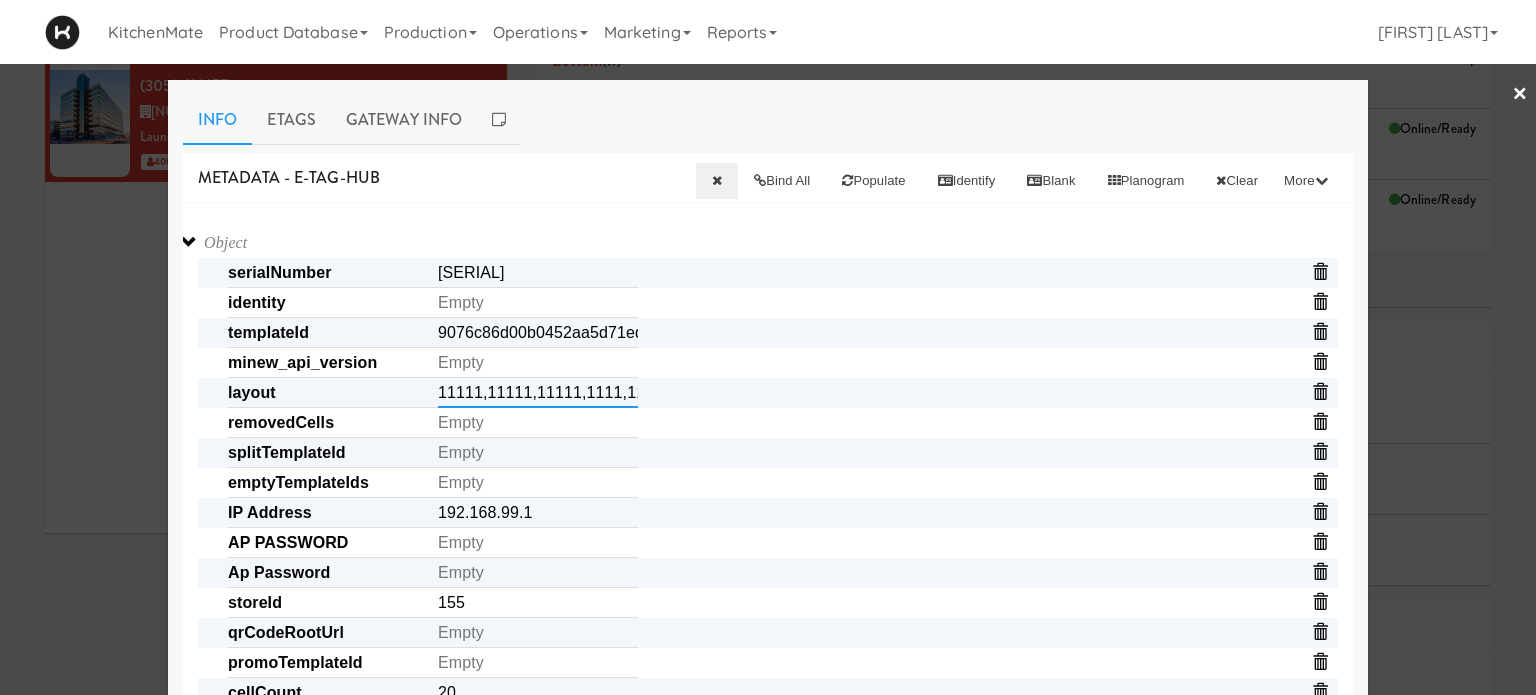 scroll, scrollTop: 0, scrollLeft: 54, axis: horizontal 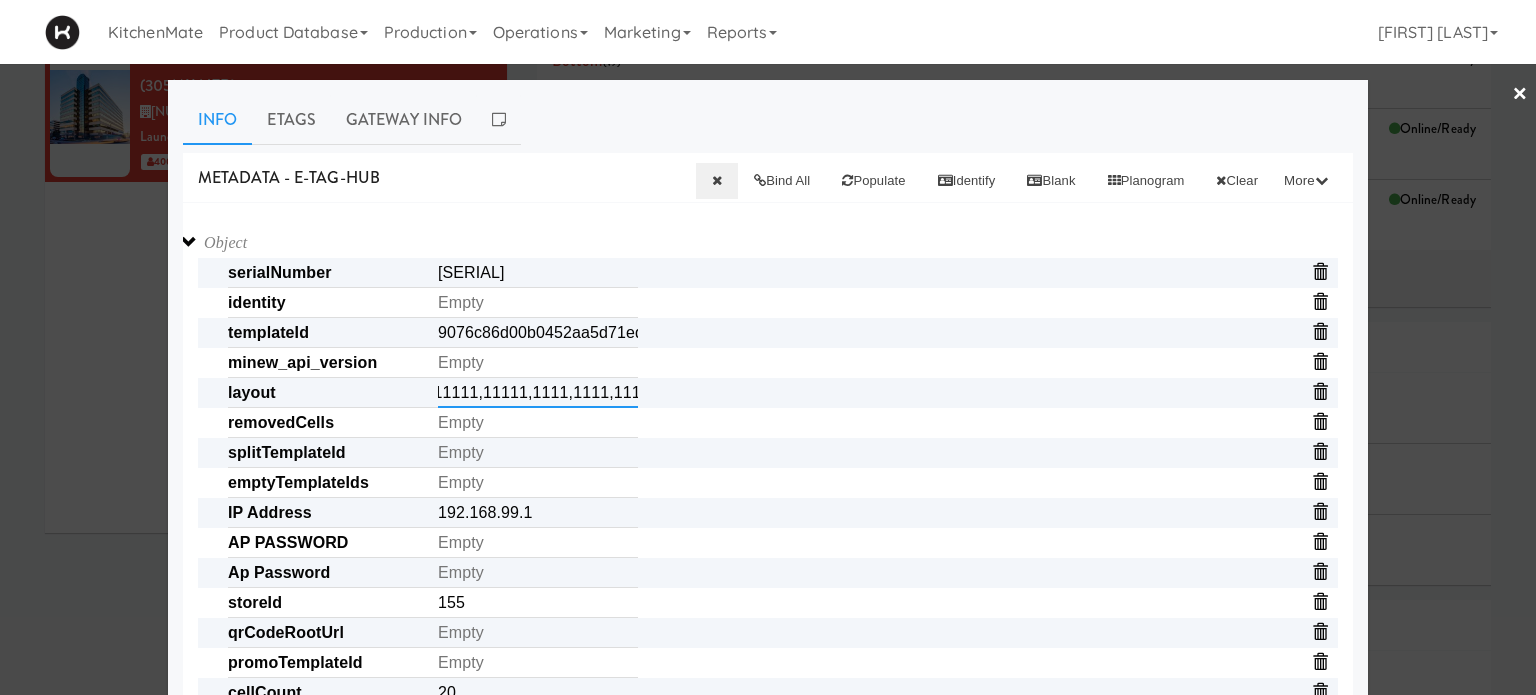 click on "11111,11111,11111,1111,1111,11111" at bounding box center (538, 393) 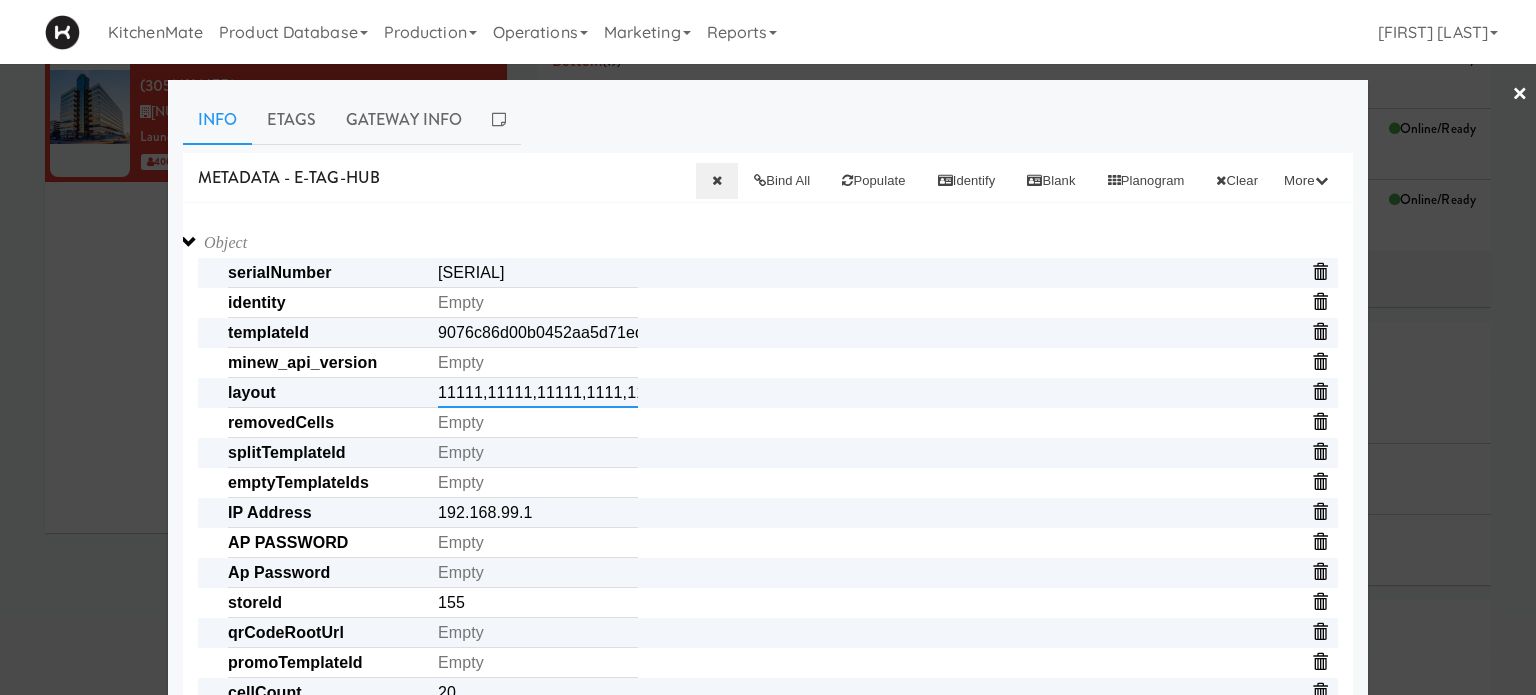 type on "11111,11111,11111,1111,1111,11111" 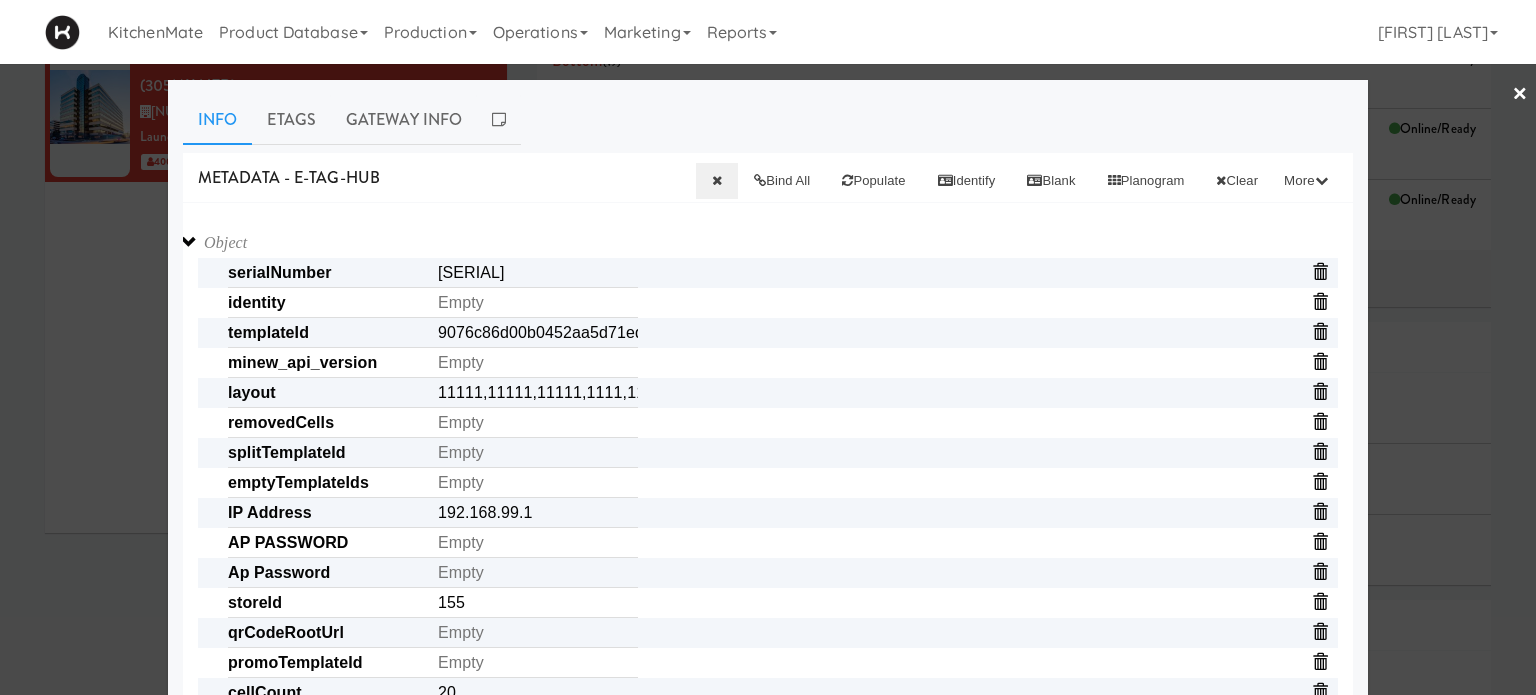 click on "Info Etags Gateway Info" at bounding box center [768, 120] 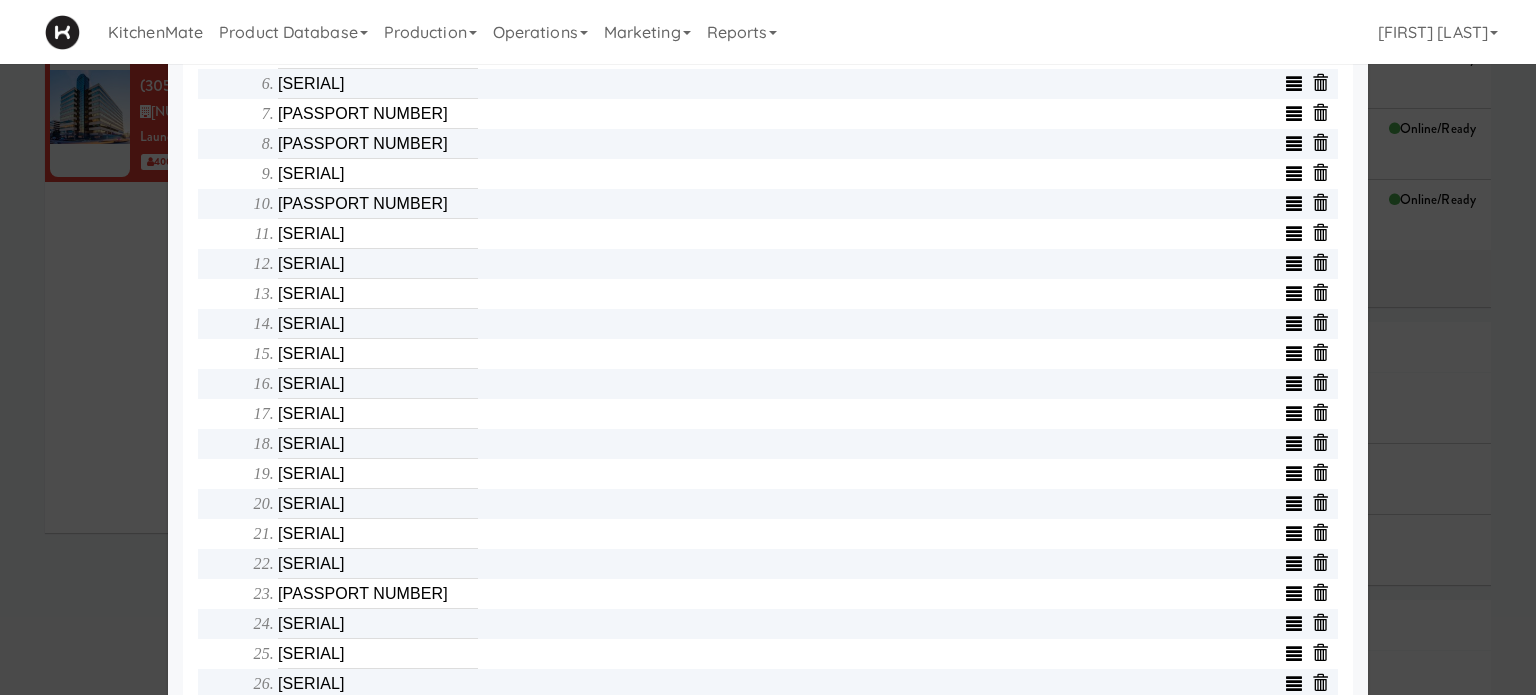 scroll, scrollTop: 1179, scrollLeft: 0, axis: vertical 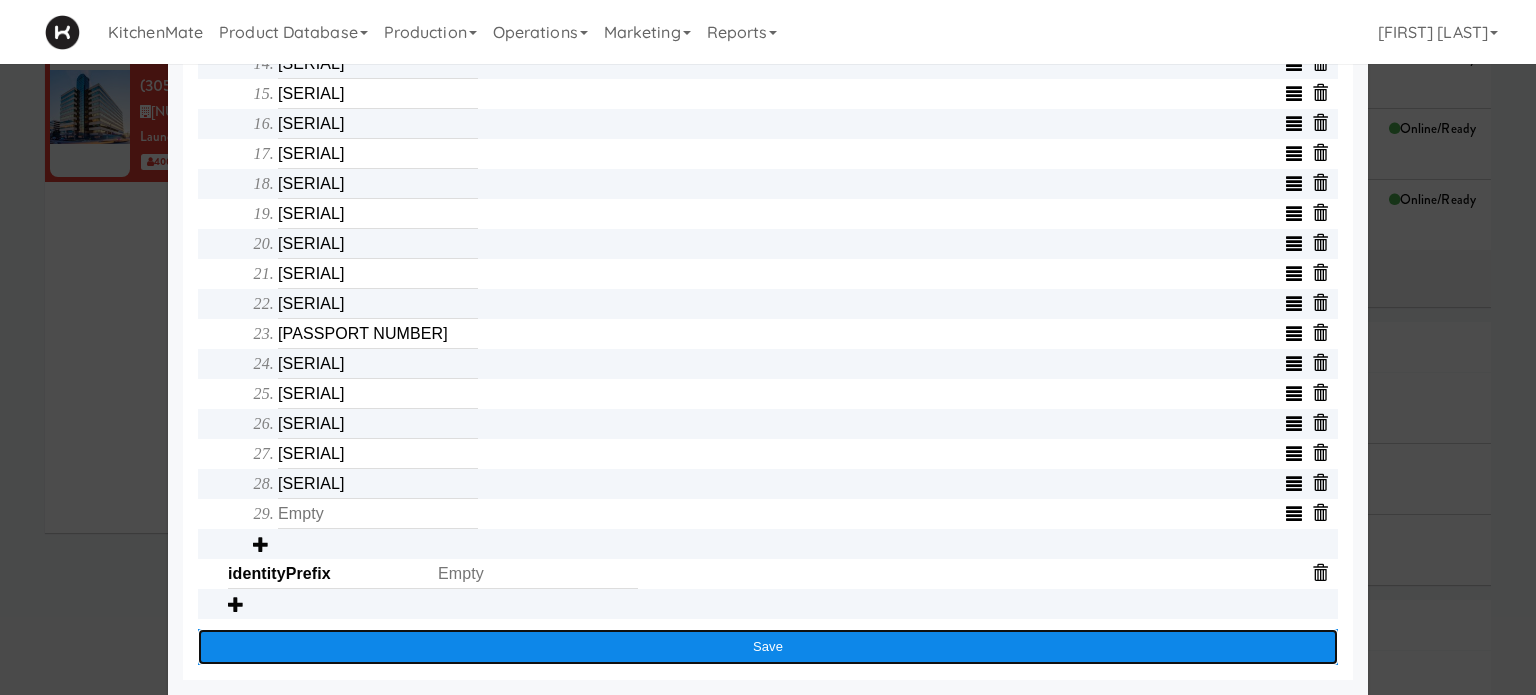 click on "Save" at bounding box center [768, 647] 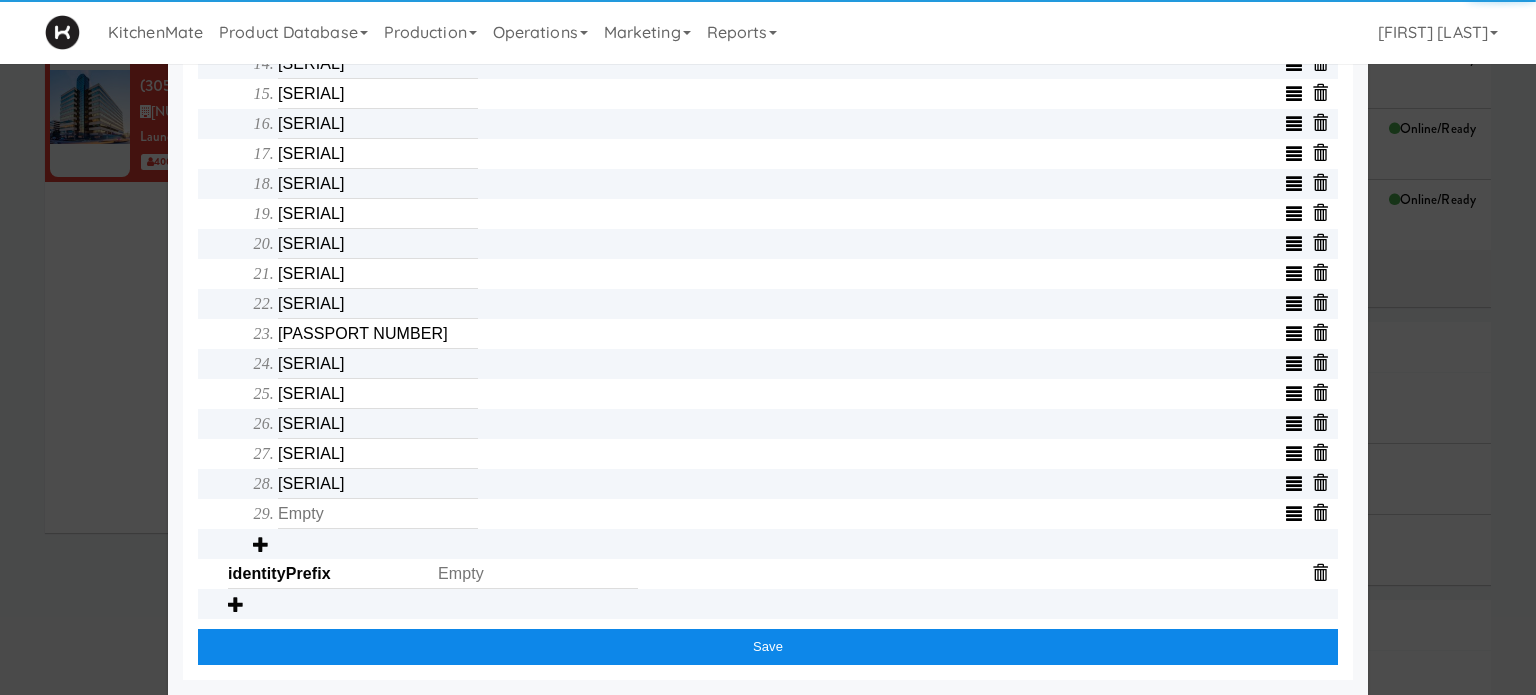 scroll, scrollTop: 954, scrollLeft: 0, axis: vertical 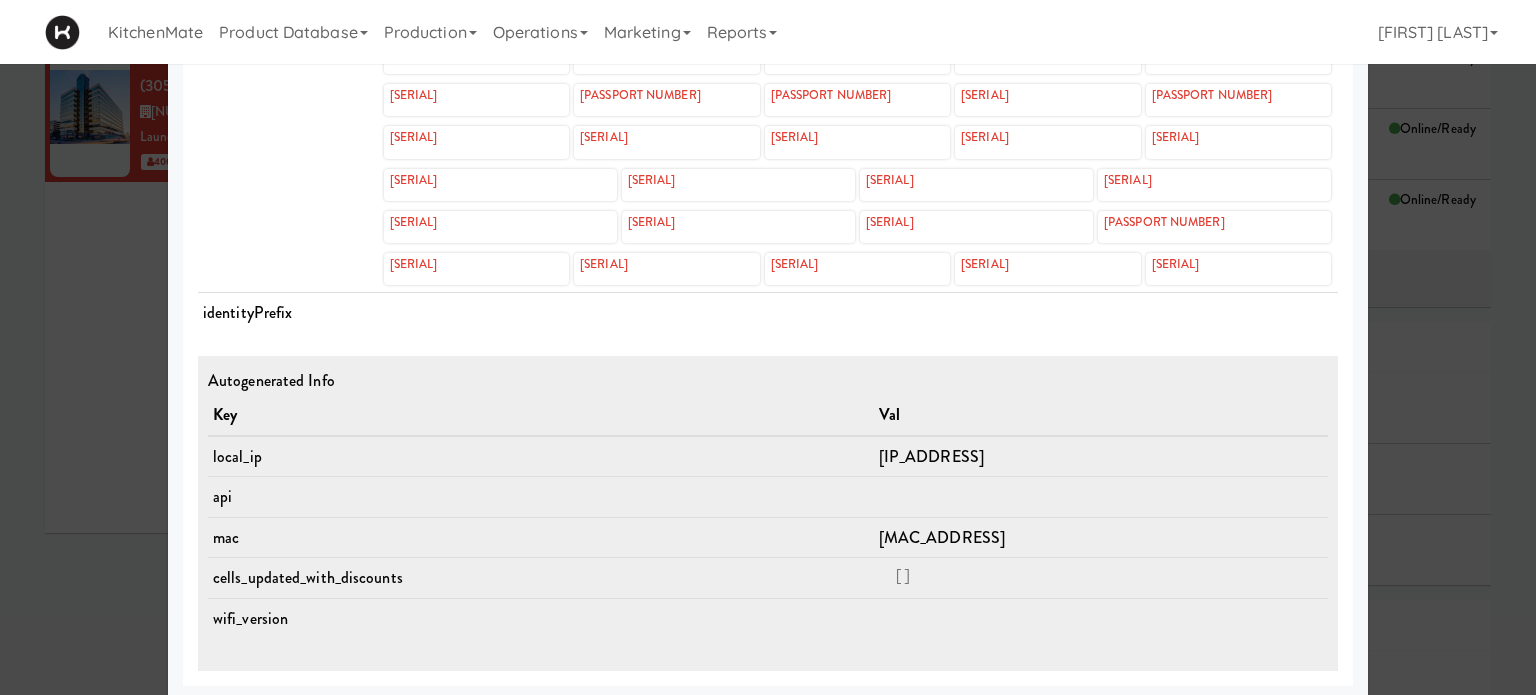 click at bounding box center (768, 347) 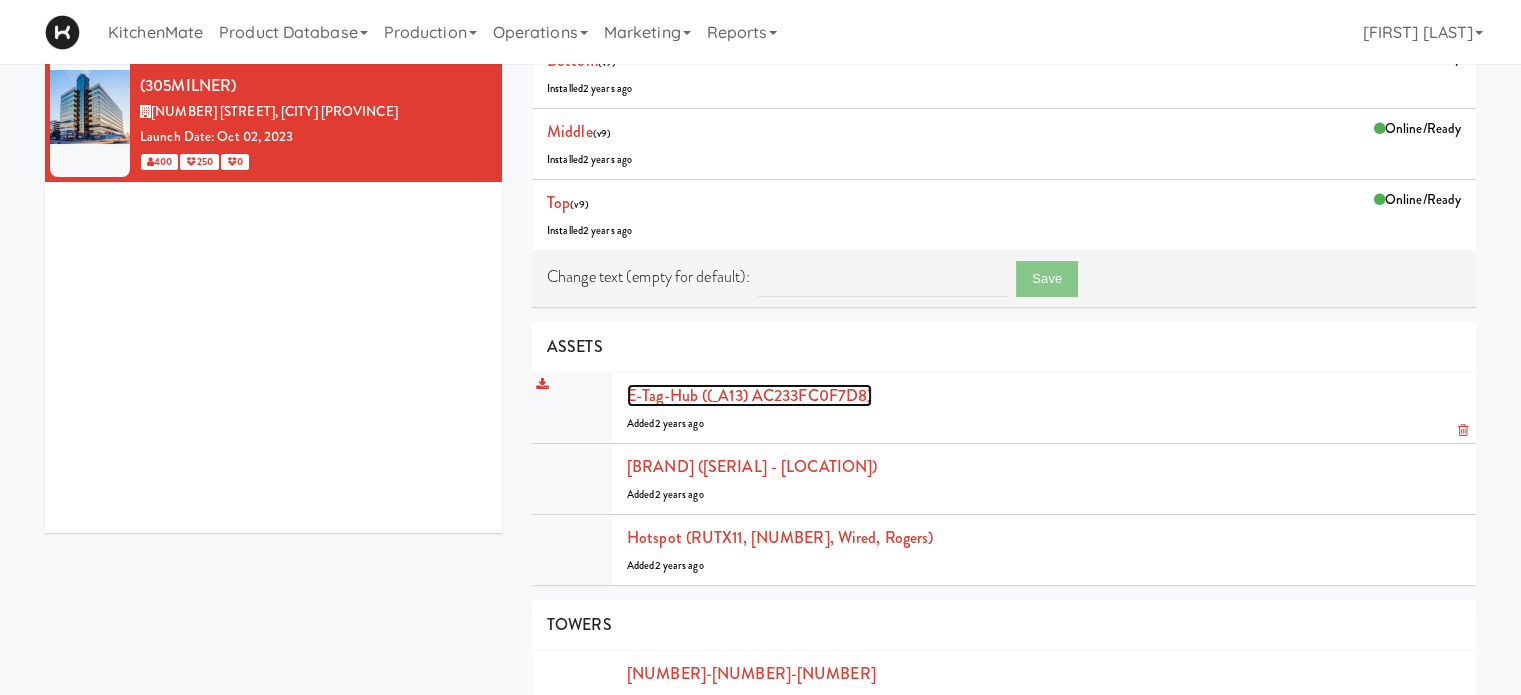 click on "E-tag-hub ((_A13) AC233FC0F7D8)" at bounding box center (749, 395) 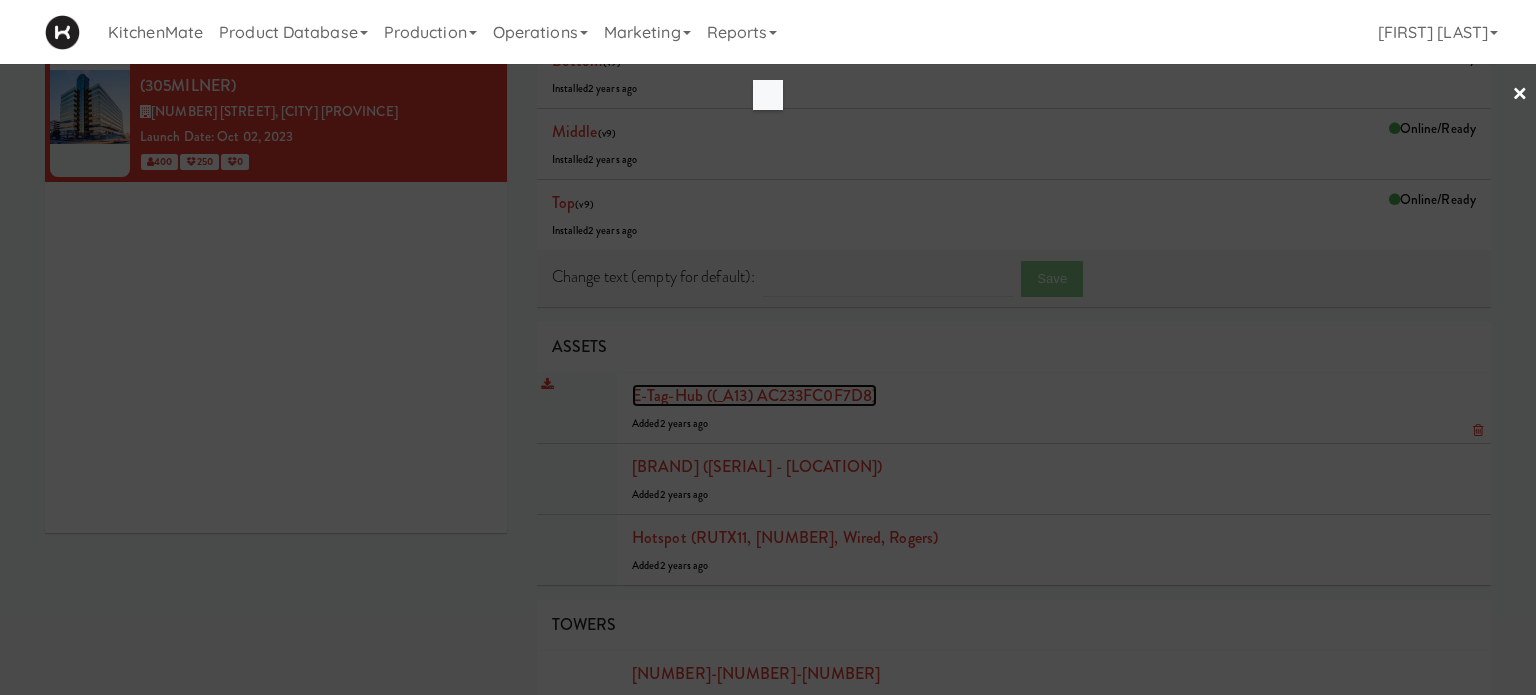 scroll, scrollTop: 0, scrollLeft: 0, axis: both 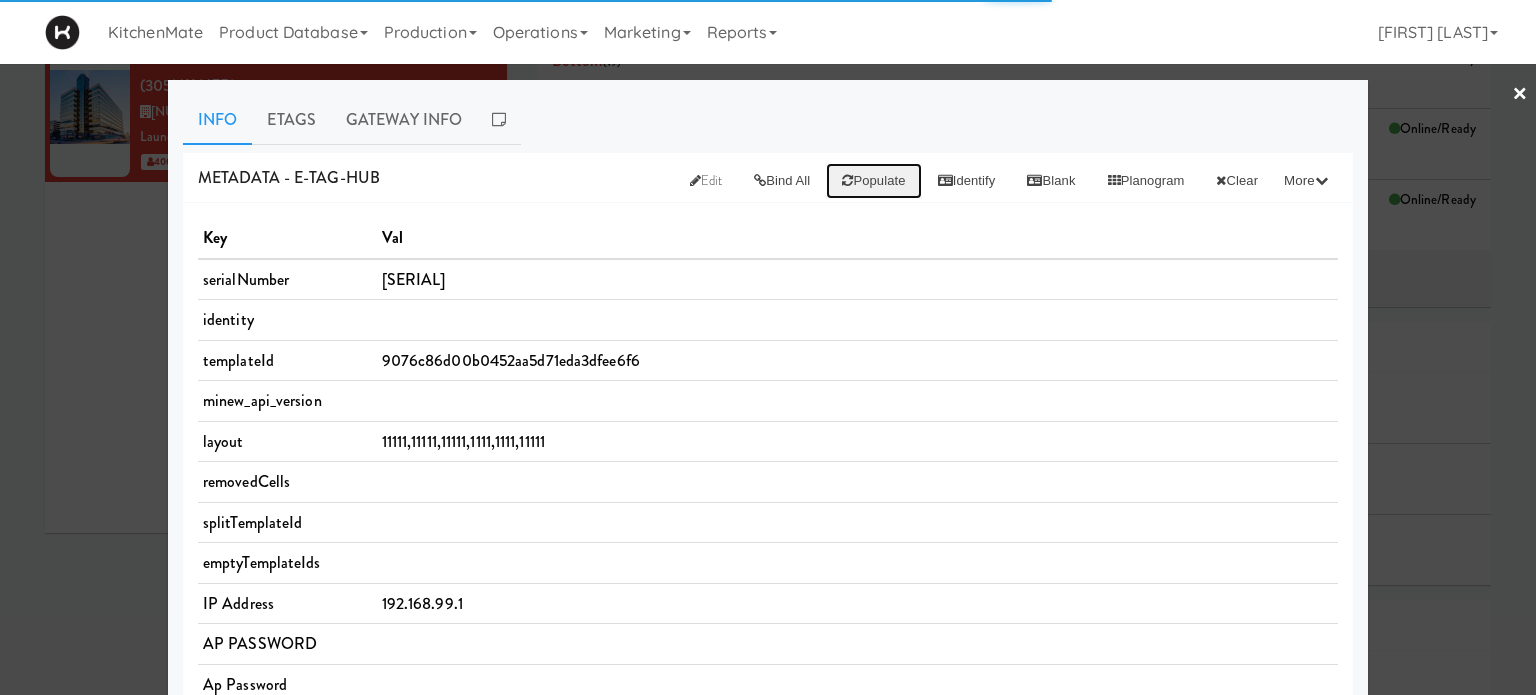 click on "Populate" at bounding box center [873, 181] 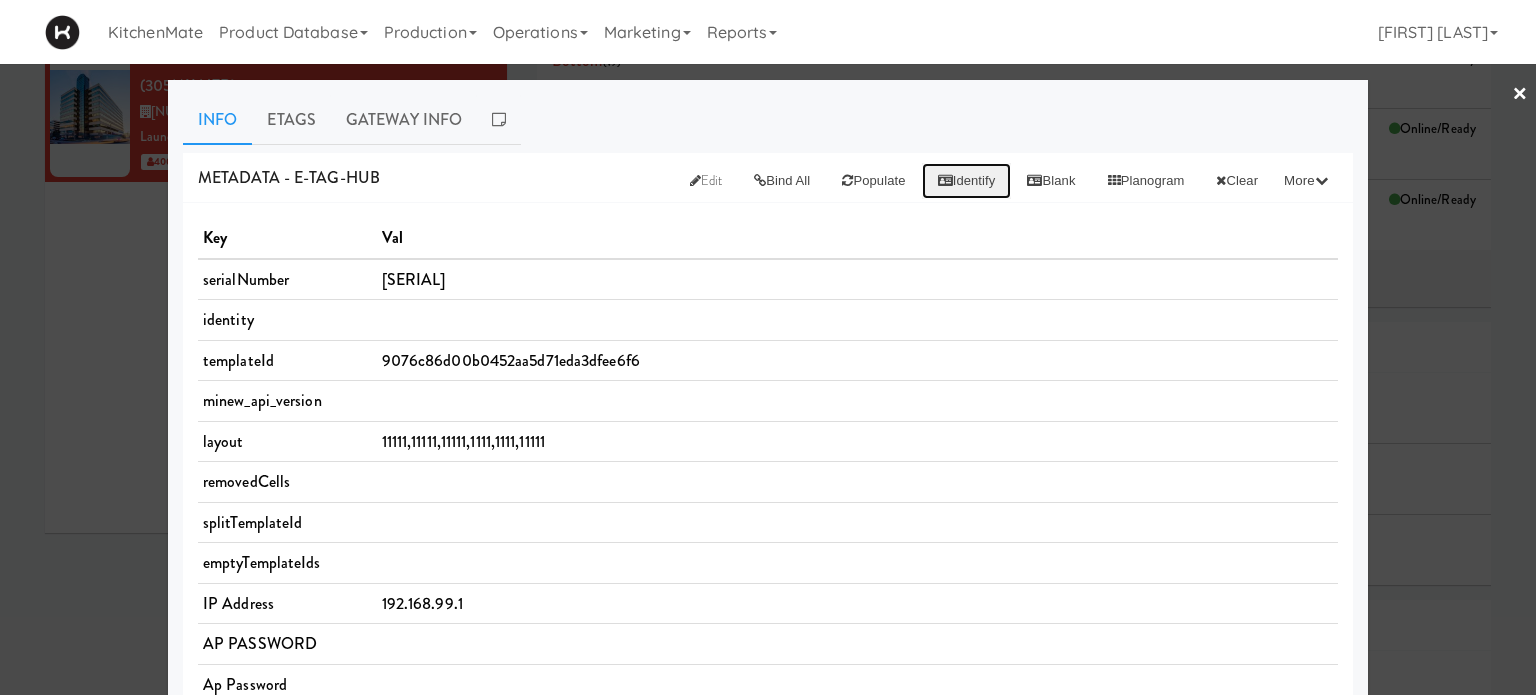 click on "Identify" at bounding box center [967, 181] 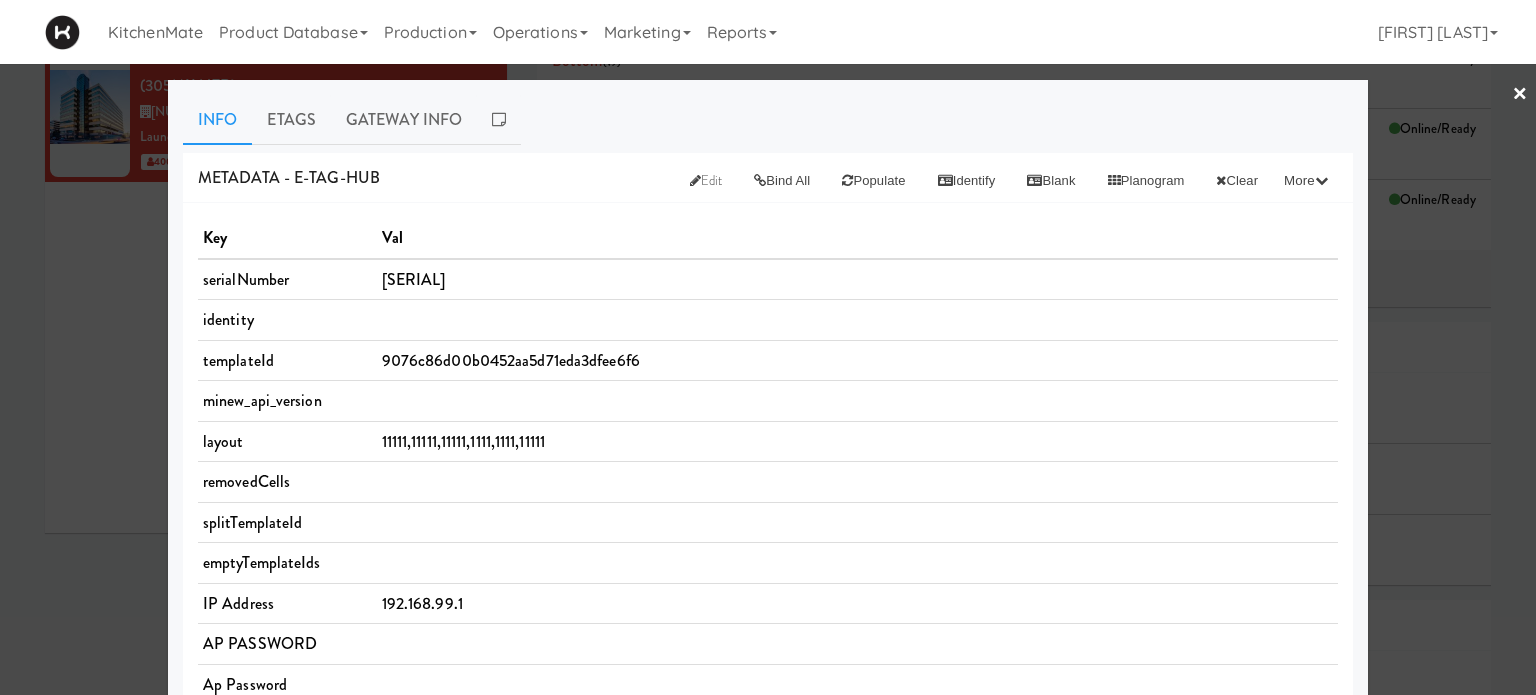 click on "METADATA - e-tag-hub  Edit  Bind All  Populate  Identify  Blank  Planogram  Clear More  Clear RGB lights Turn on RED lights Turn on BLUE lights Turn on GREEN lights Turn on YELLOW lights Turn on WHITE lights Turn on MAGENTA lights Turn on AQUAMARINE lights" at bounding box center (768, 178) 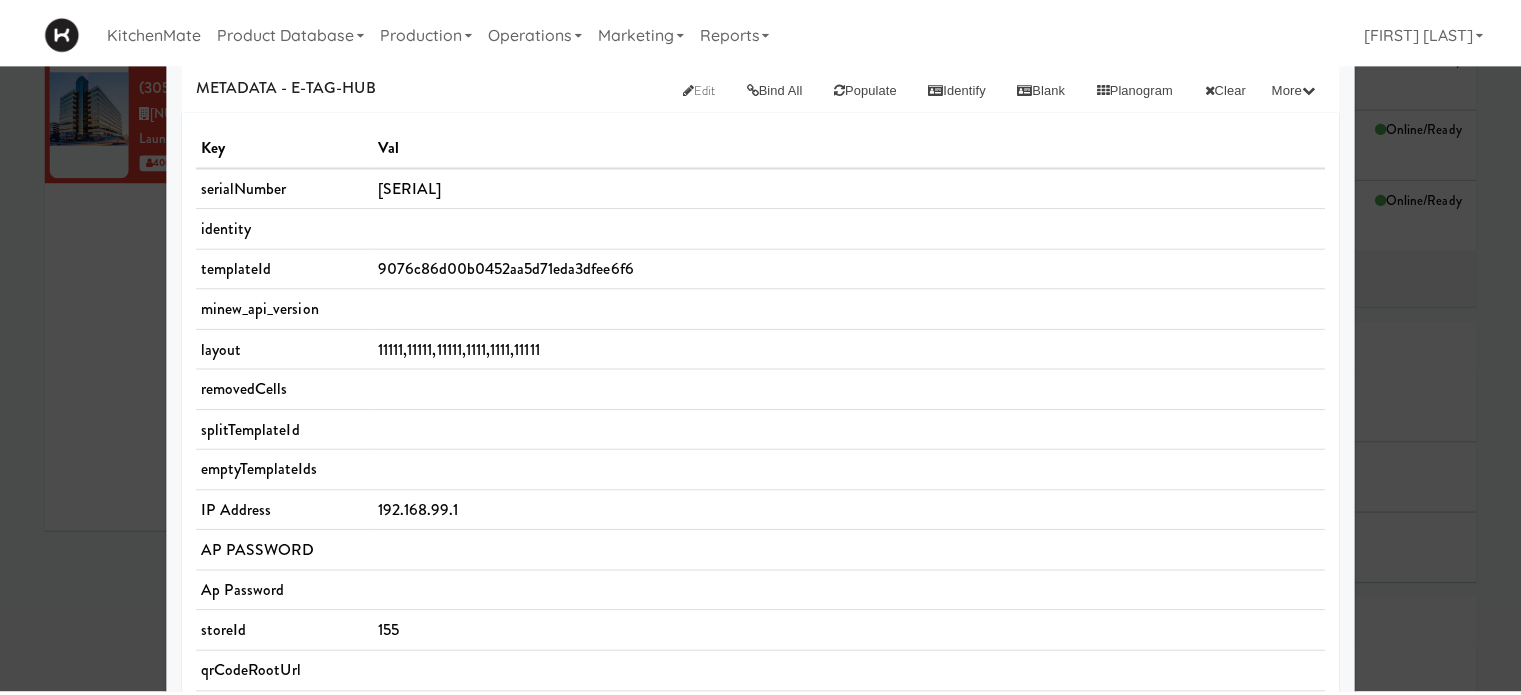 scroll, scrollTop: 0, scrollLeft: 0, axis: both 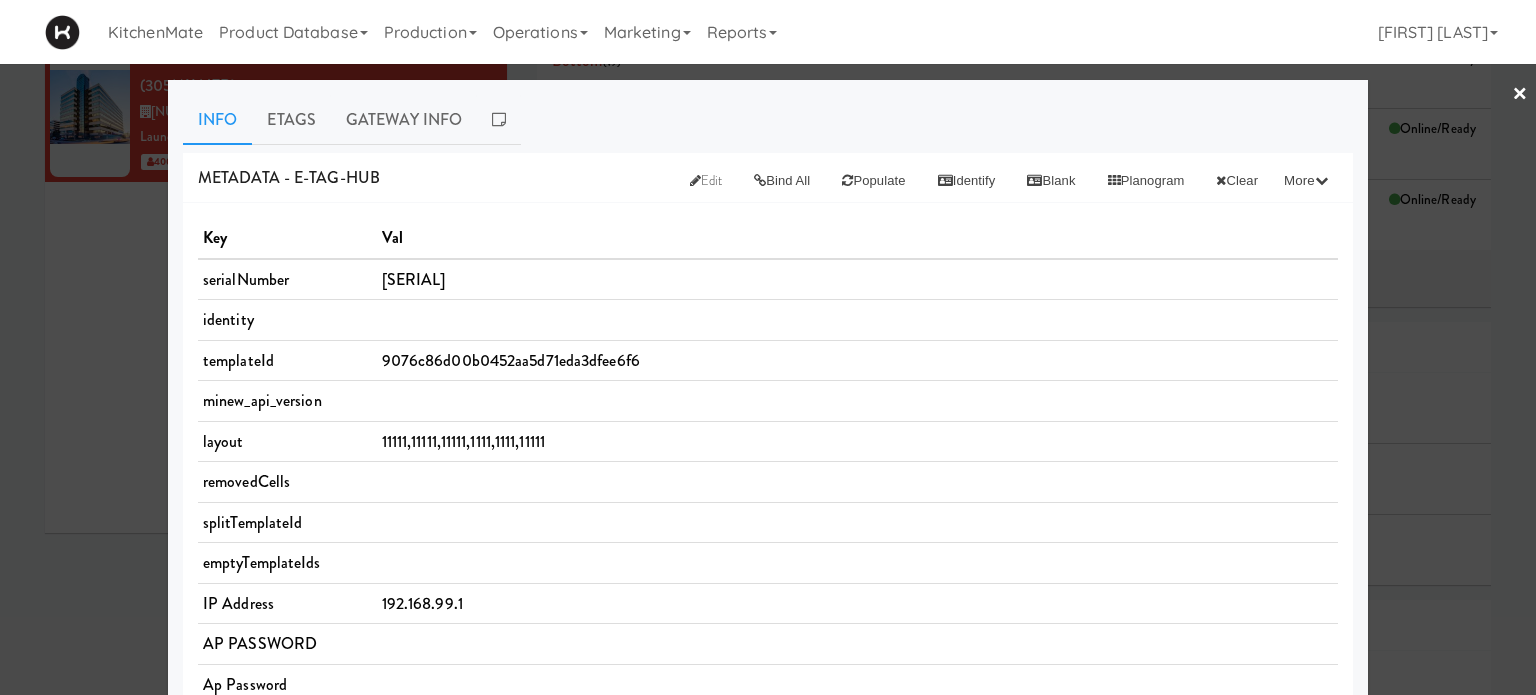 click at bounding box center [768, 347] 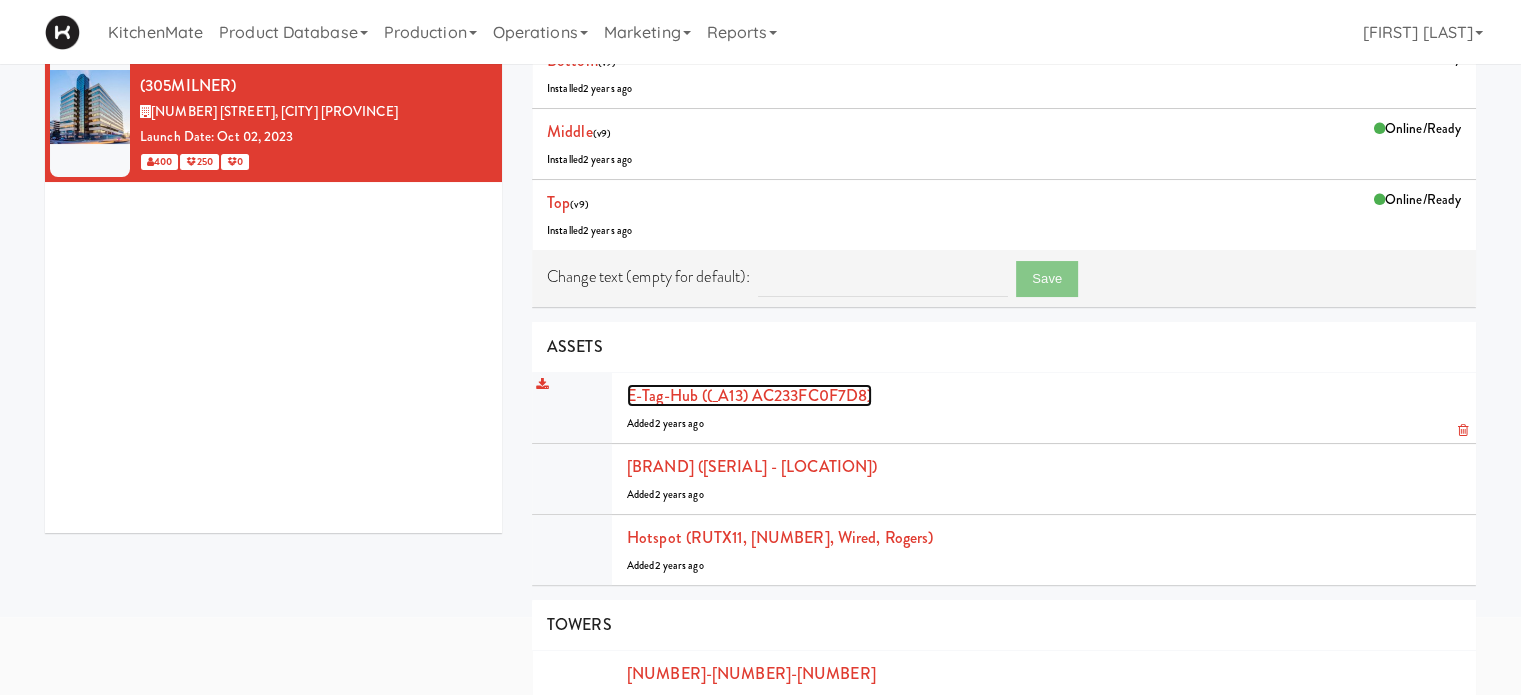 click on "E-tag-hub ((_A13) AC233FC0F7D8)" at bounding box center (749, 395) 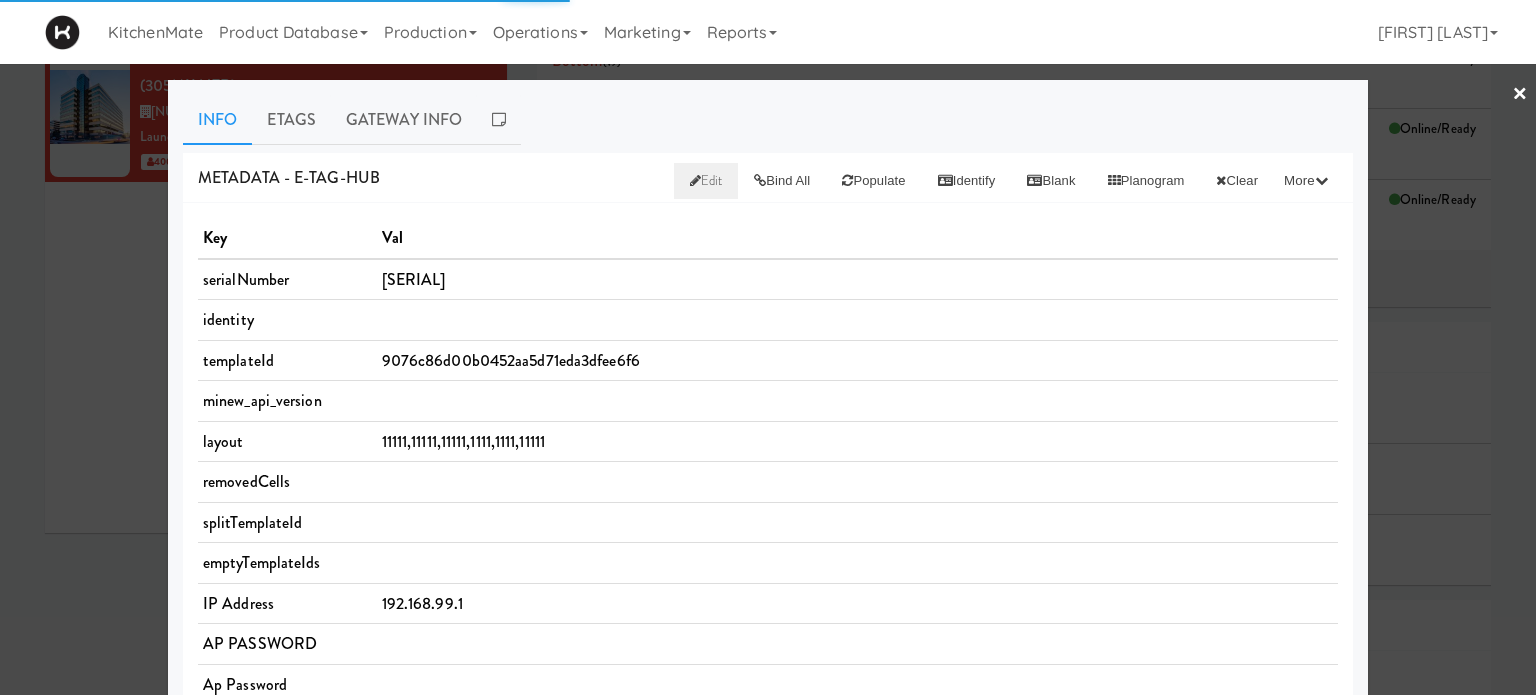 click on "Edit" at bounding box center (706, 180) 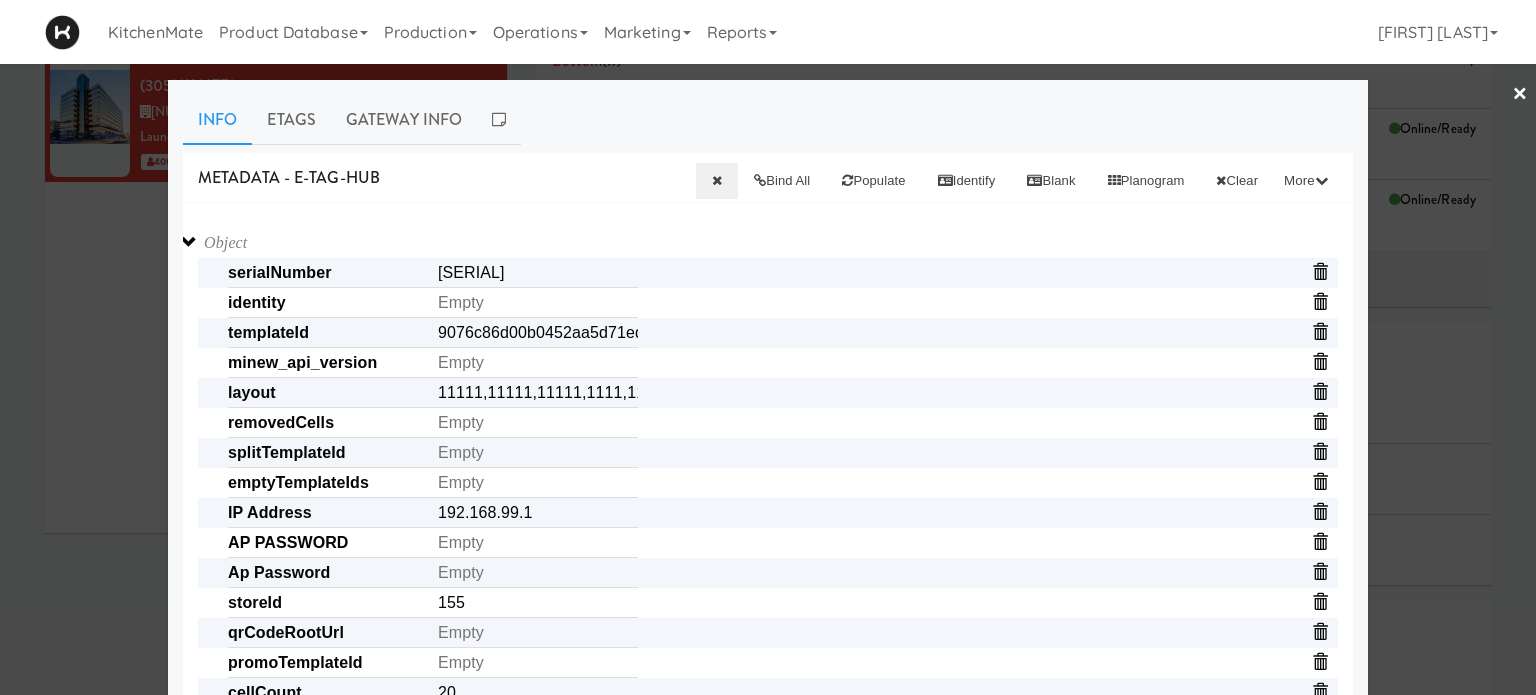 click on "×" at bounding box center [1520, 95] 